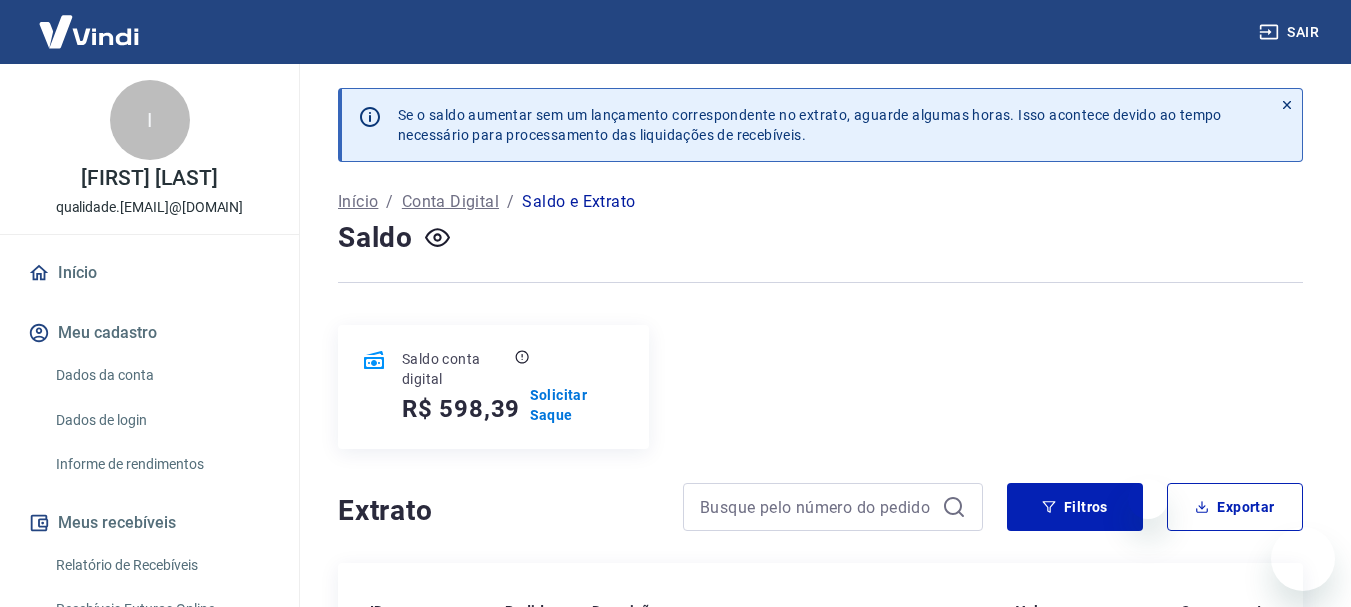 scroll, scrollTop: 167, scrollLeft: 0, axis: vertical 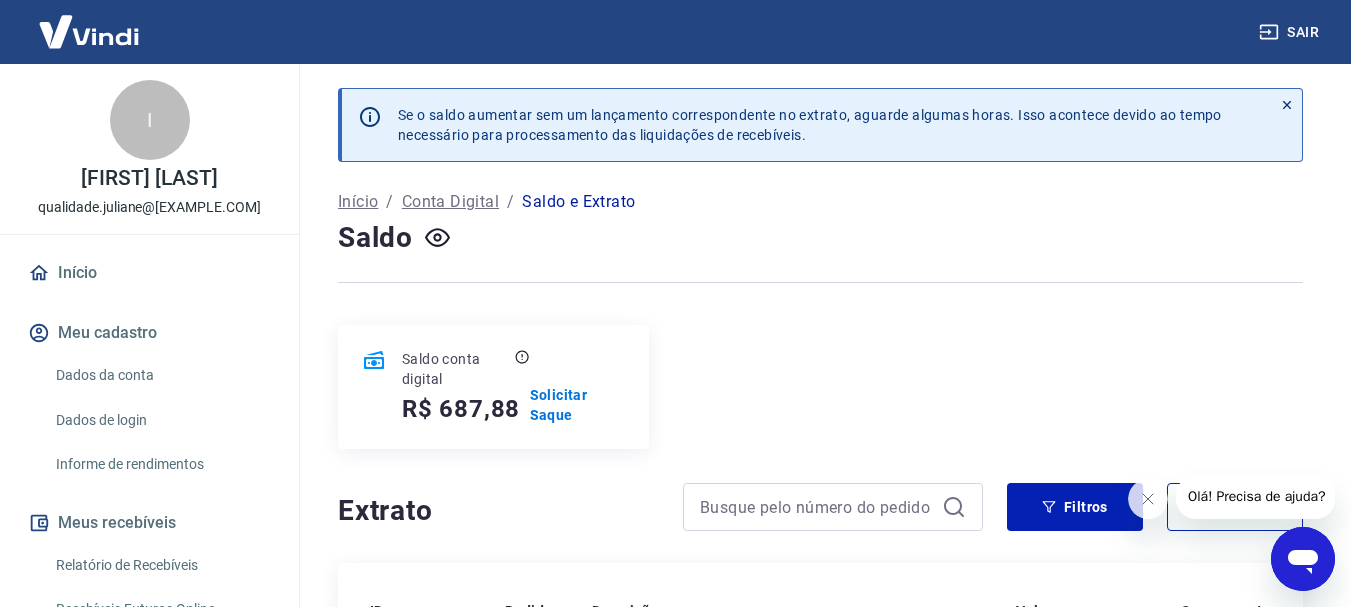 click 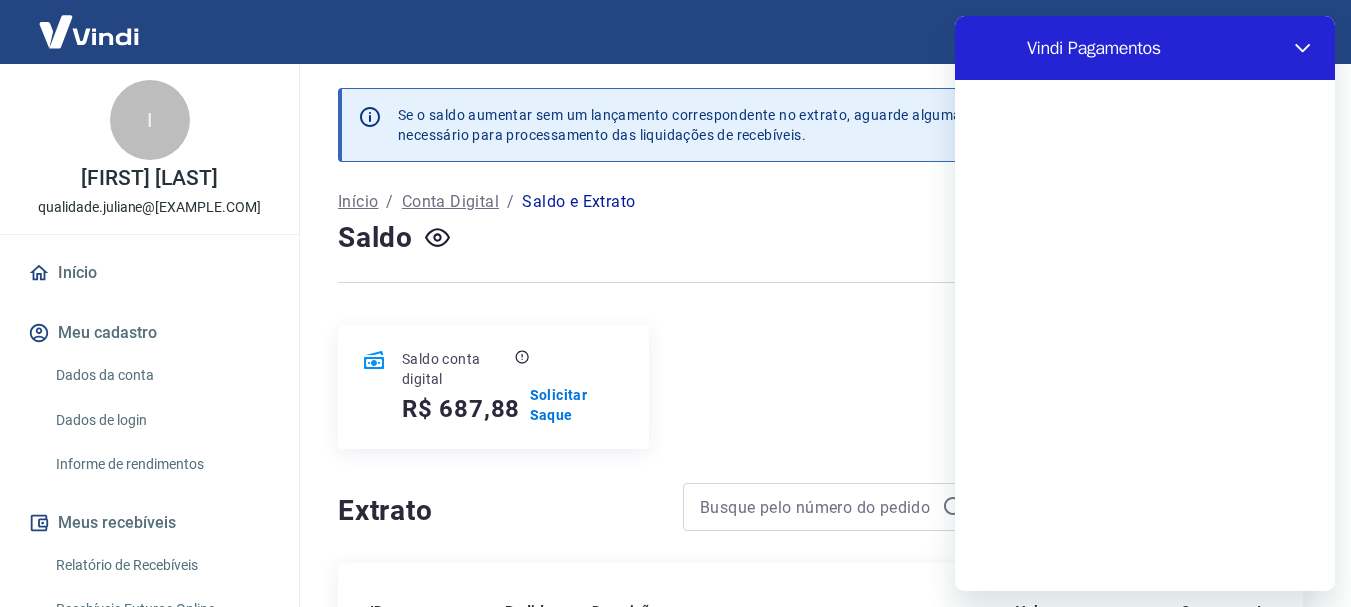 scroll, scrollTop: 0, scrollLeft: 0, axis: both 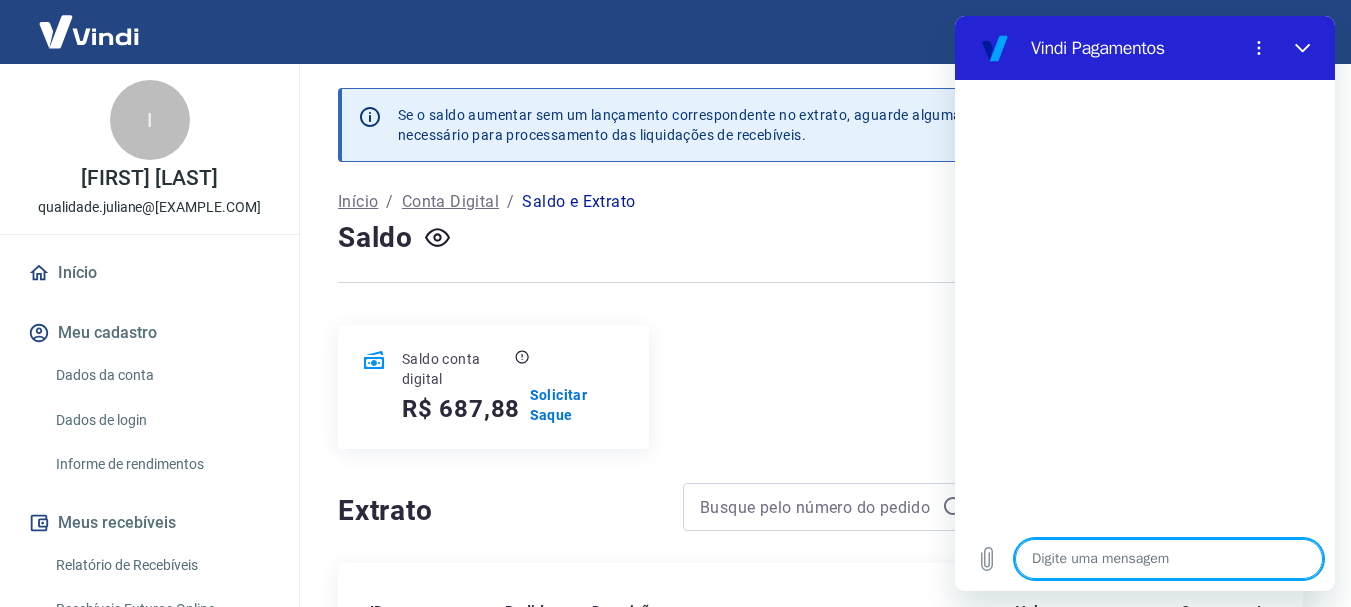 type on "o" 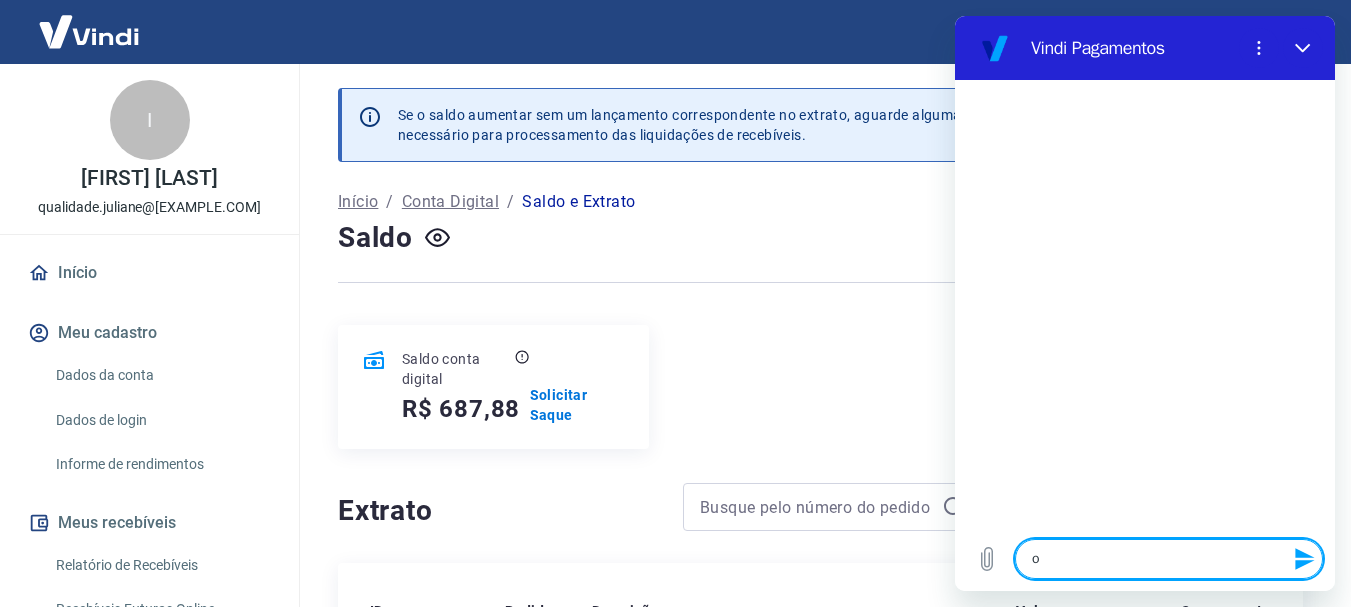 type on "ol" 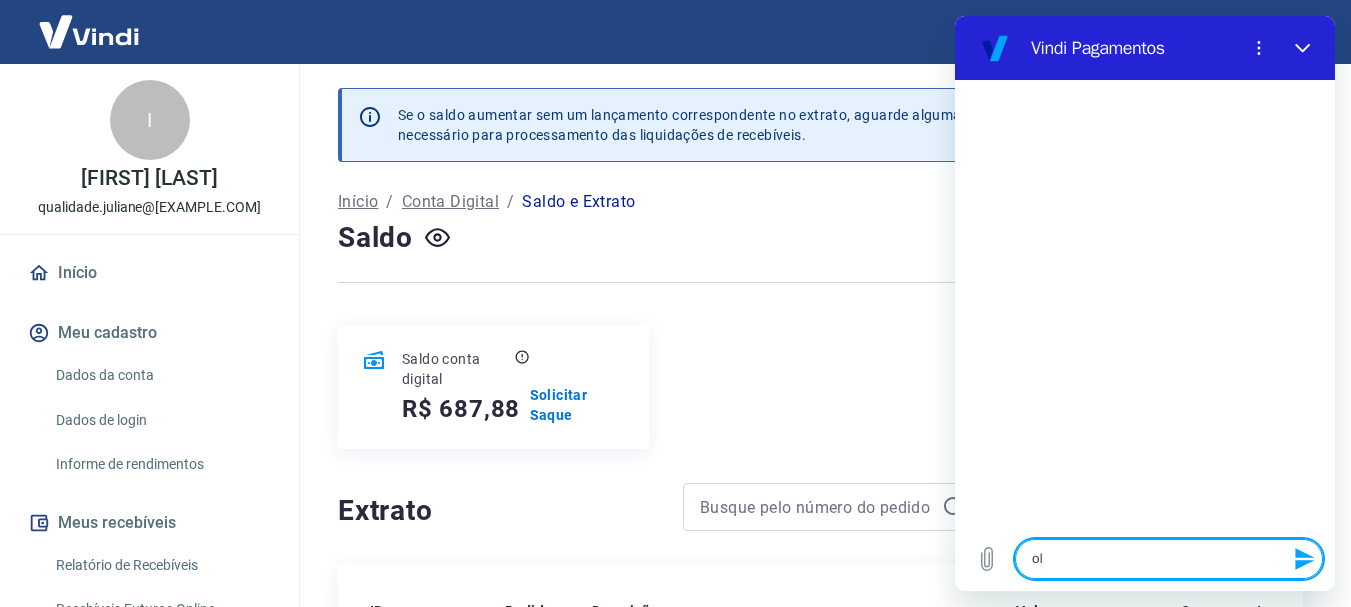 type on "ola" 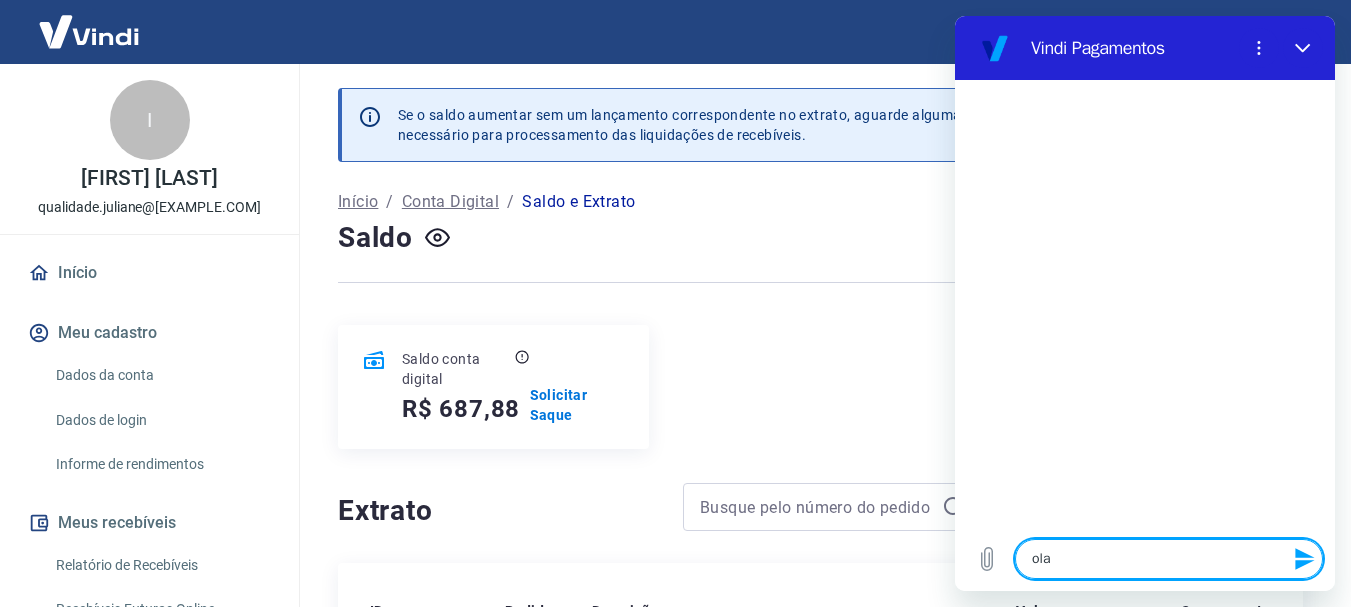 type on "ol" 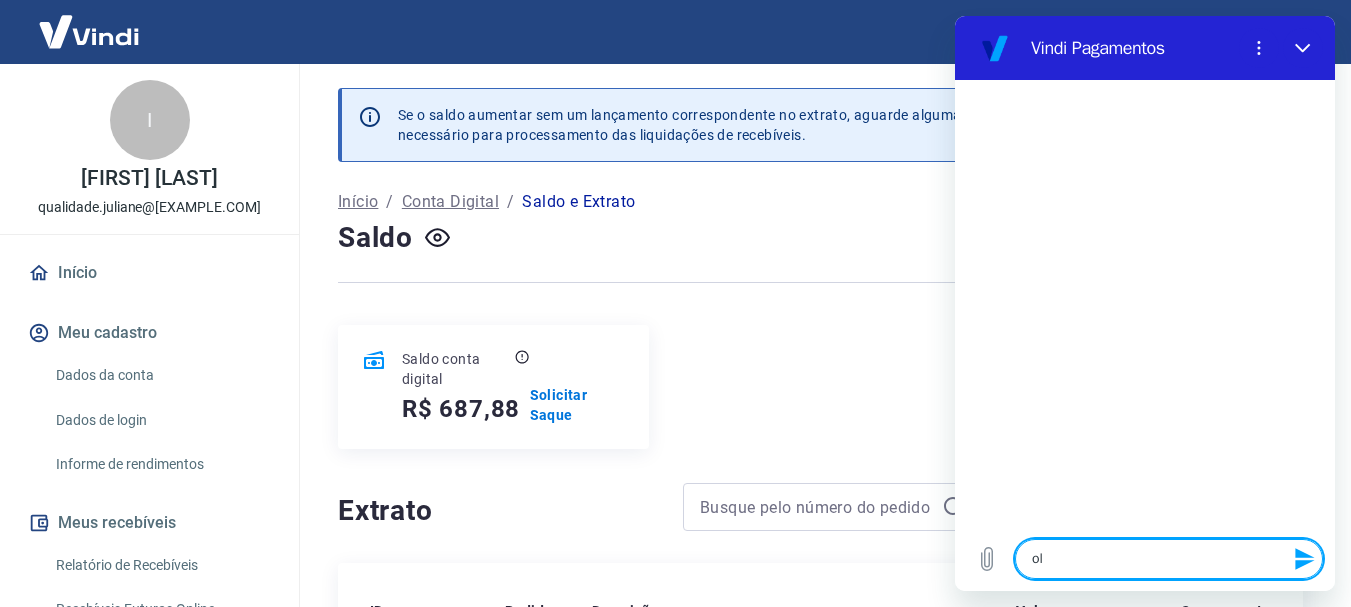 type on "o" 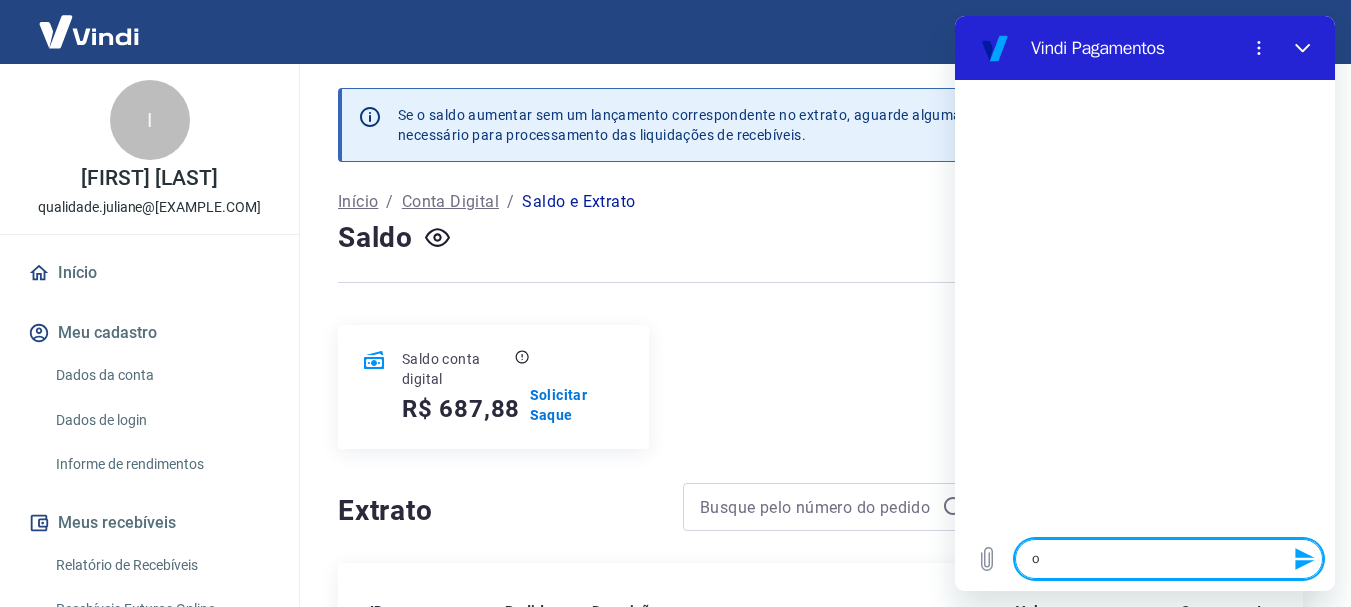type 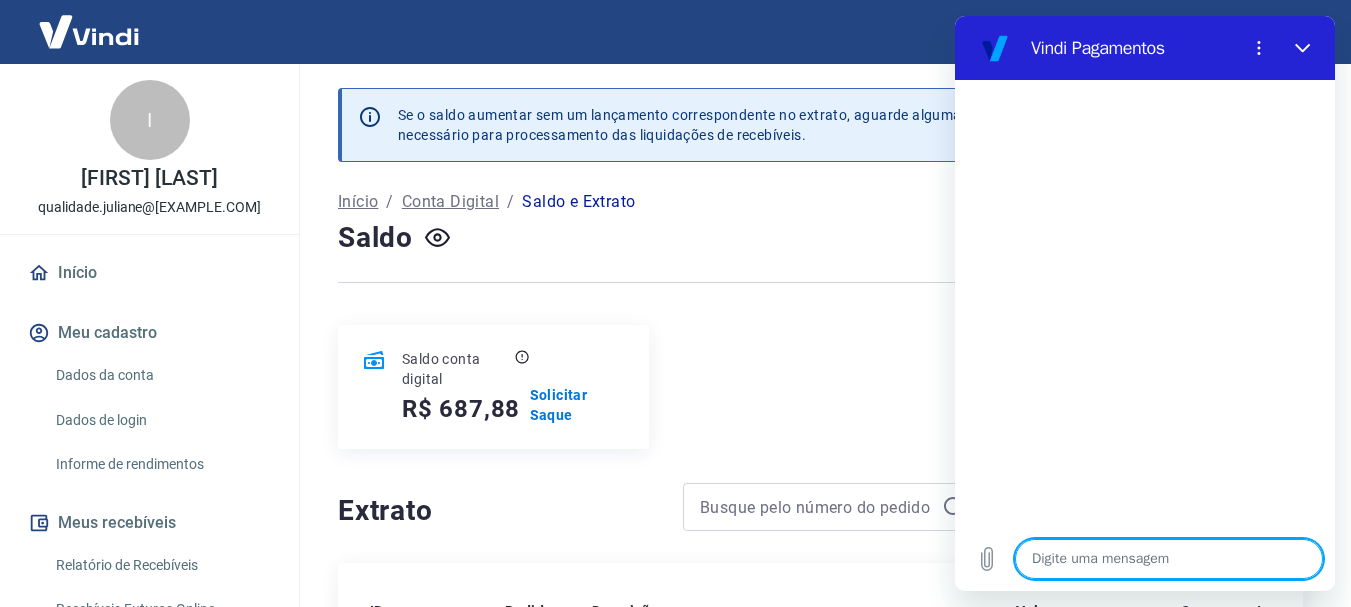 type on "O" 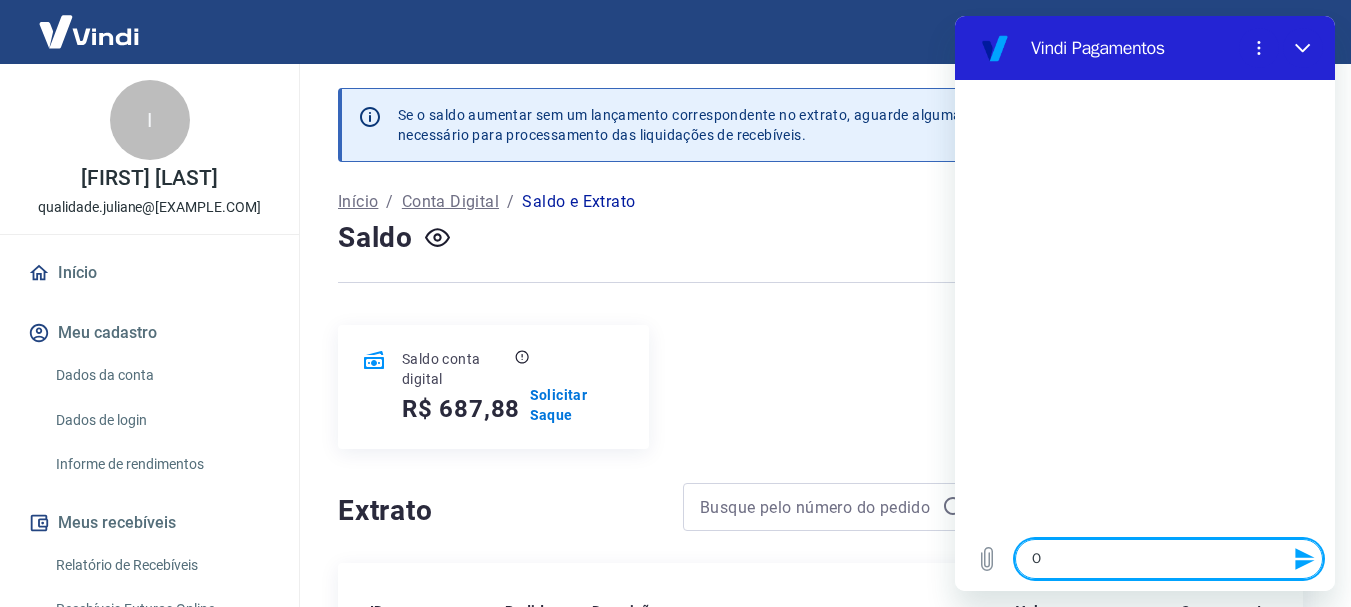 type on "Ol" 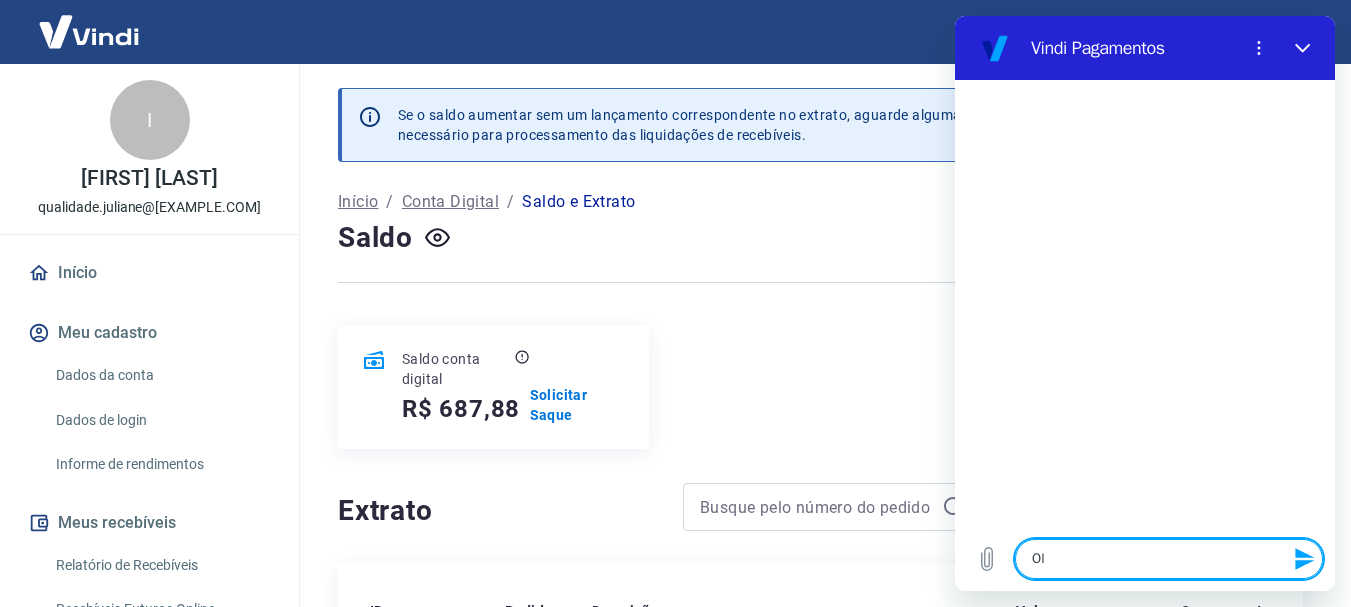 type on "Olá" 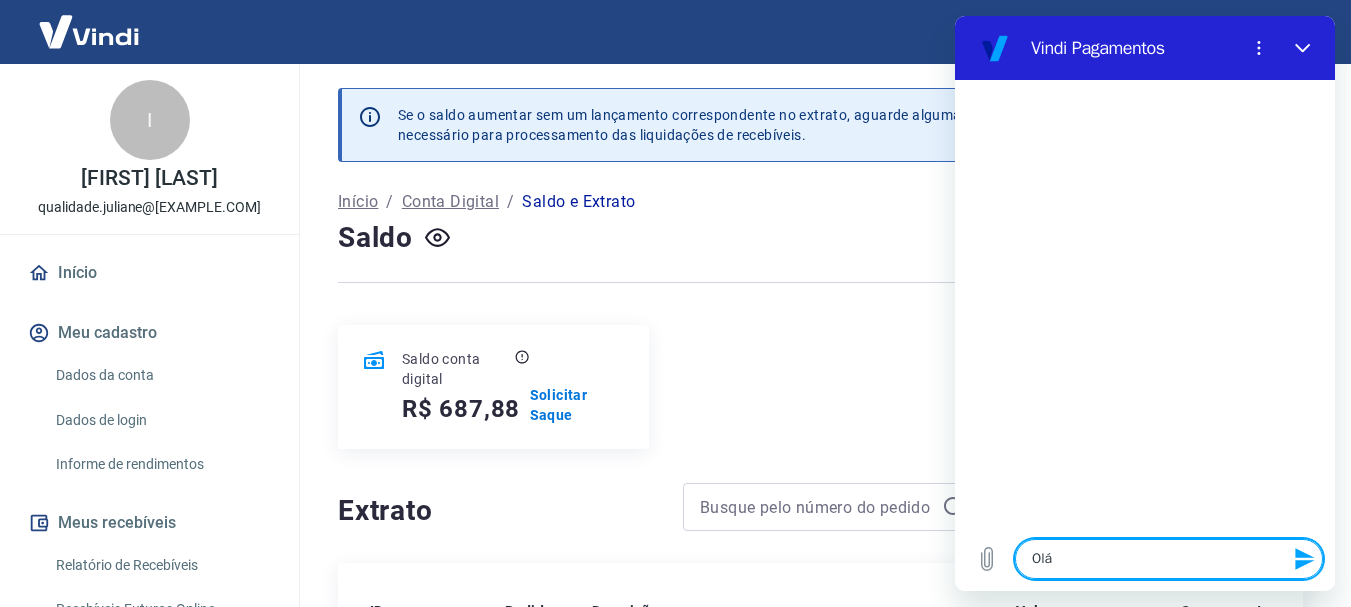 type on "Olá" 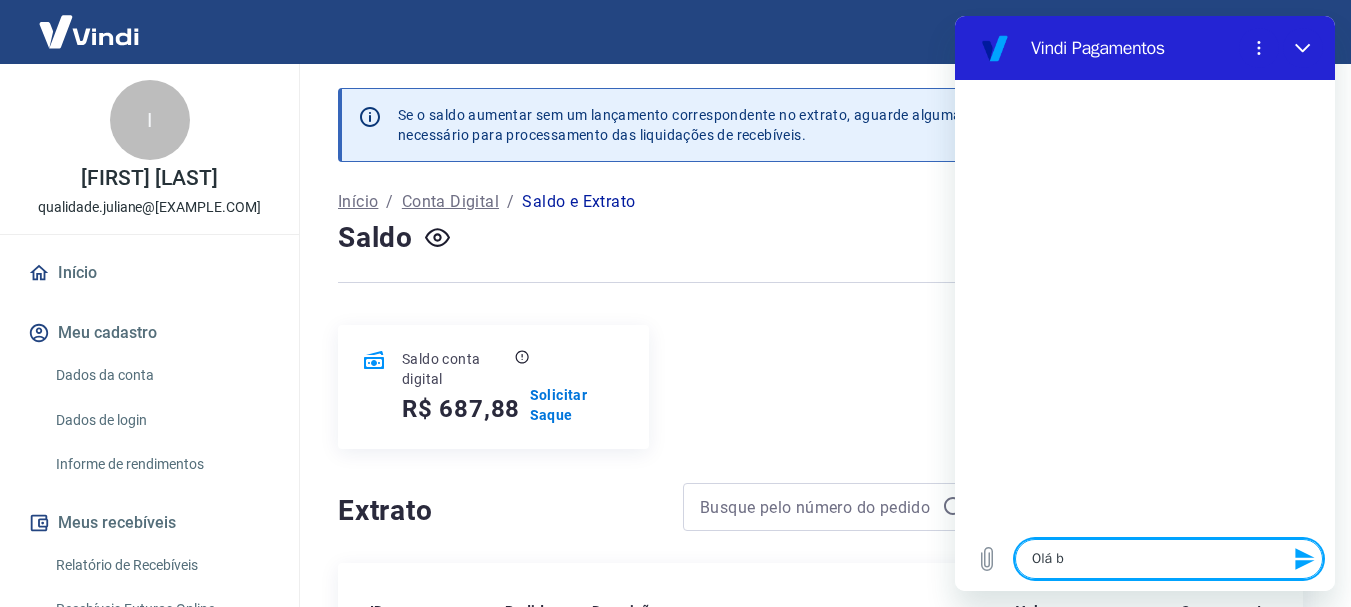 type on "Olá bo" 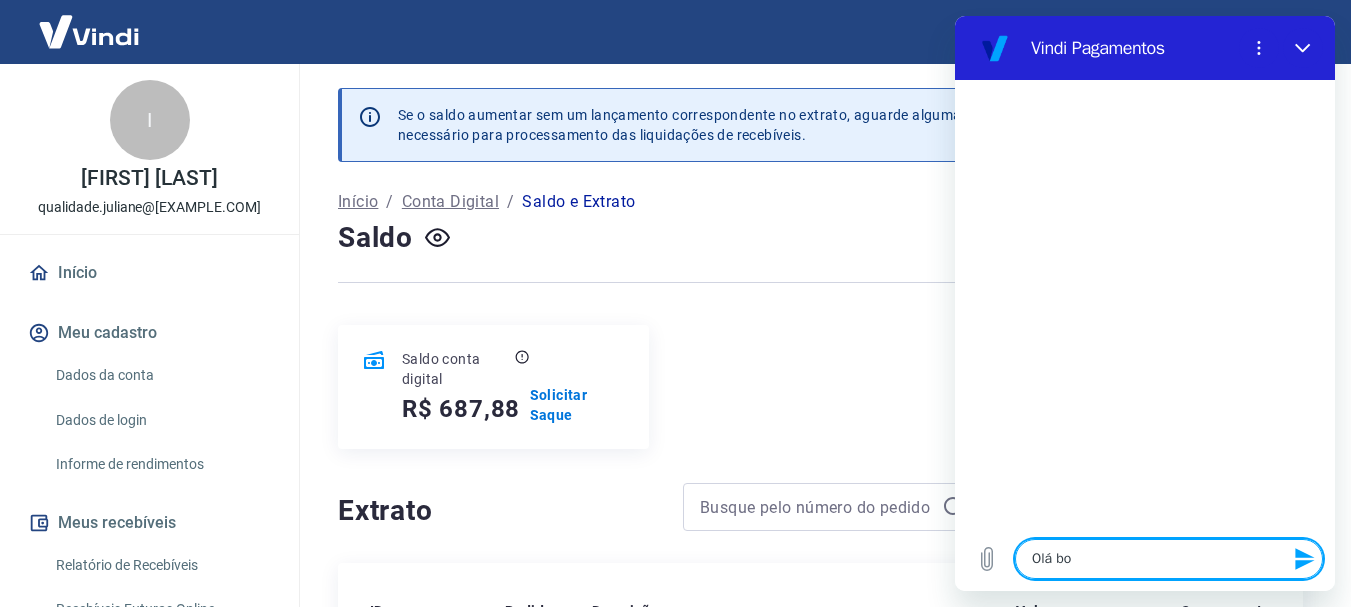 type on "Olá bom" 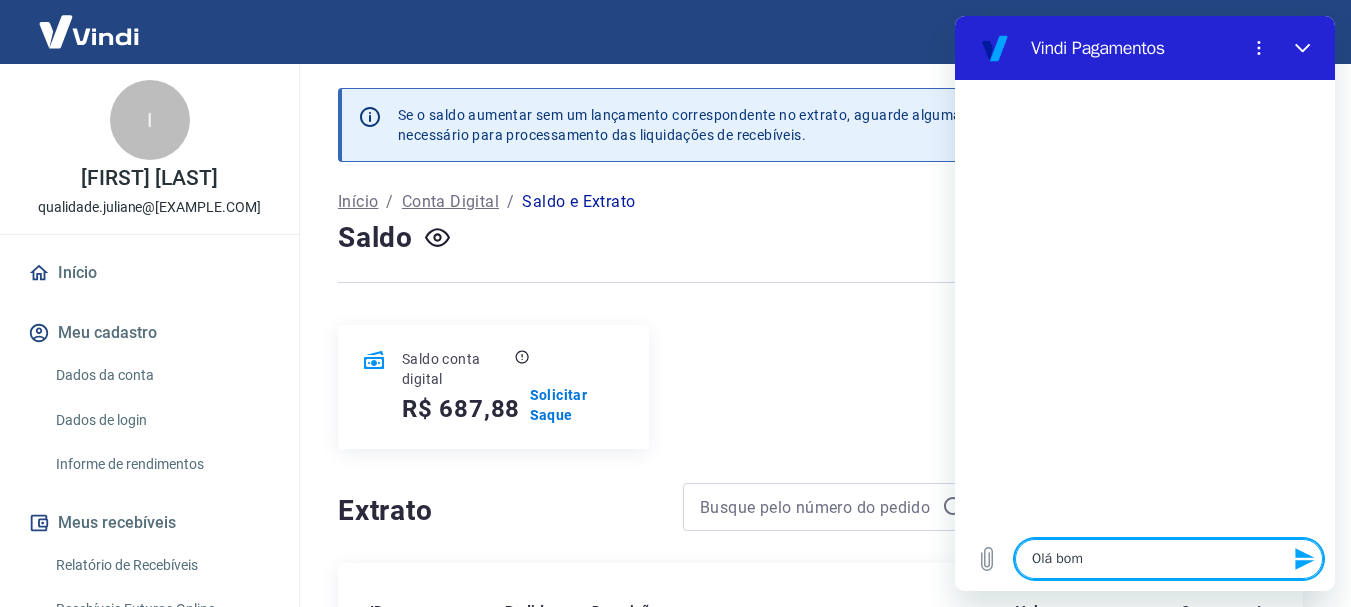 type on "Olá bom" 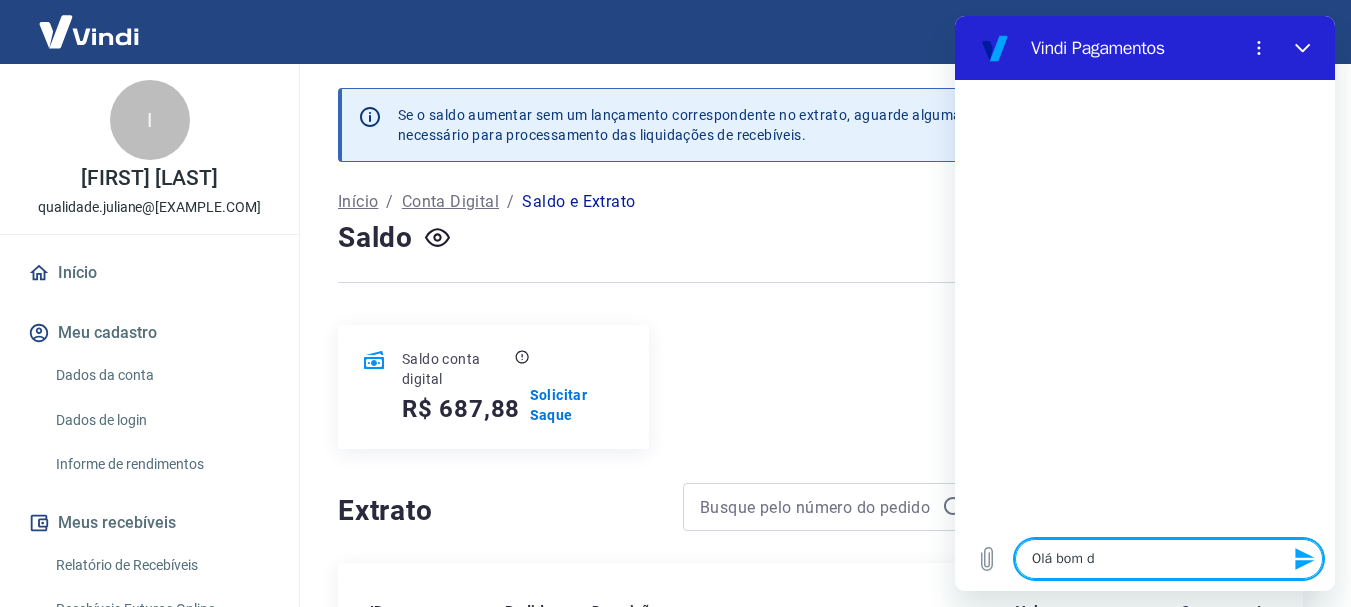 type on "Olá bom di" 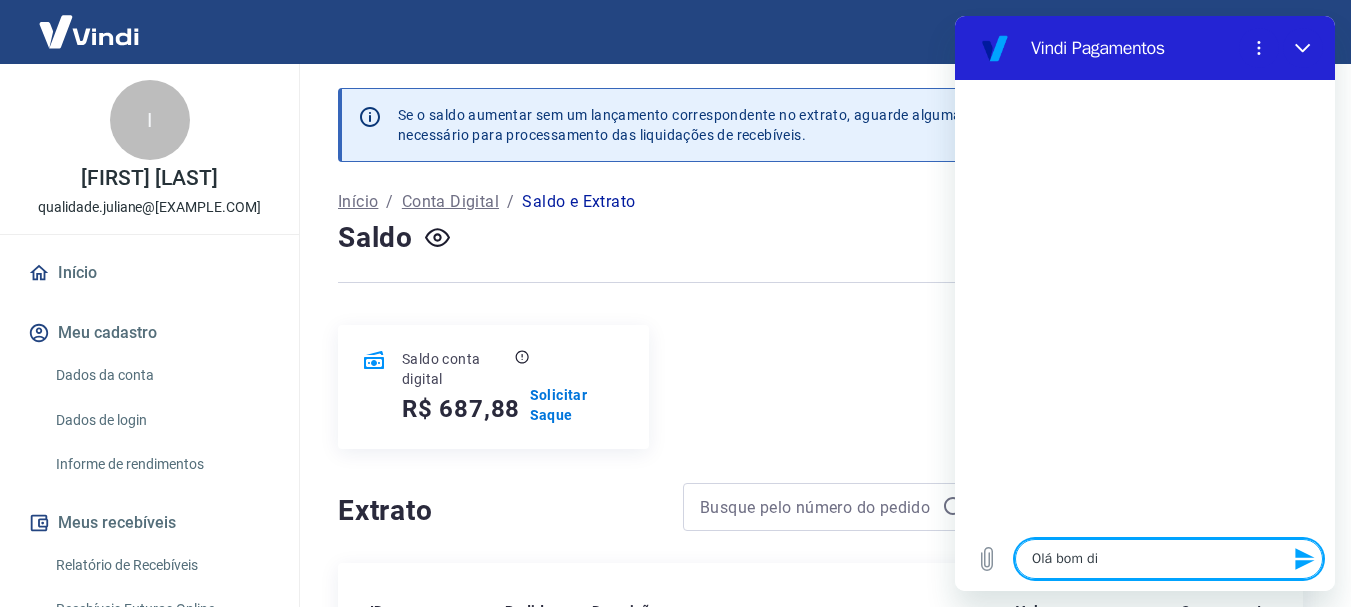 type on "Olá bom dia" 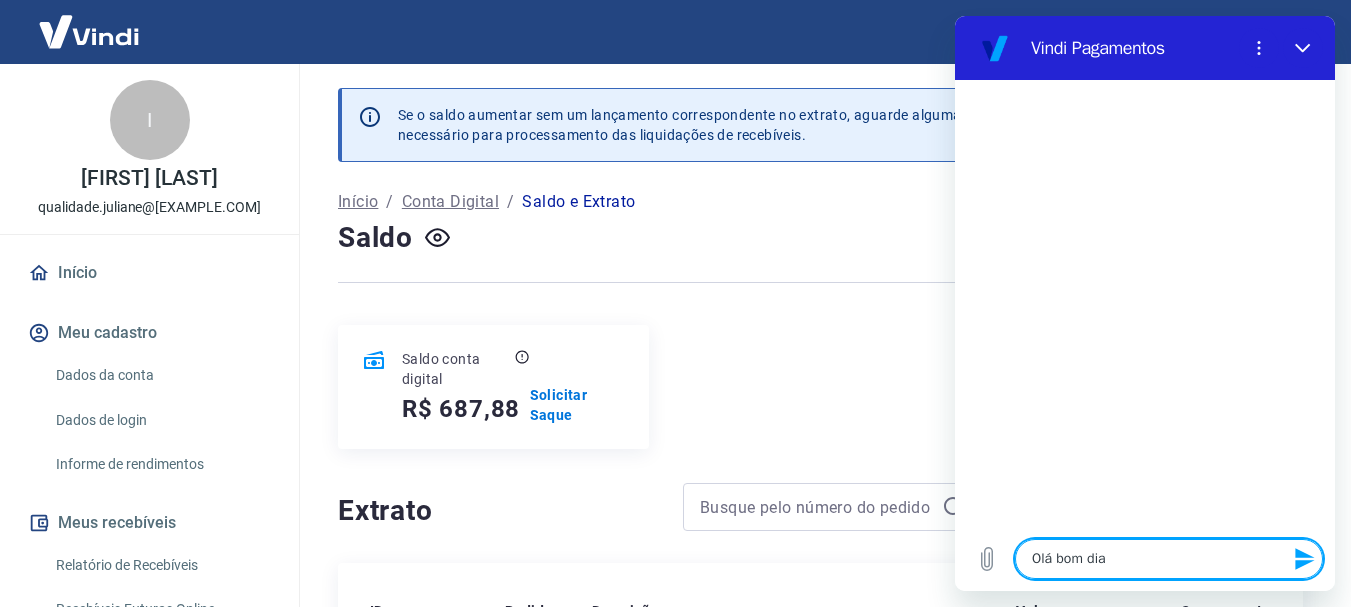 type 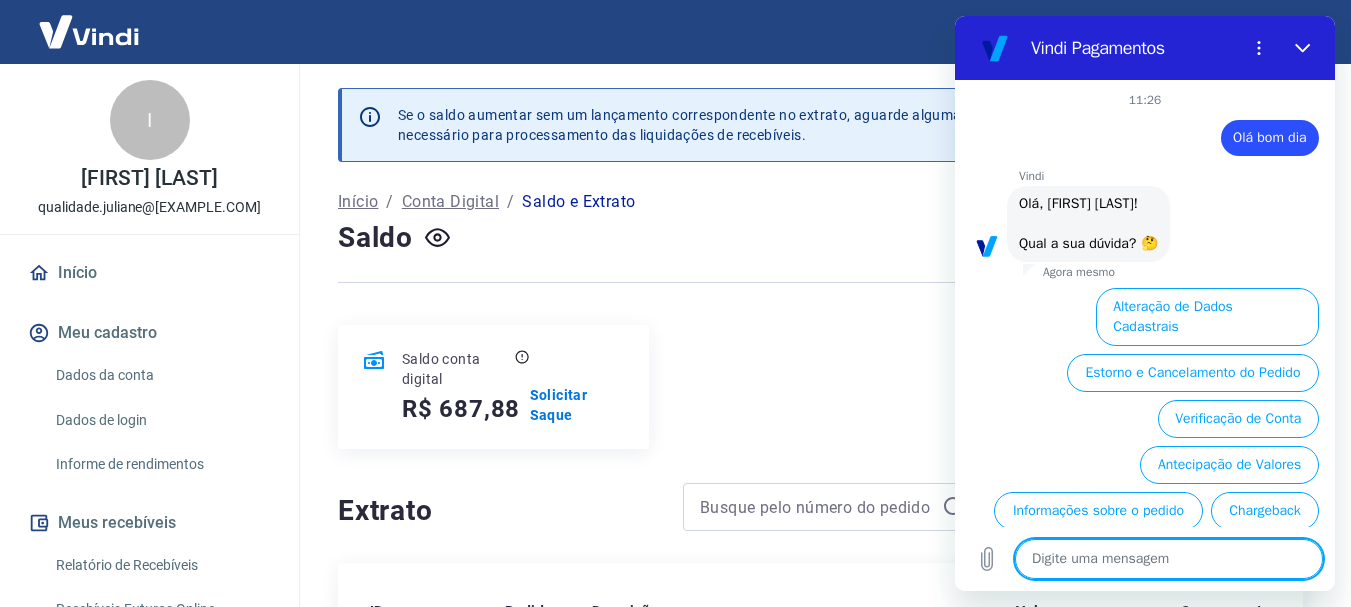 scroll, scrollTop: 126, scrollLeft: 0, axis: vertical 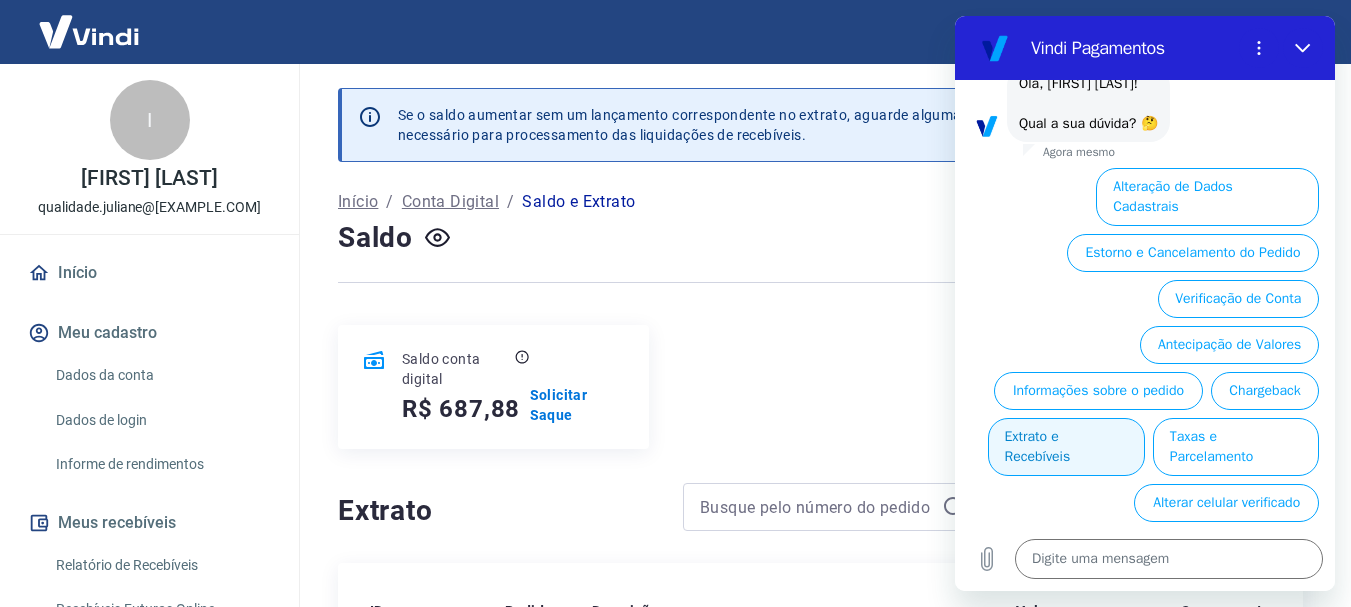 click on "Extrato e Recebíveis" at bounding box center (1066, 447) 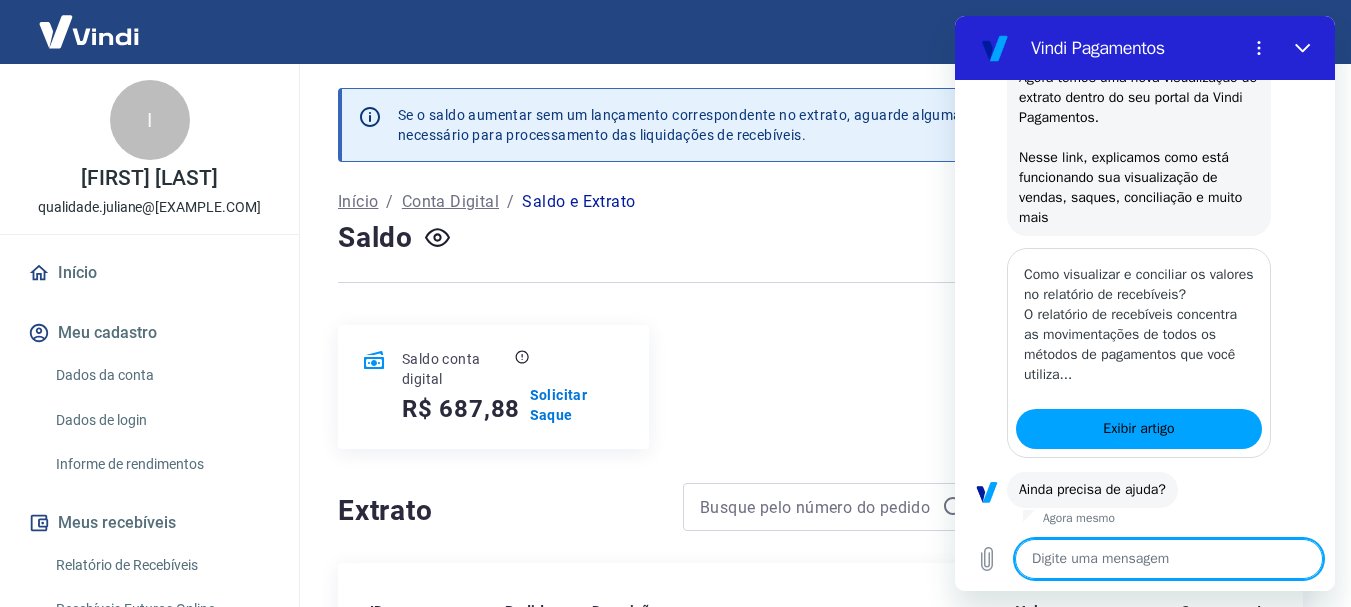 scroll, scrollTop: 350, scrollLeft: 0, axis: vertical 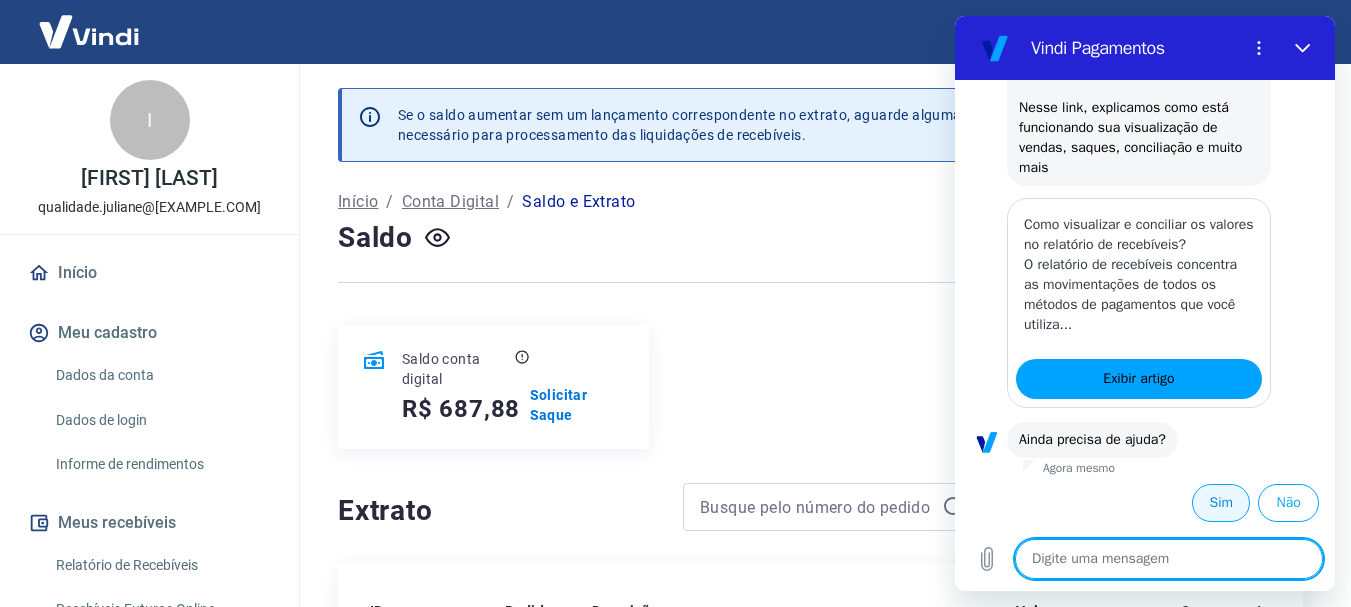 click on "Sim" at bounding box center (1221, 503) 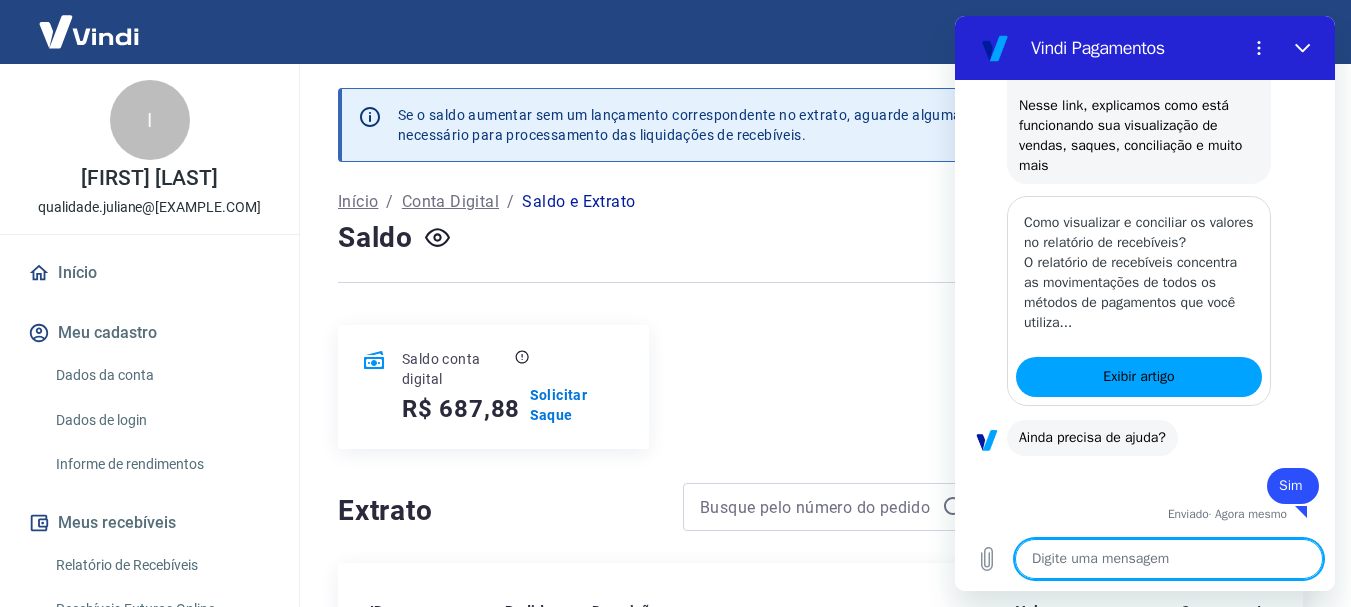 scroll, scrollTop: 352, scrollLeft: 0, axis: vertical 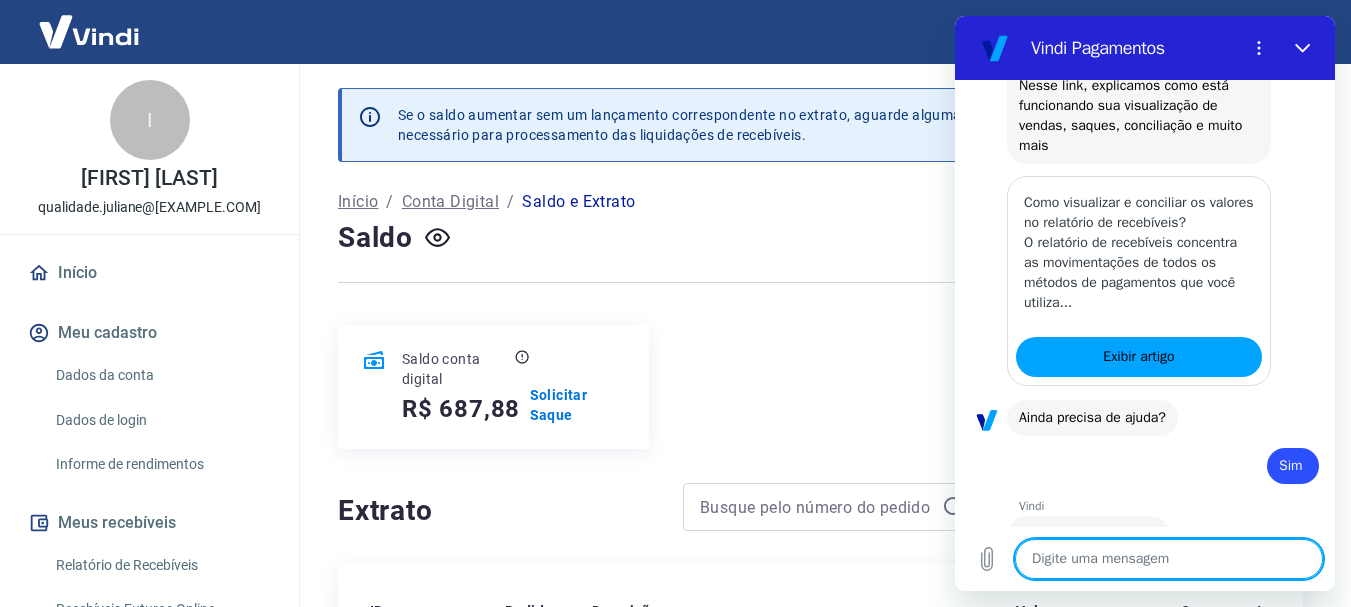 type on "x" 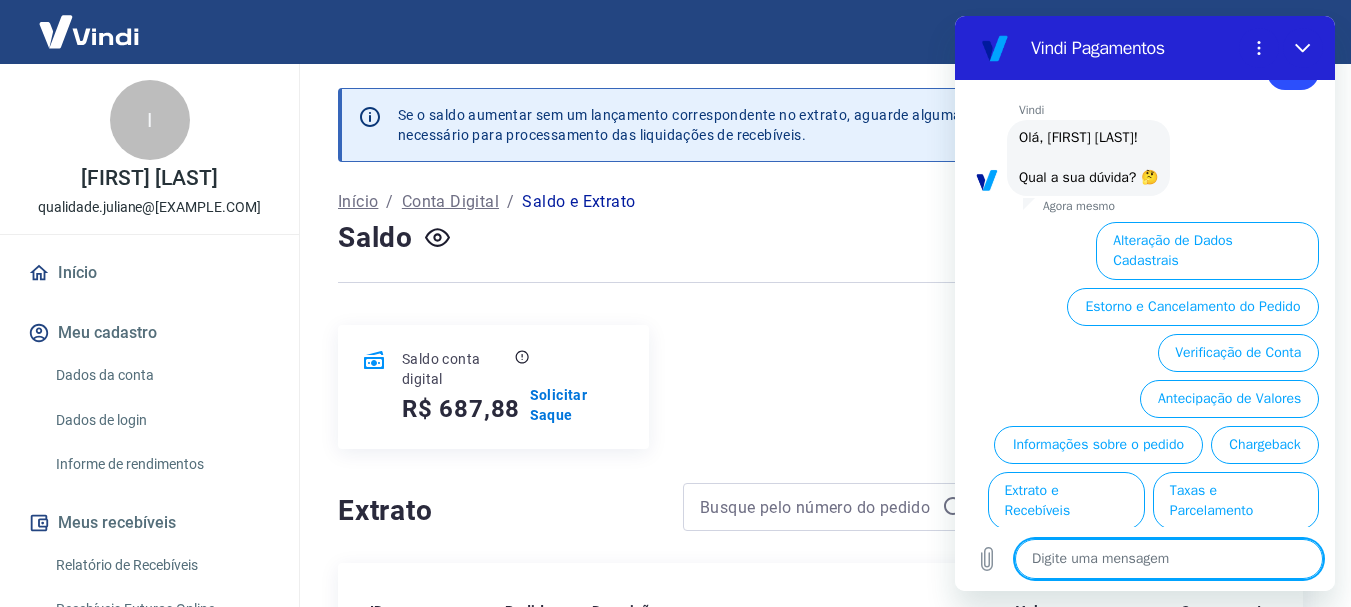 scroll, scrollTop: 826, scrollLeft: 0, axis: vertical 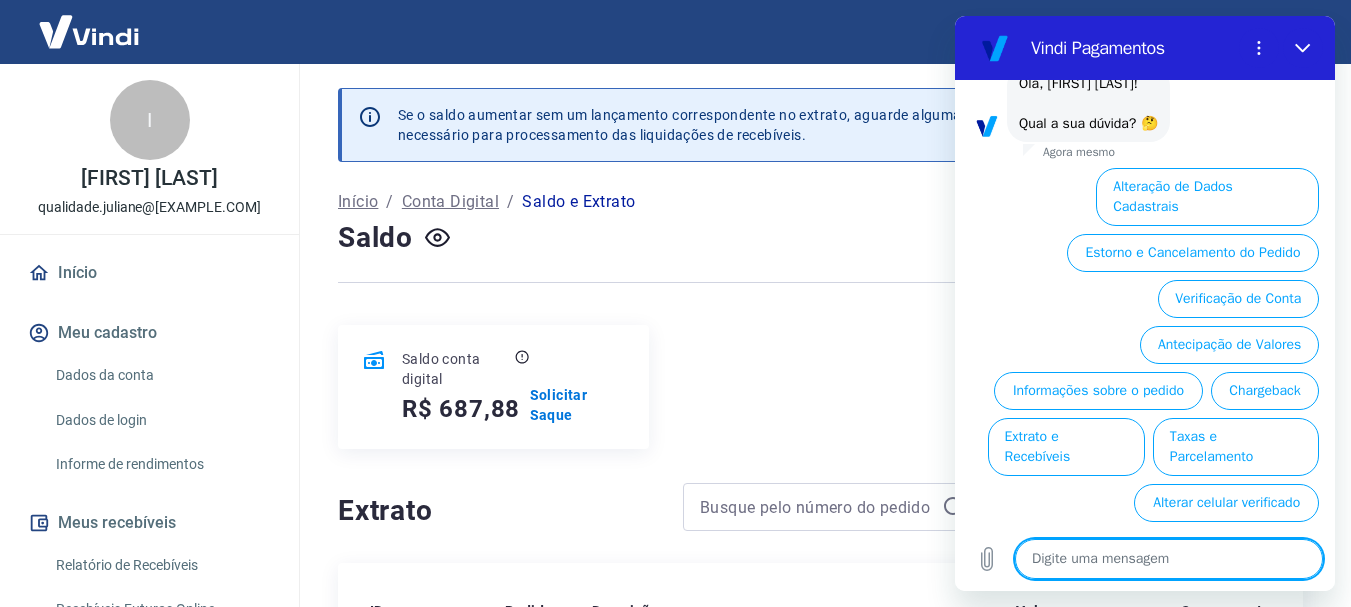 click at bounding box center (1169, 559) 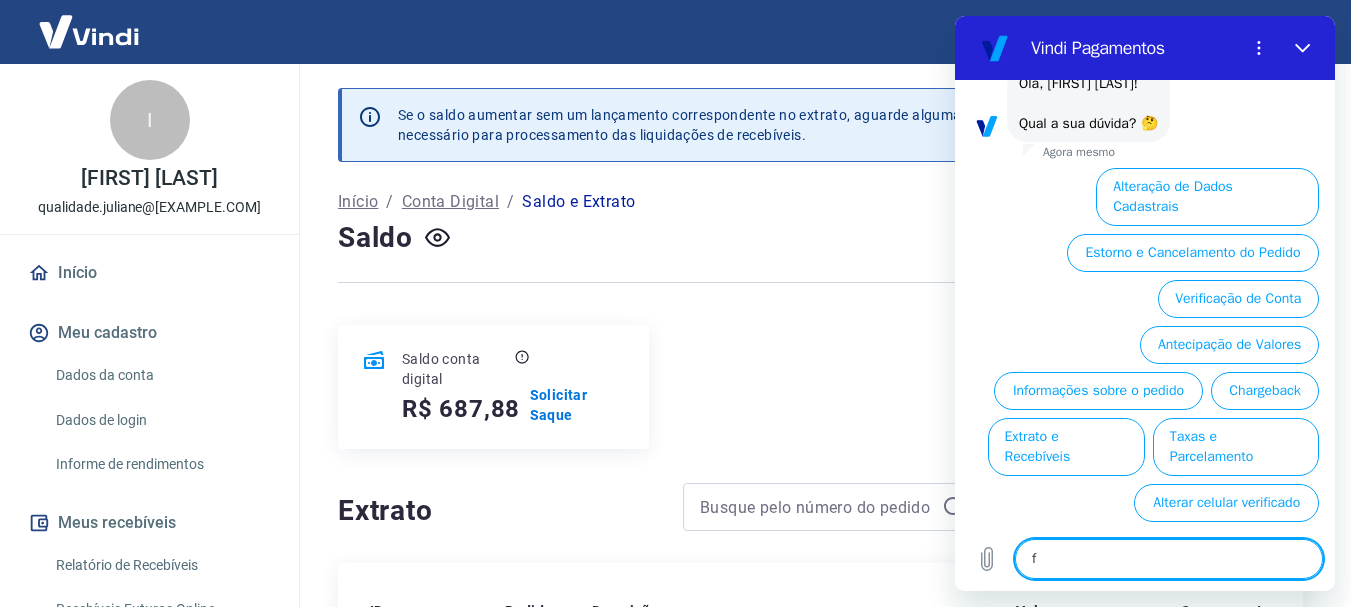type on "fa" 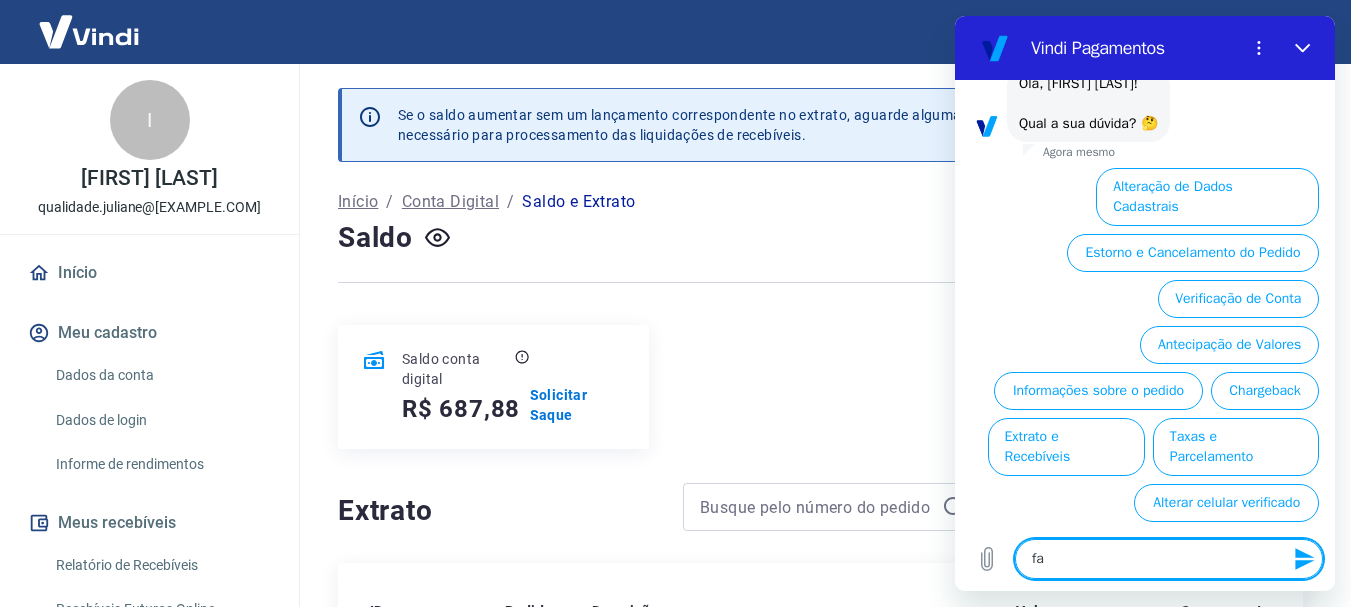 type on "fal" 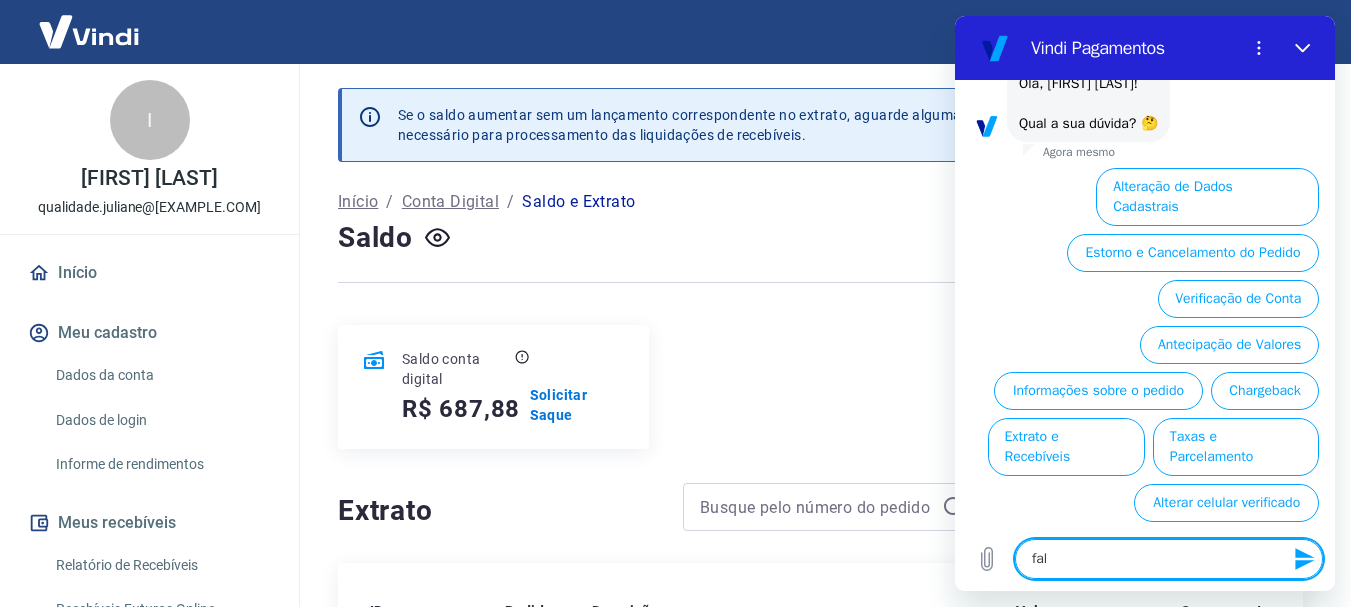 type on "fala" 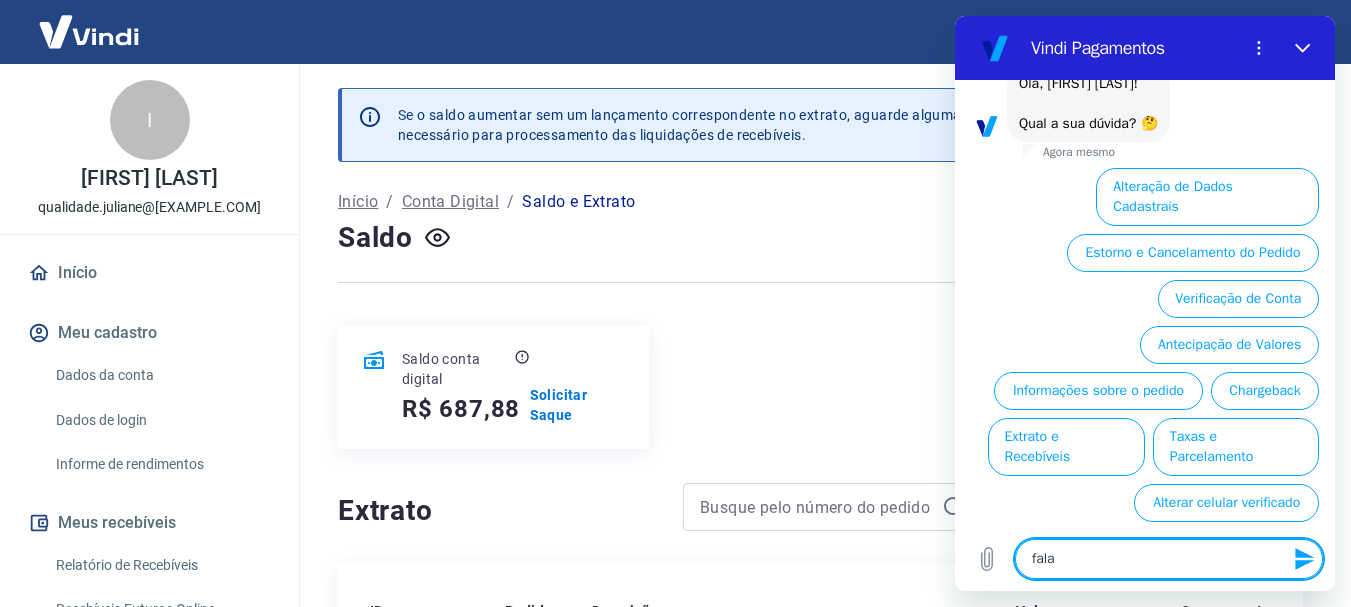 type on "x" 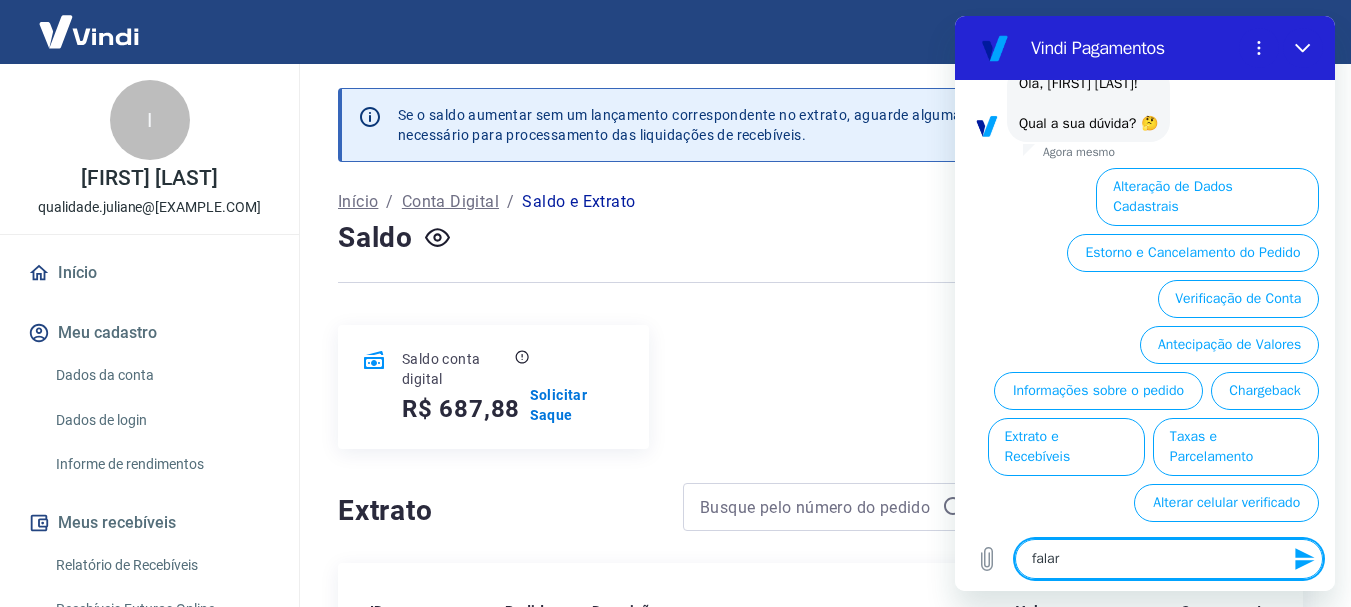 type on "falar" 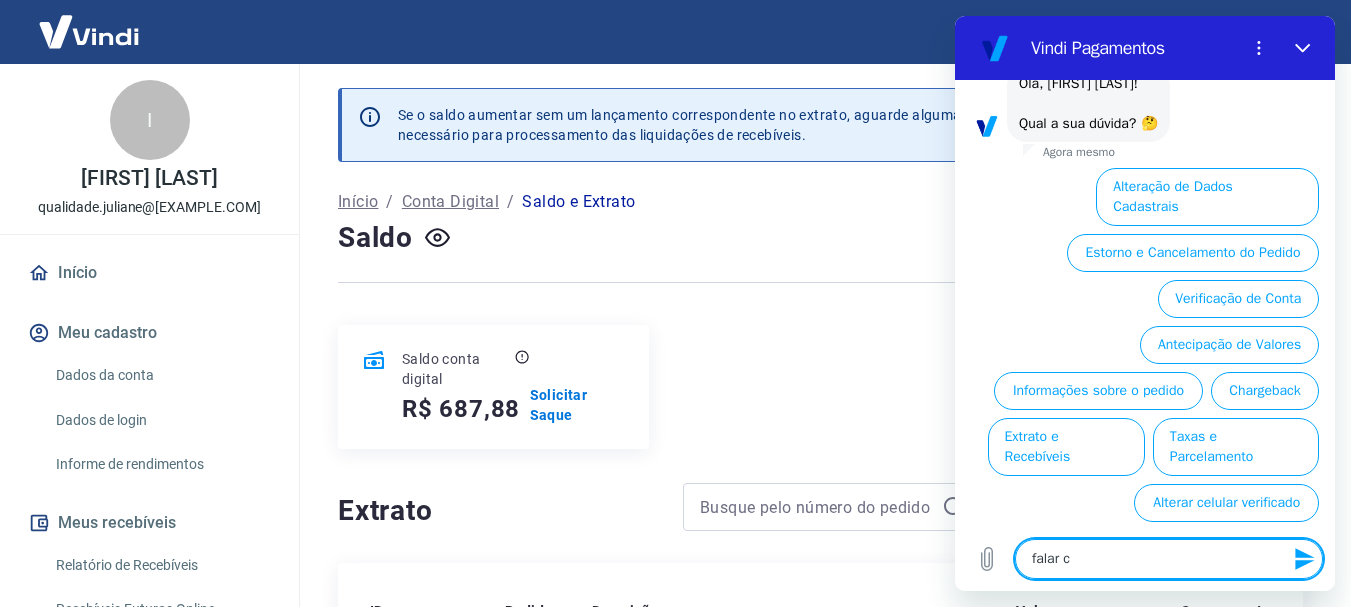 type on "falar co" 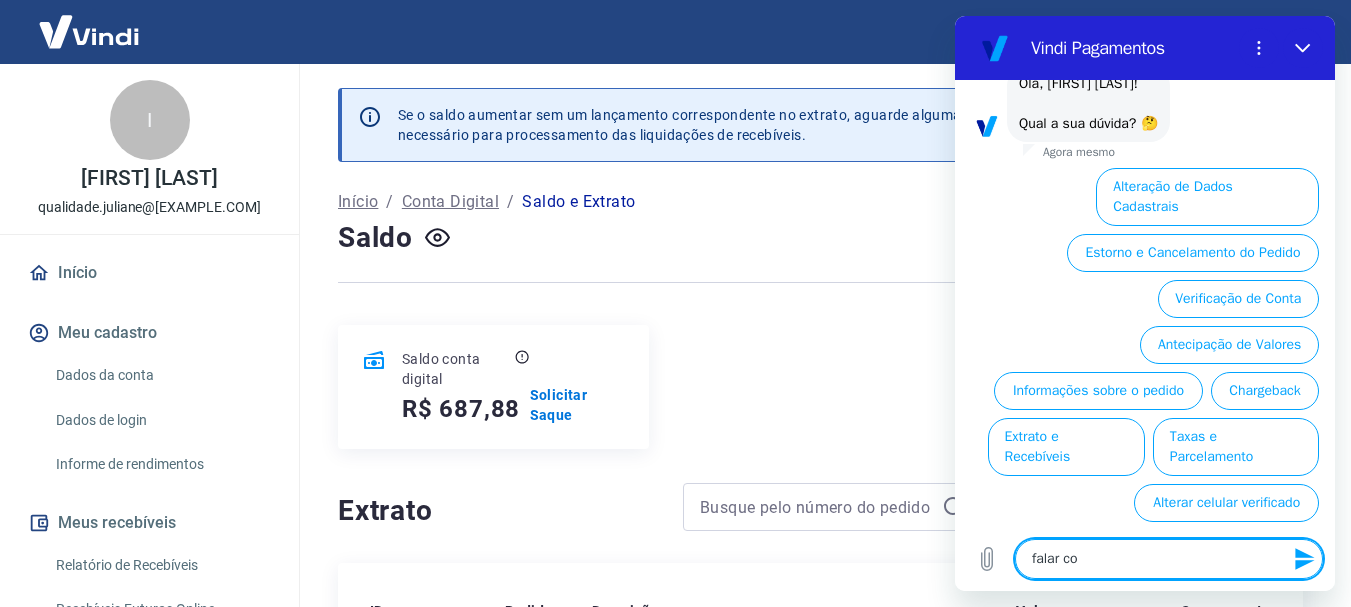 type on "falar com" 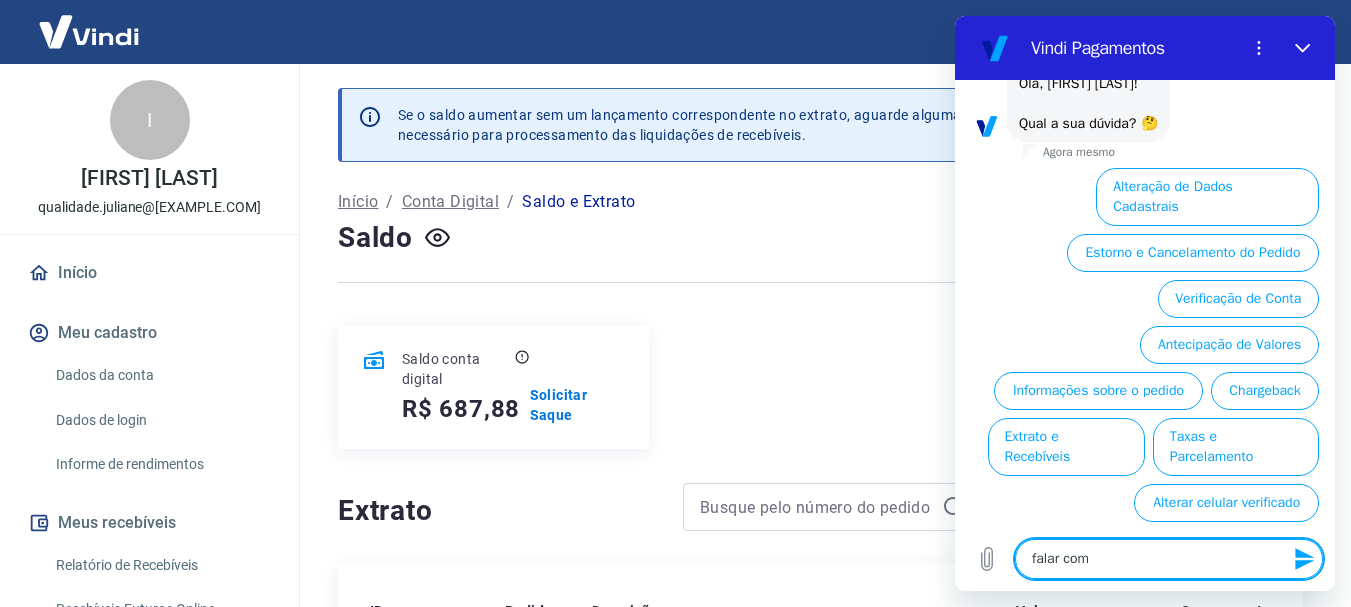 type on "falar com" 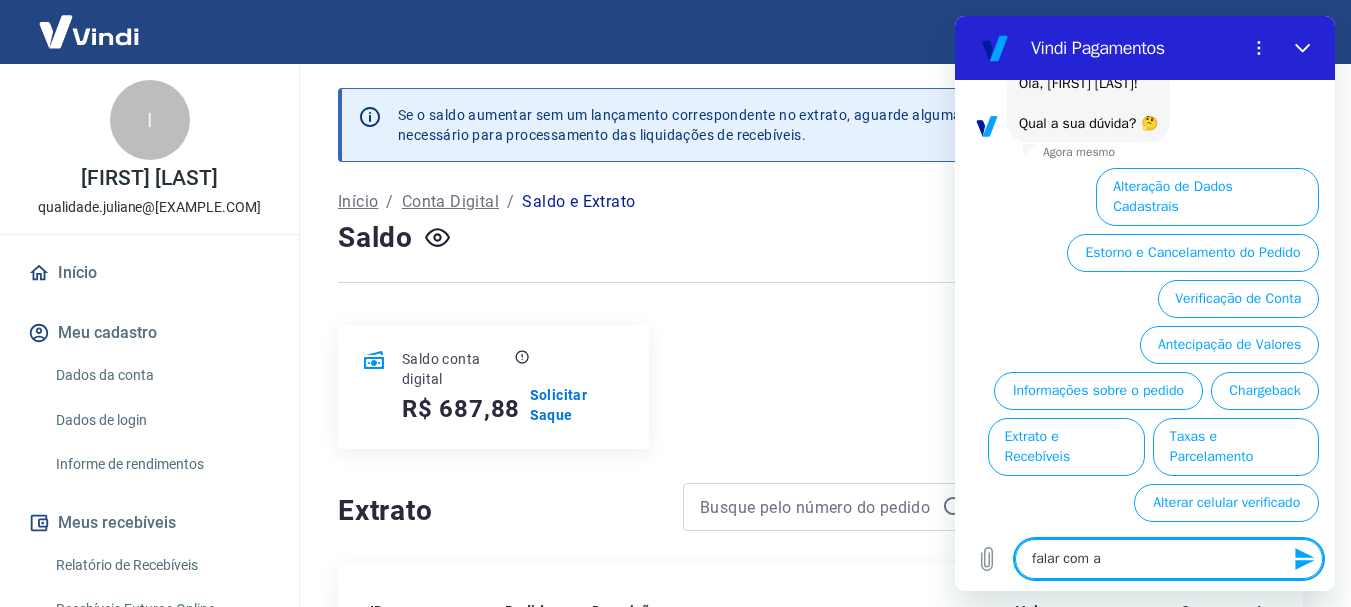 type on "falar com at" 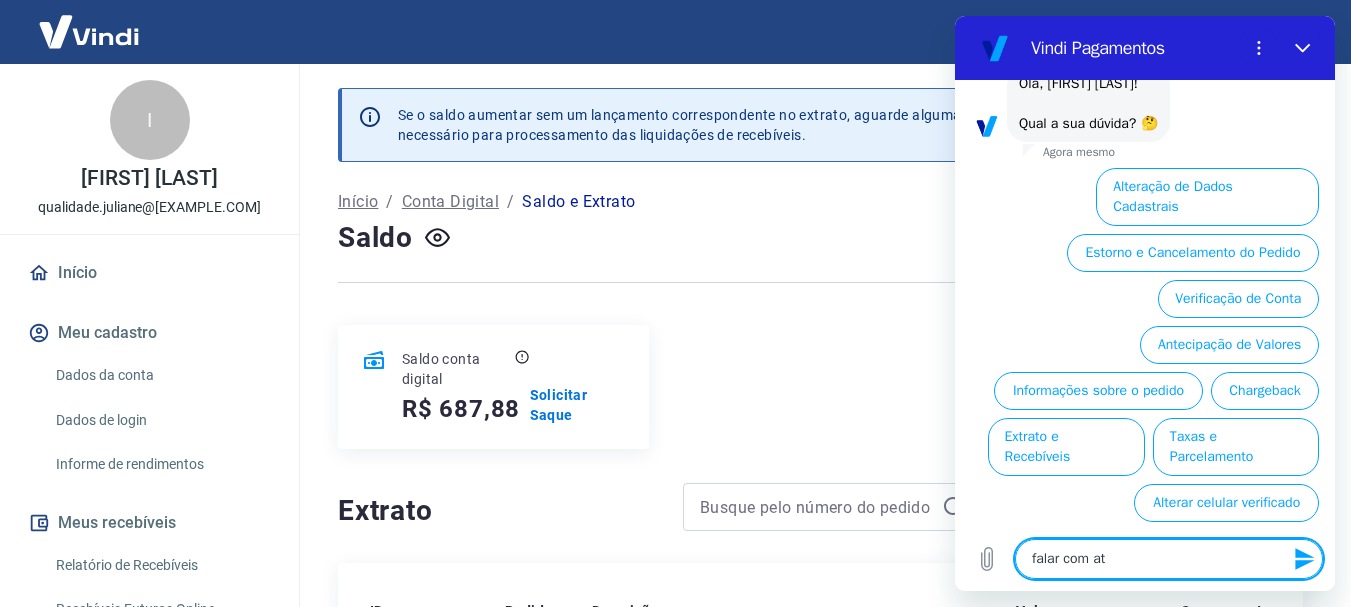 type on "falar com ate" 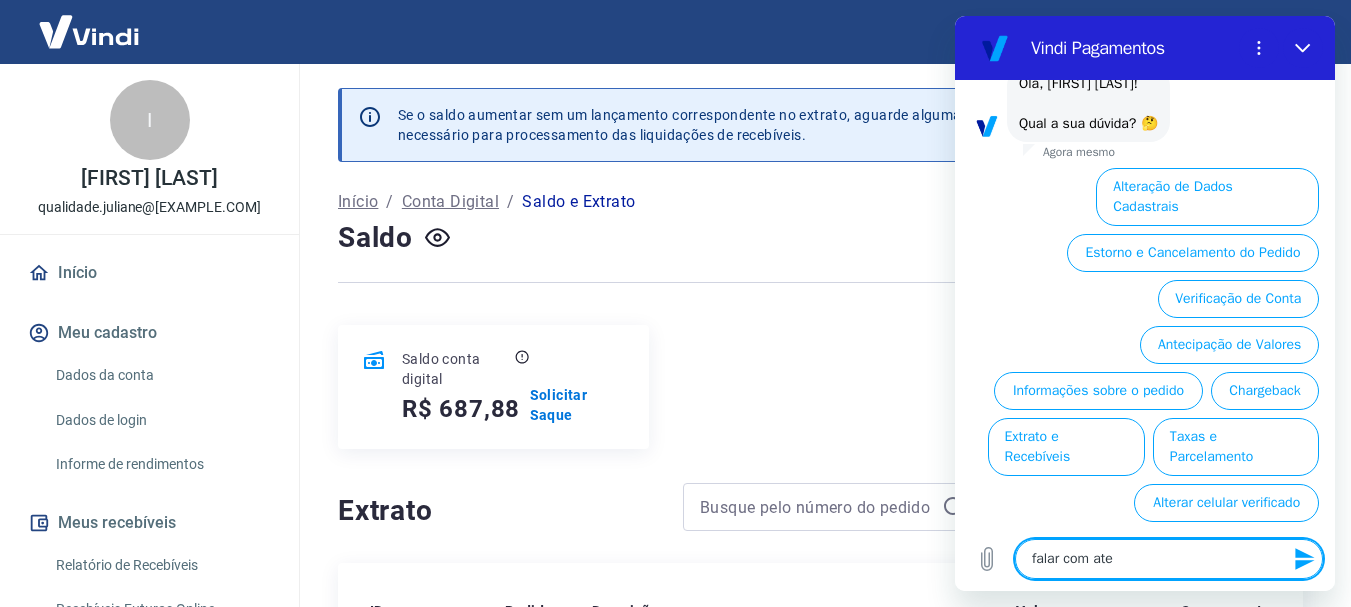 type on "falar com aten" 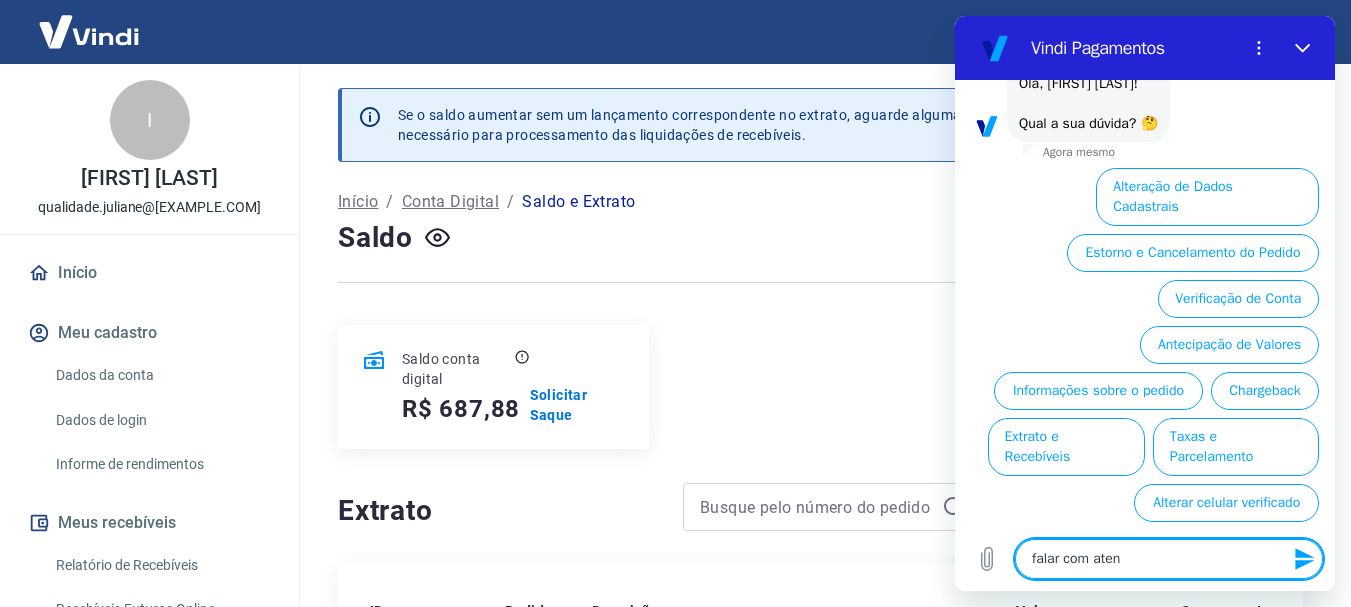 type on "falar com atend" 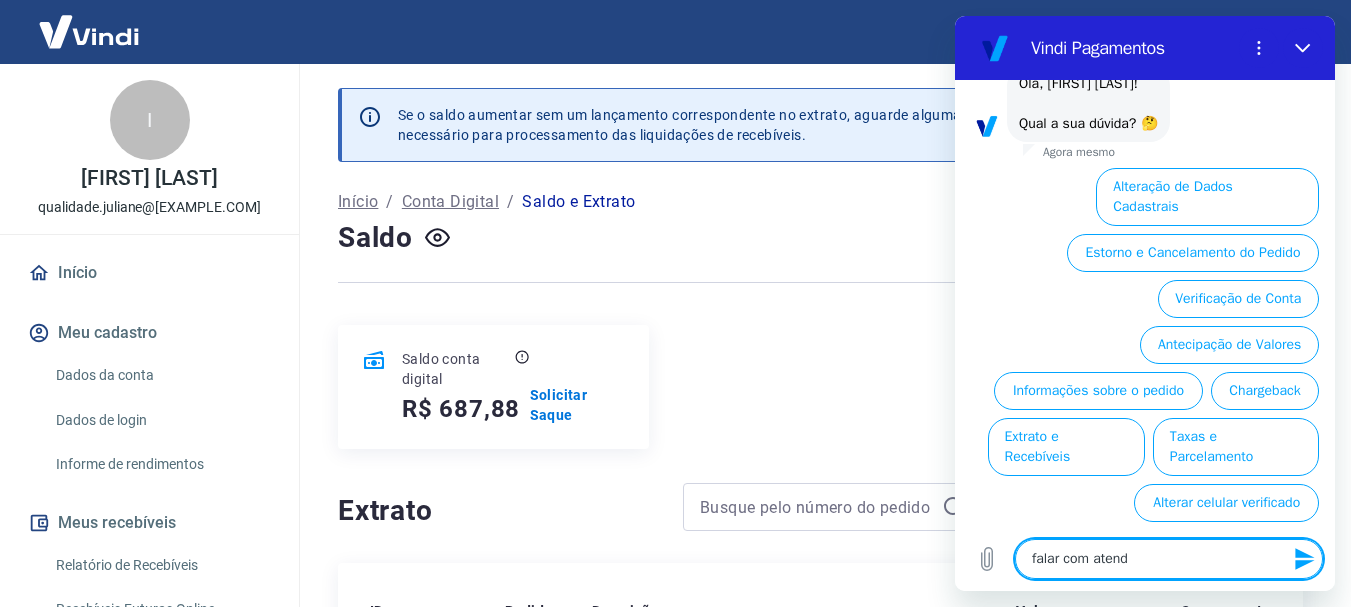 type on "falar com atende" 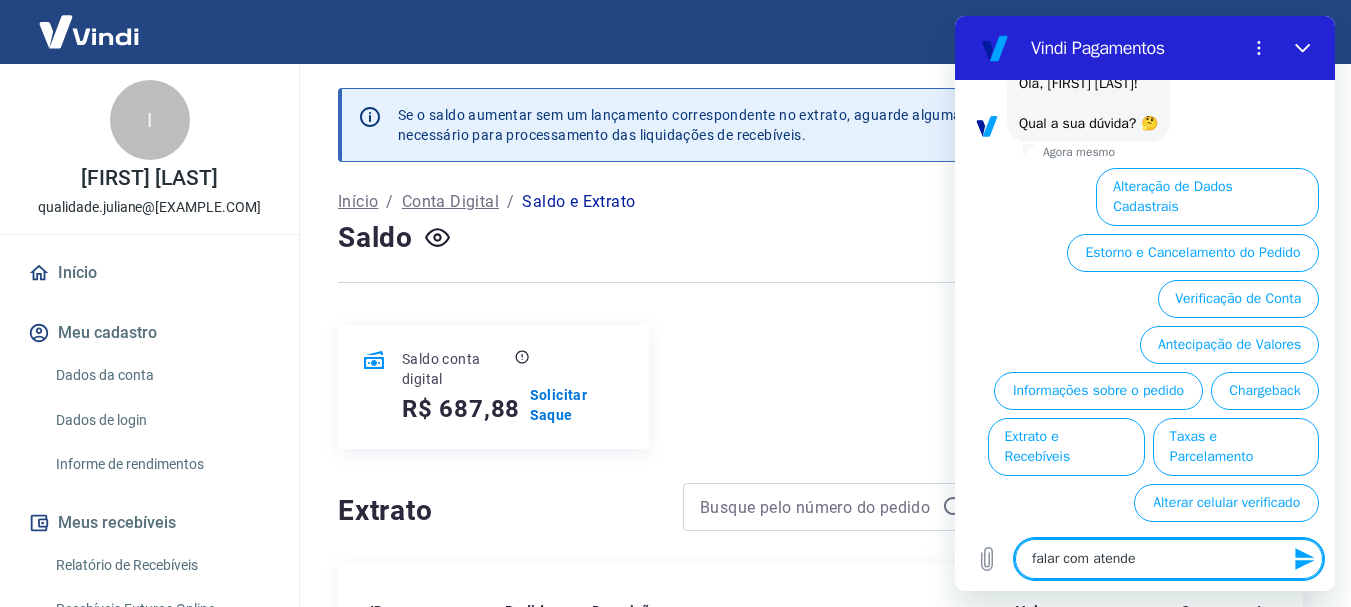 type on "falar com atender" 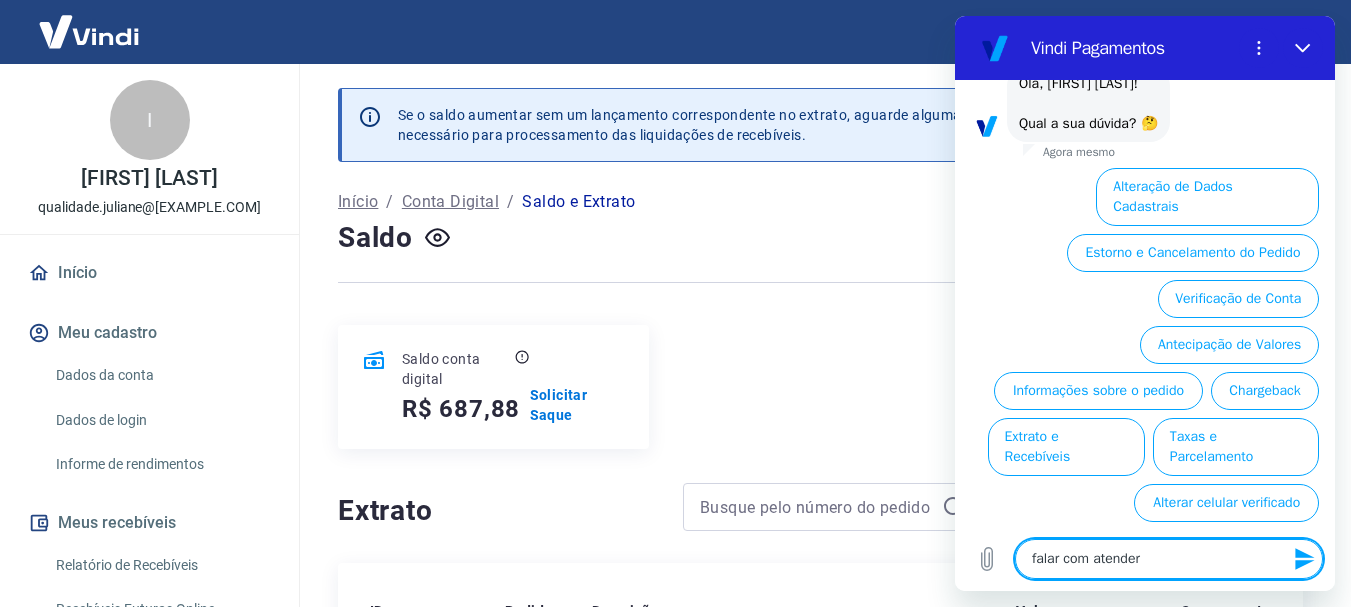 type on "falar com atende" 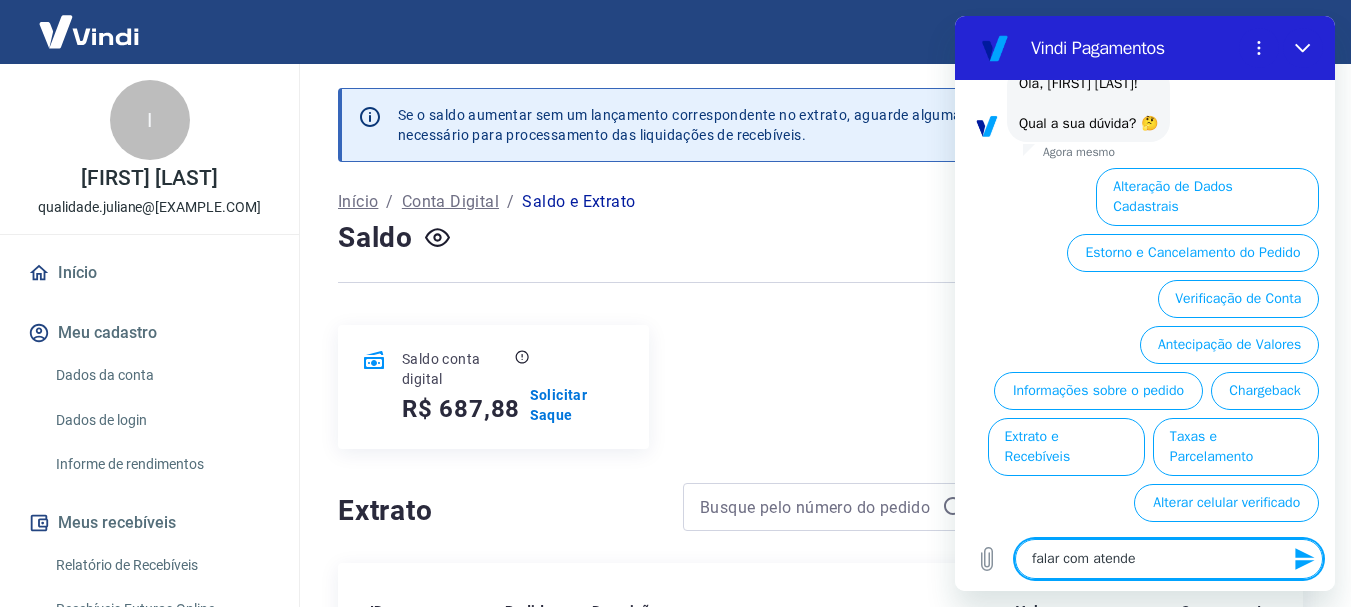 type on "falar com atendet" 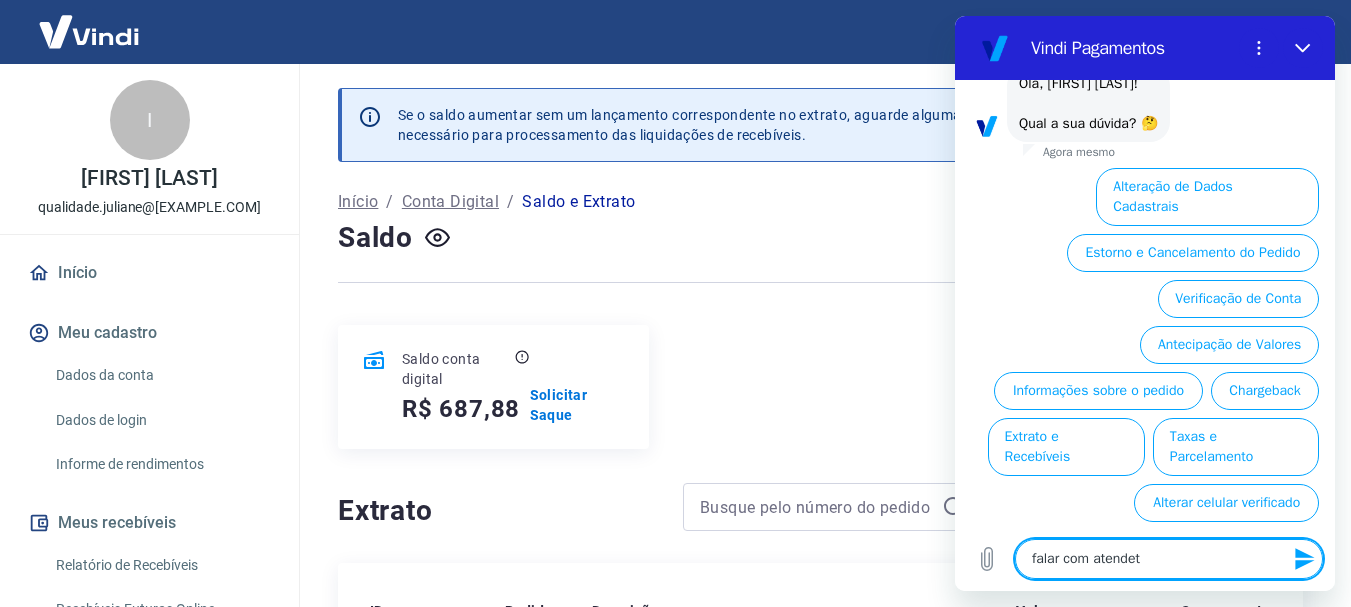 type on "falar com atendete" 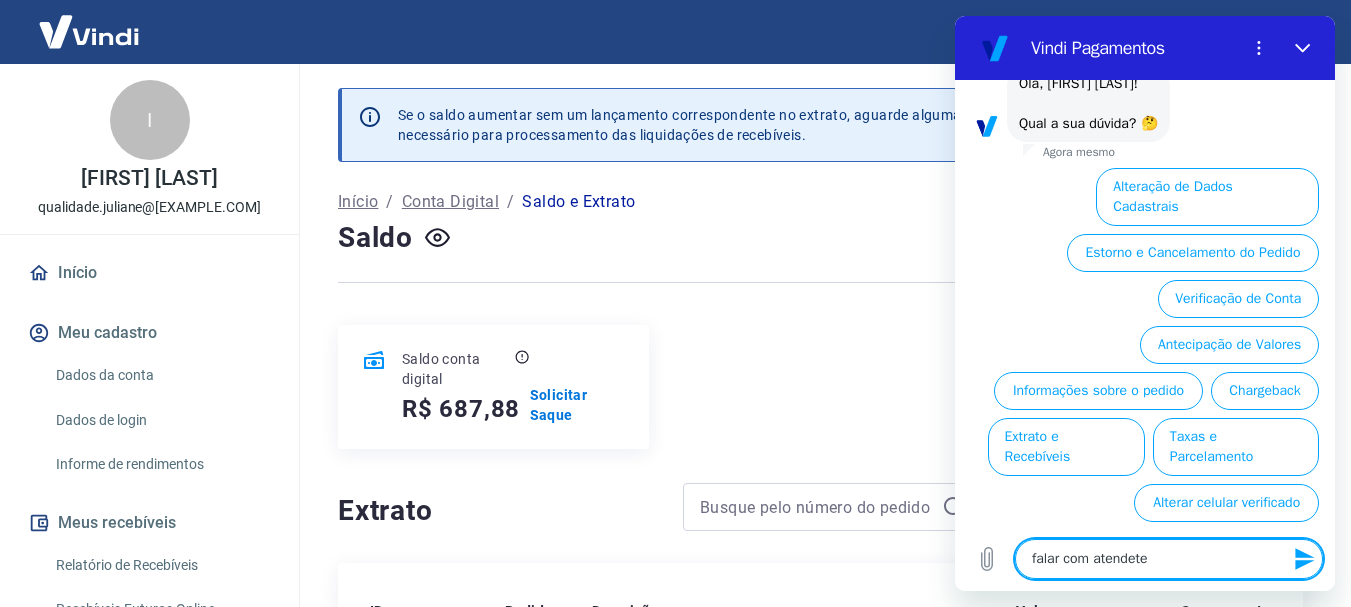 type 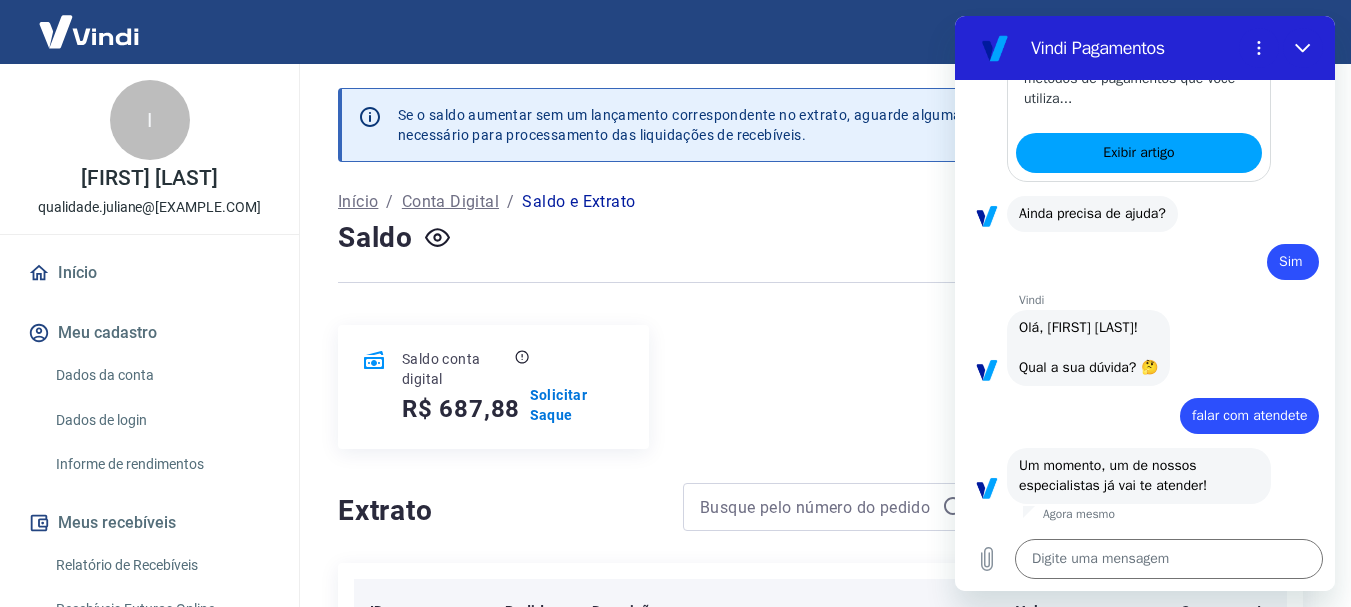 scroll, scrollTop: 666, scrollLeft: 0, axis: vertical 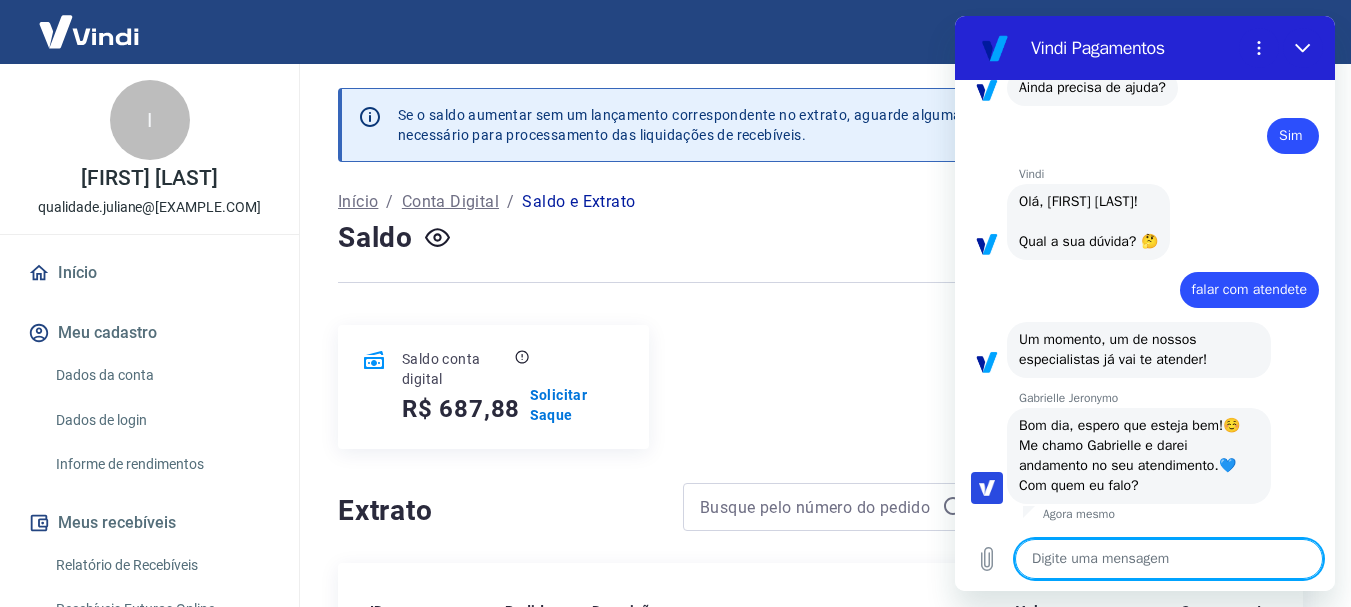 type on "x" 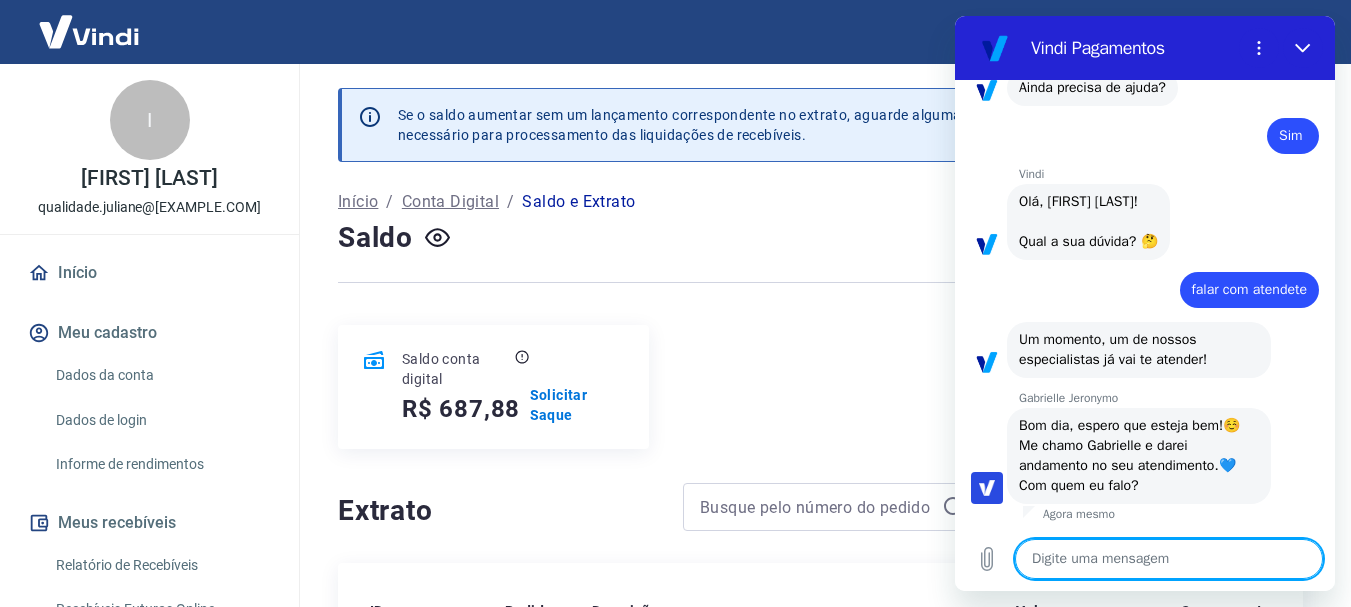 type on "B" 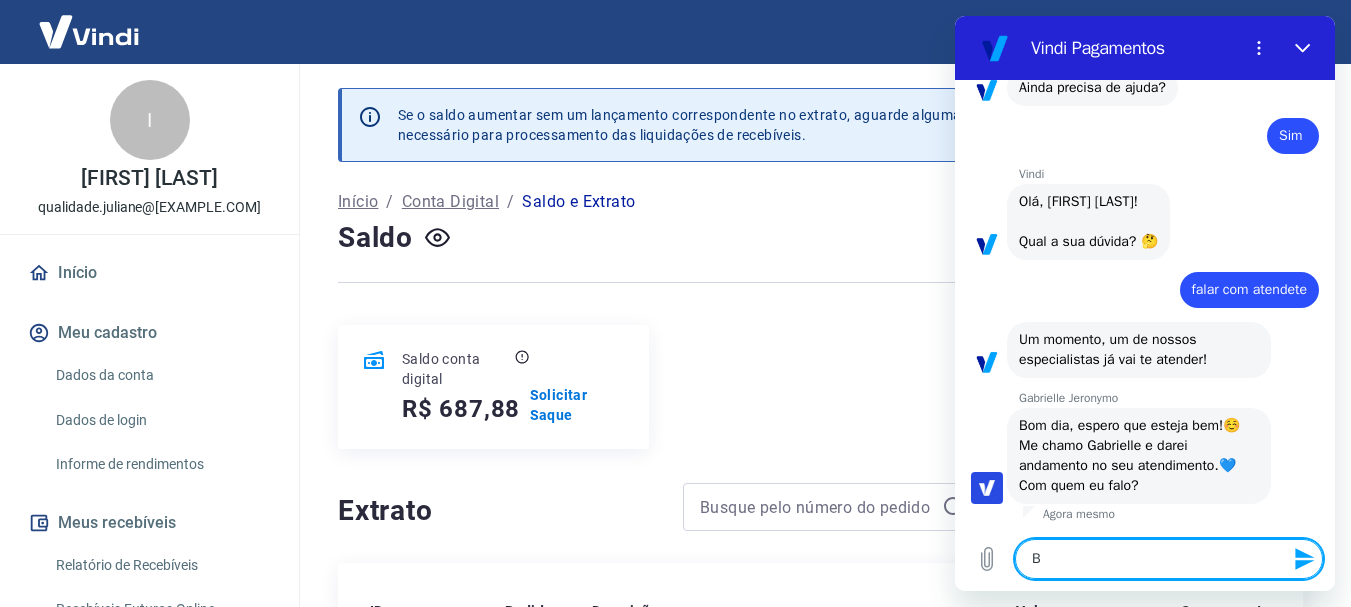 type on "Bo" 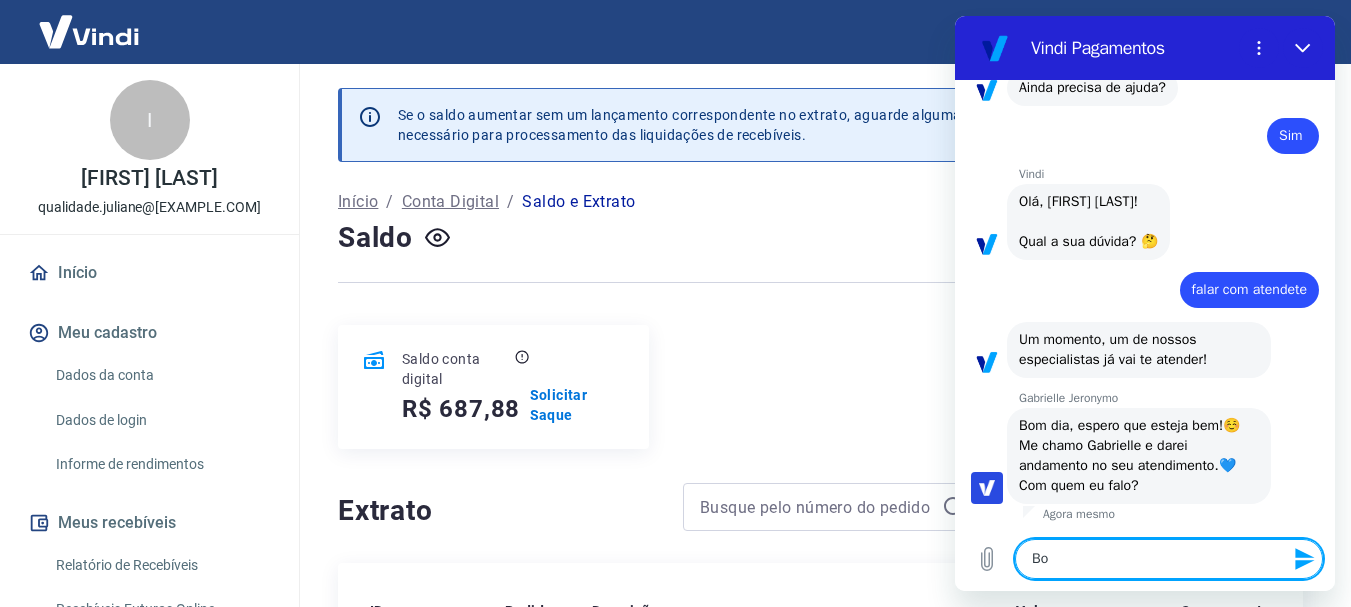 type on "Bom" 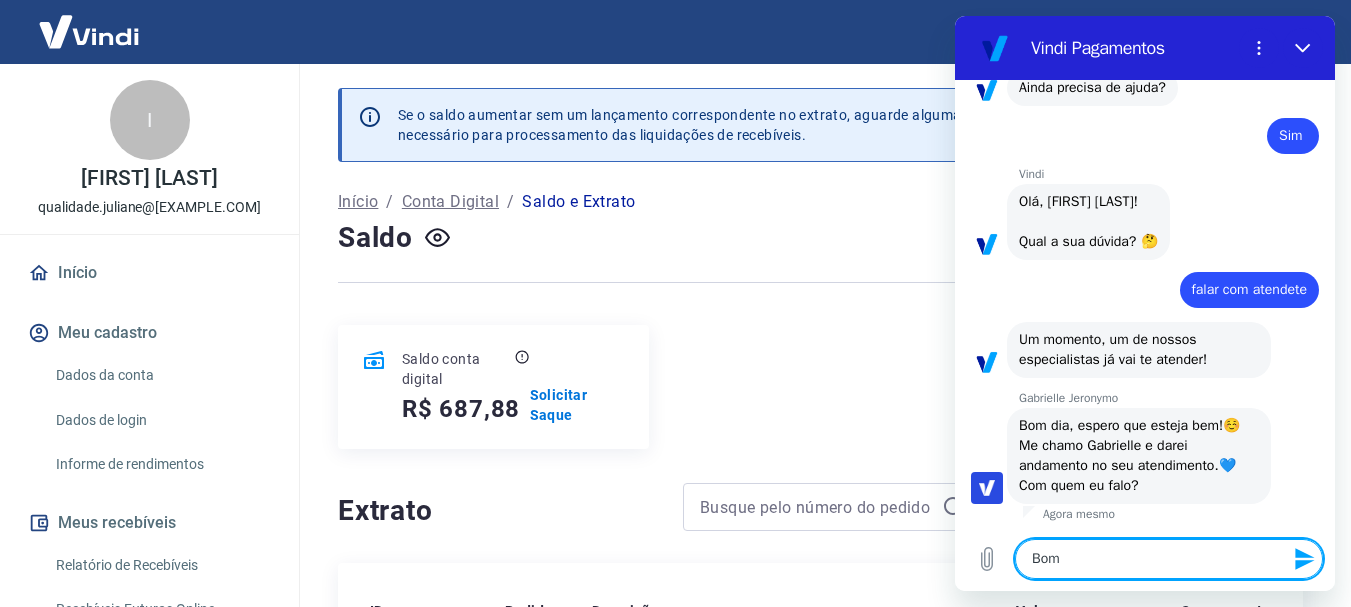 type on "Bom" 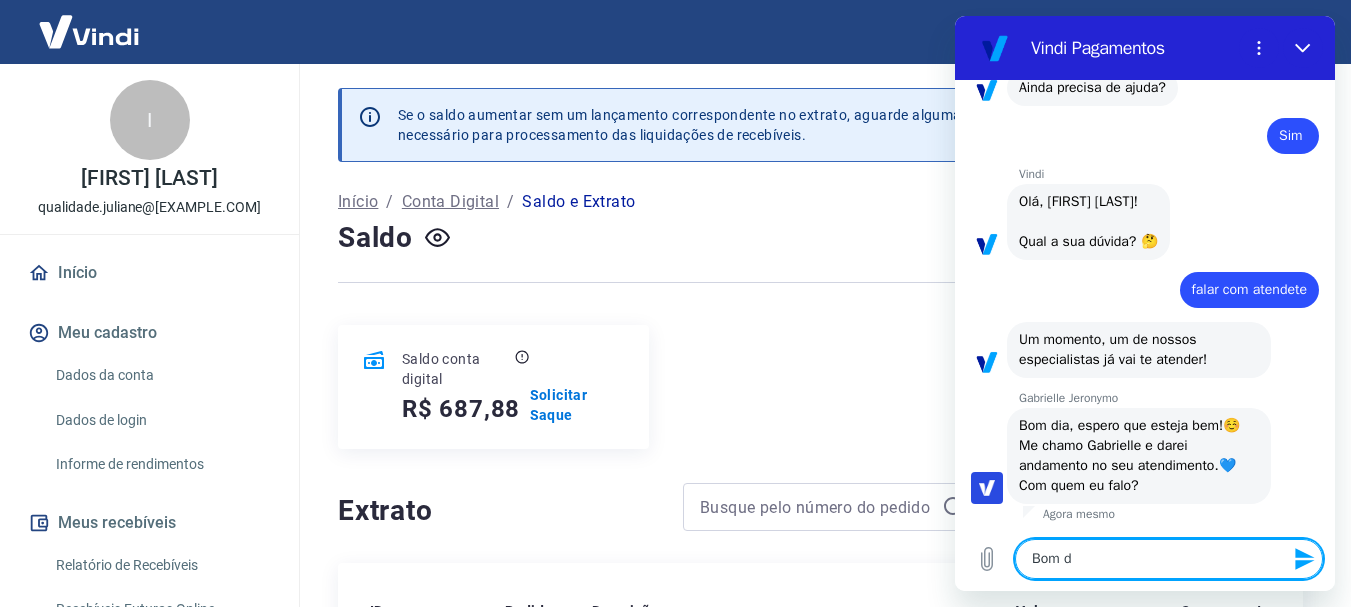 type on "Bom di" 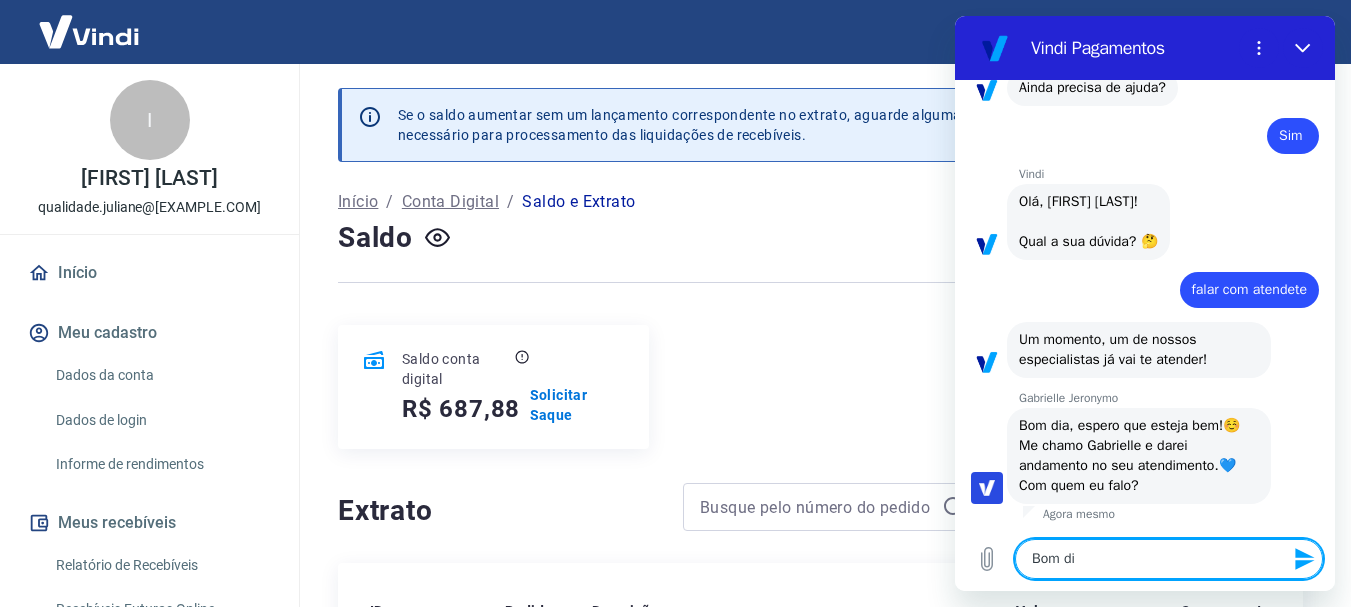 type on "Bom dia" 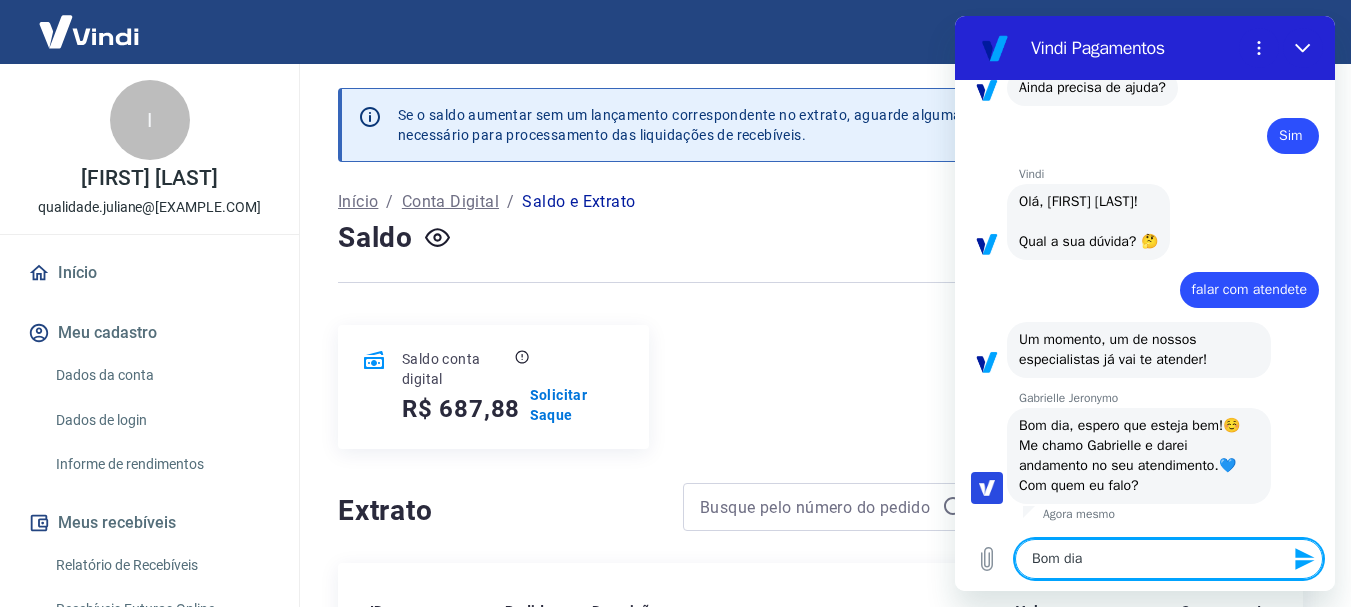 type 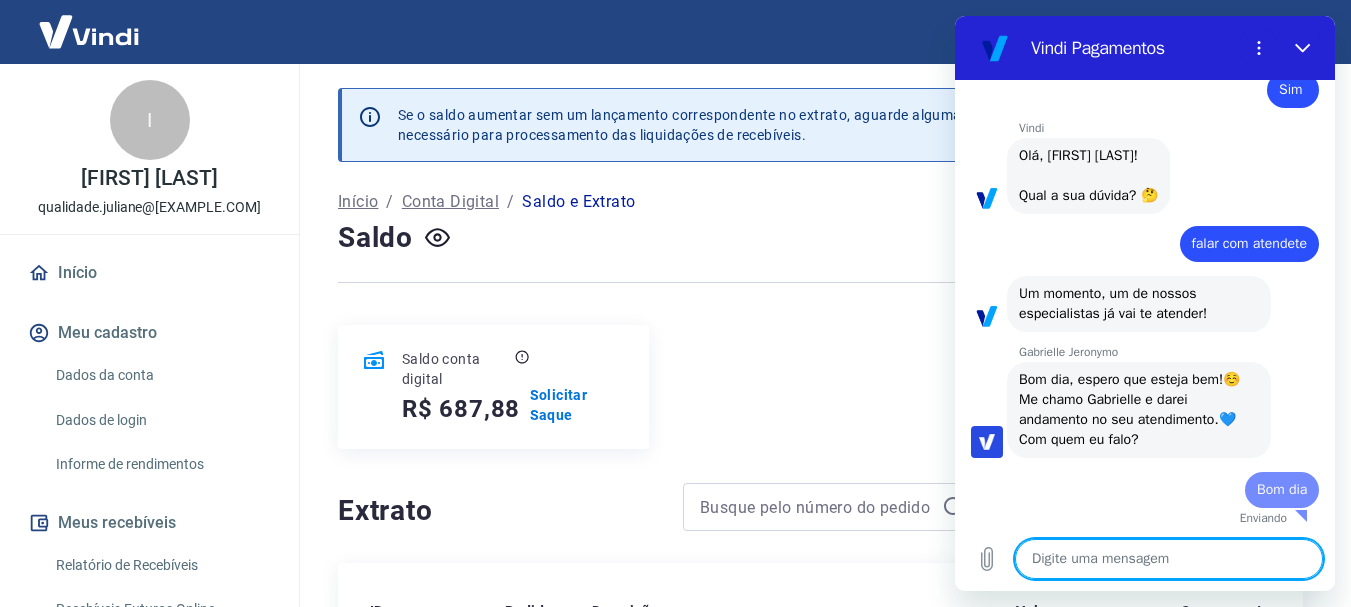 type on "x" 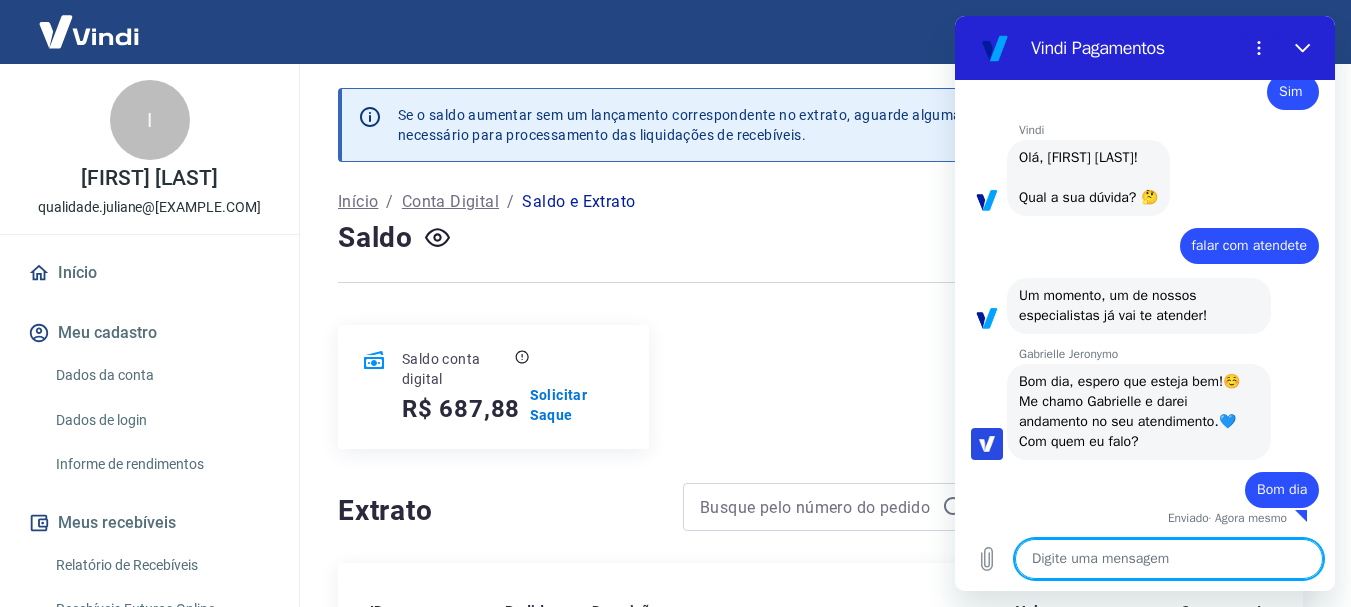 scroll, scrollTop: 790, scrollLeft: 0, axis: vertical 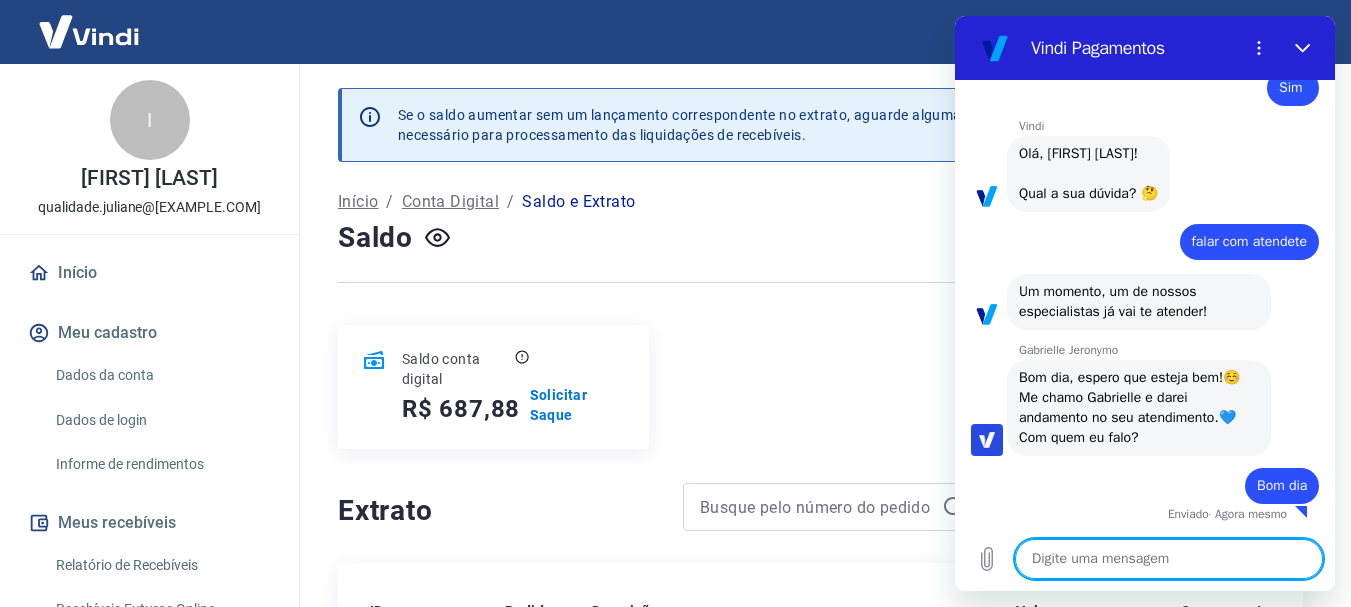 type on "F" 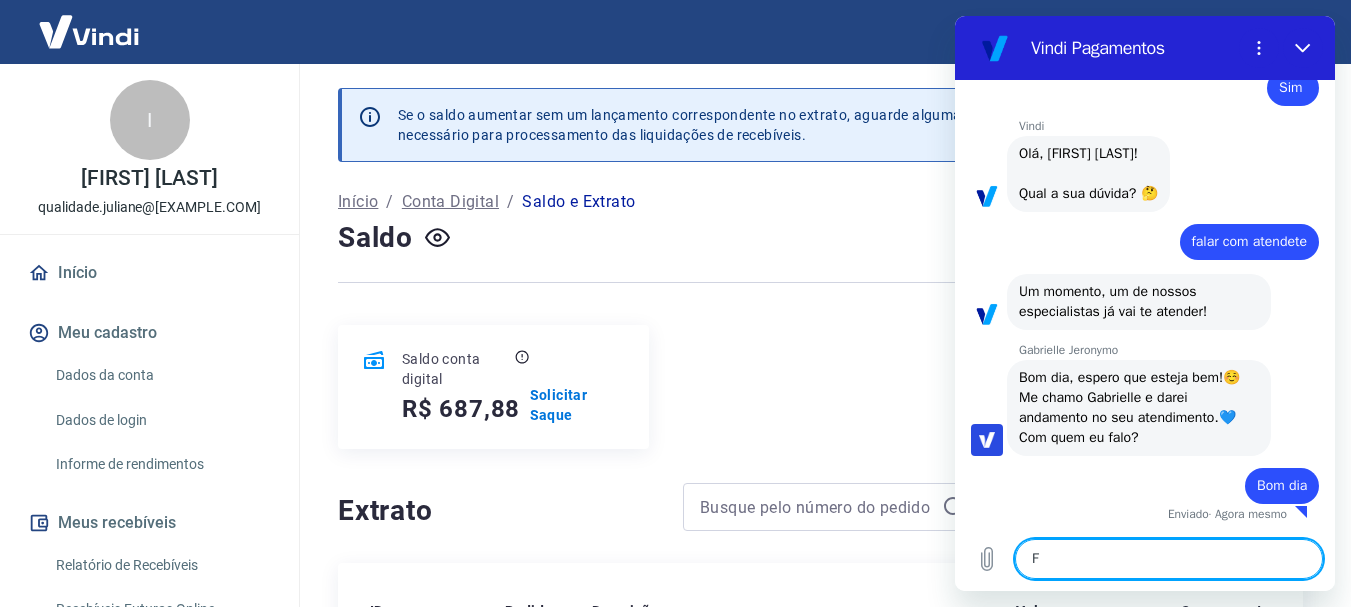 type on "Fa" 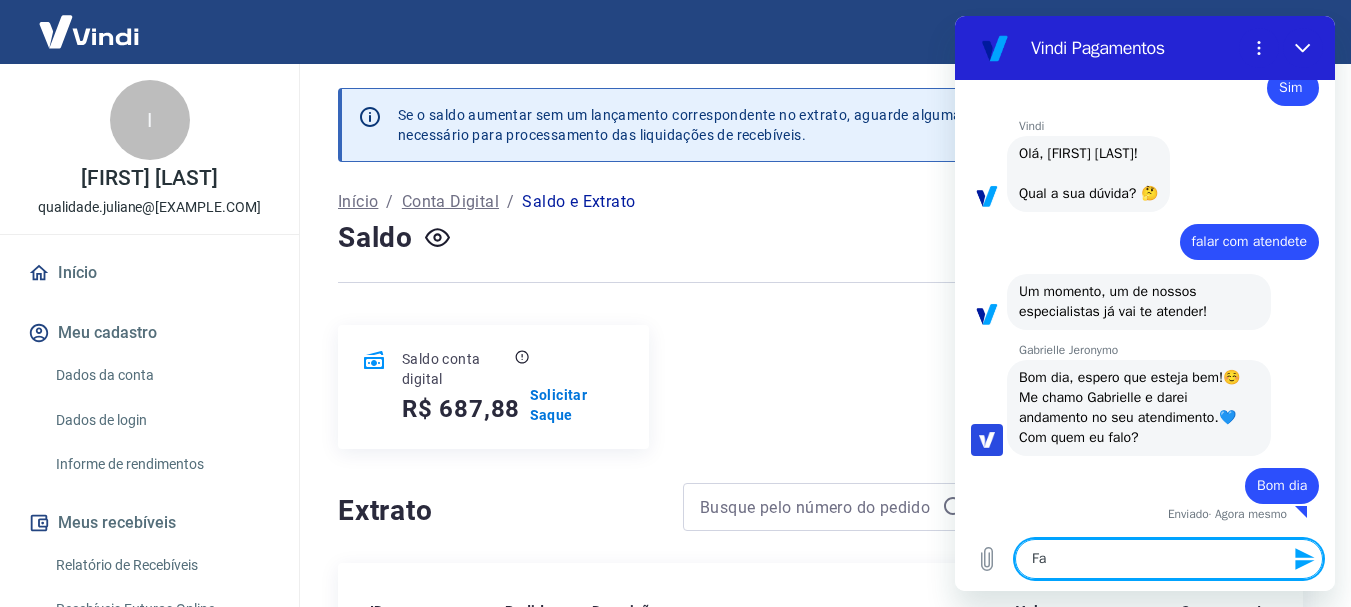 type on "Fal" 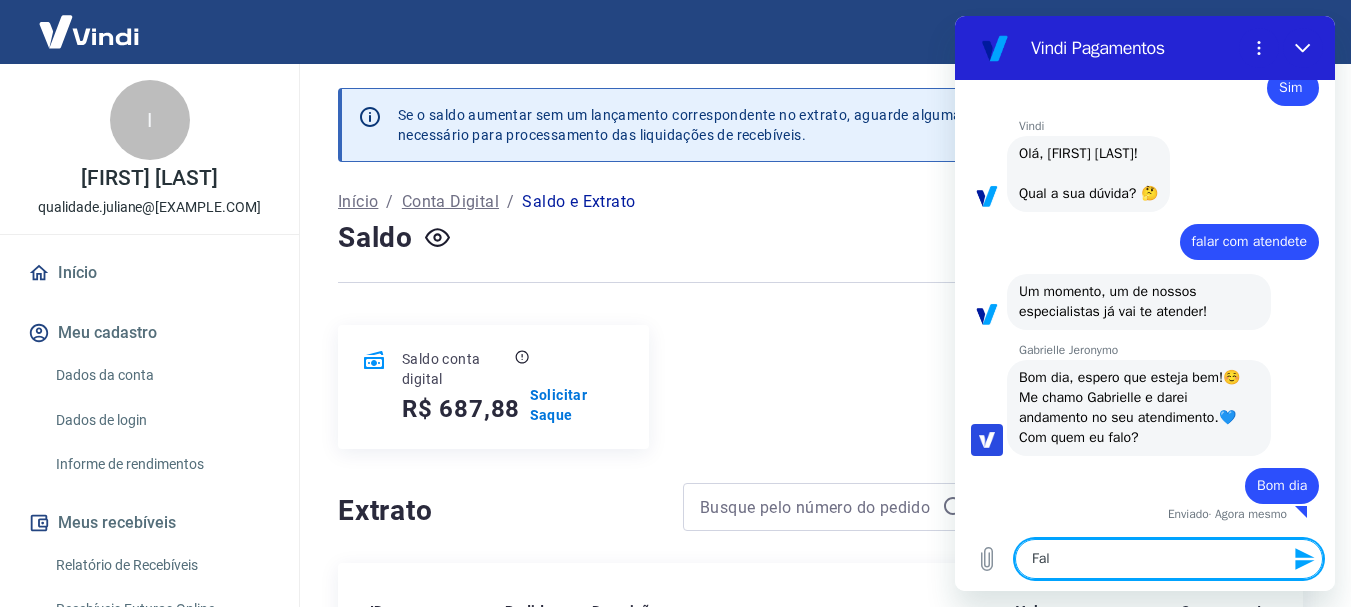 type on "Fala" 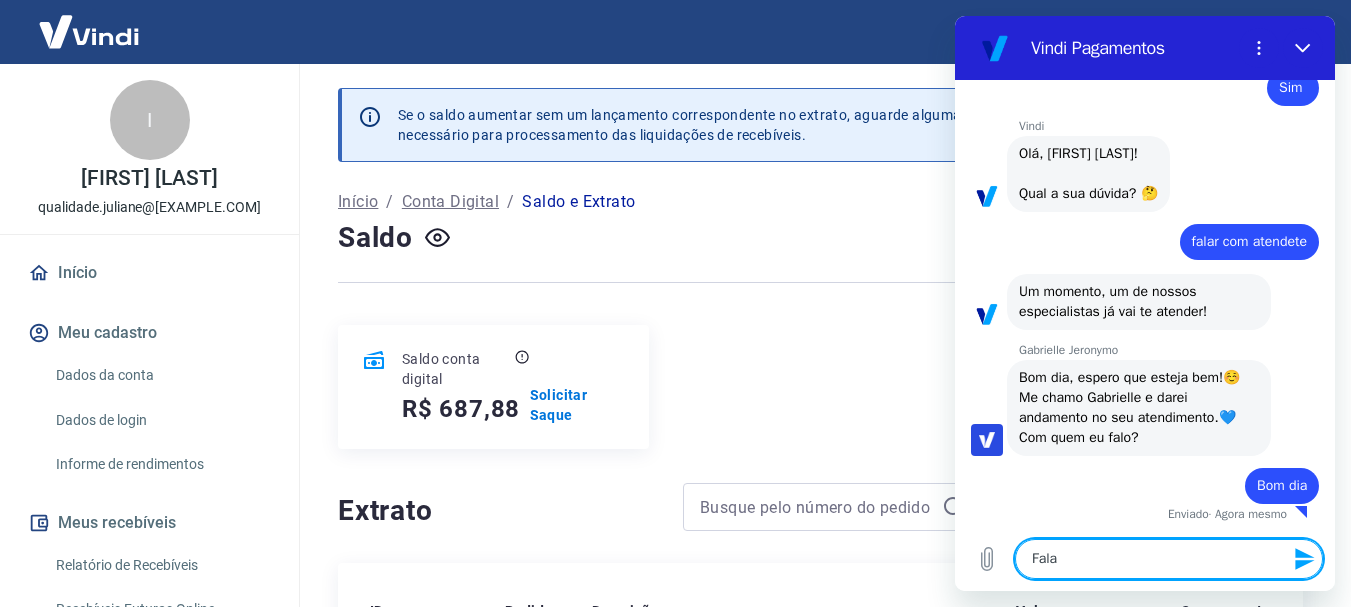 type on "Fala" 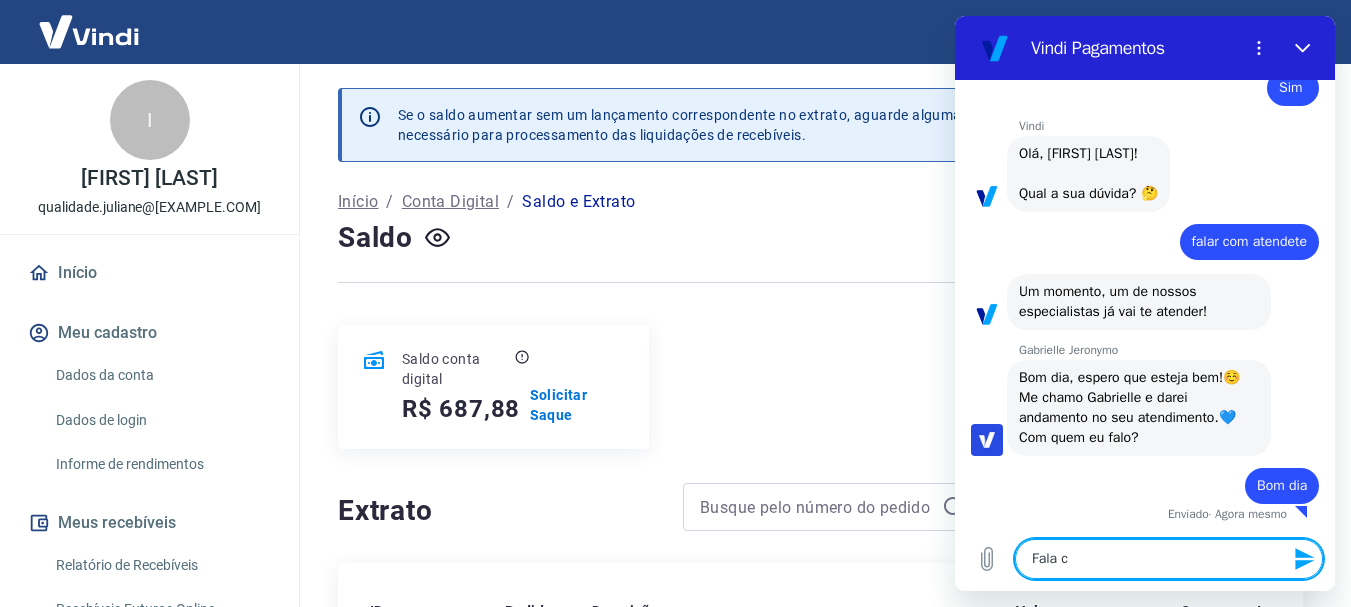 type on "Fala co" 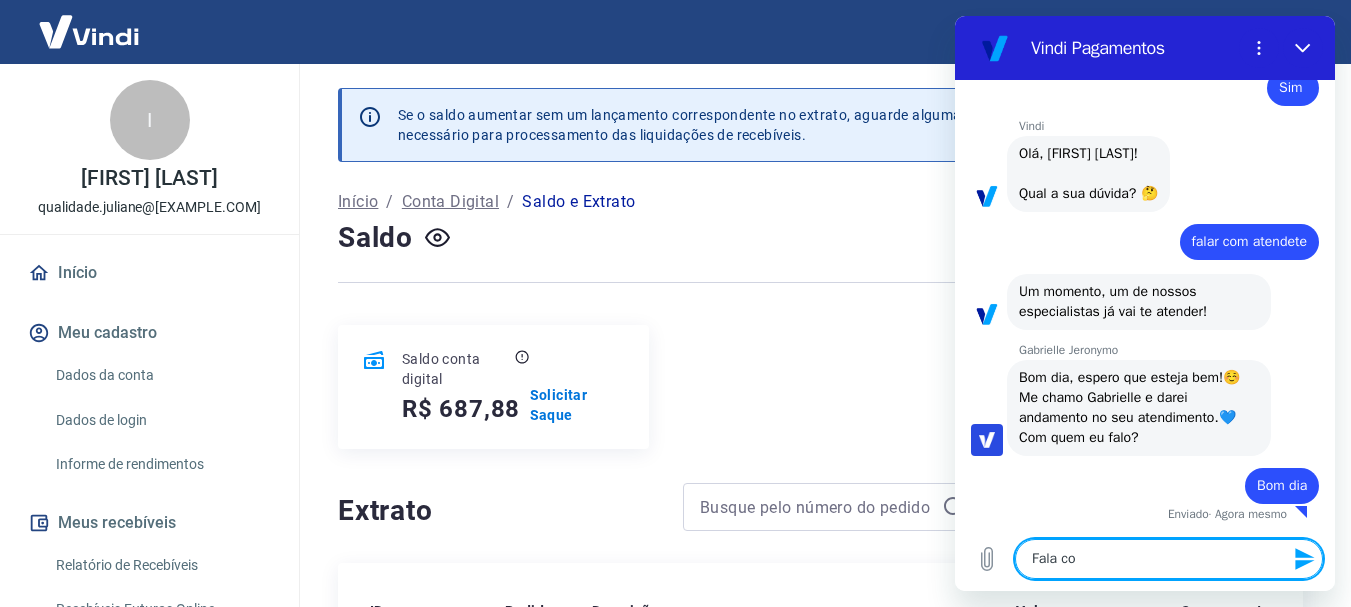 type on "Fala com" 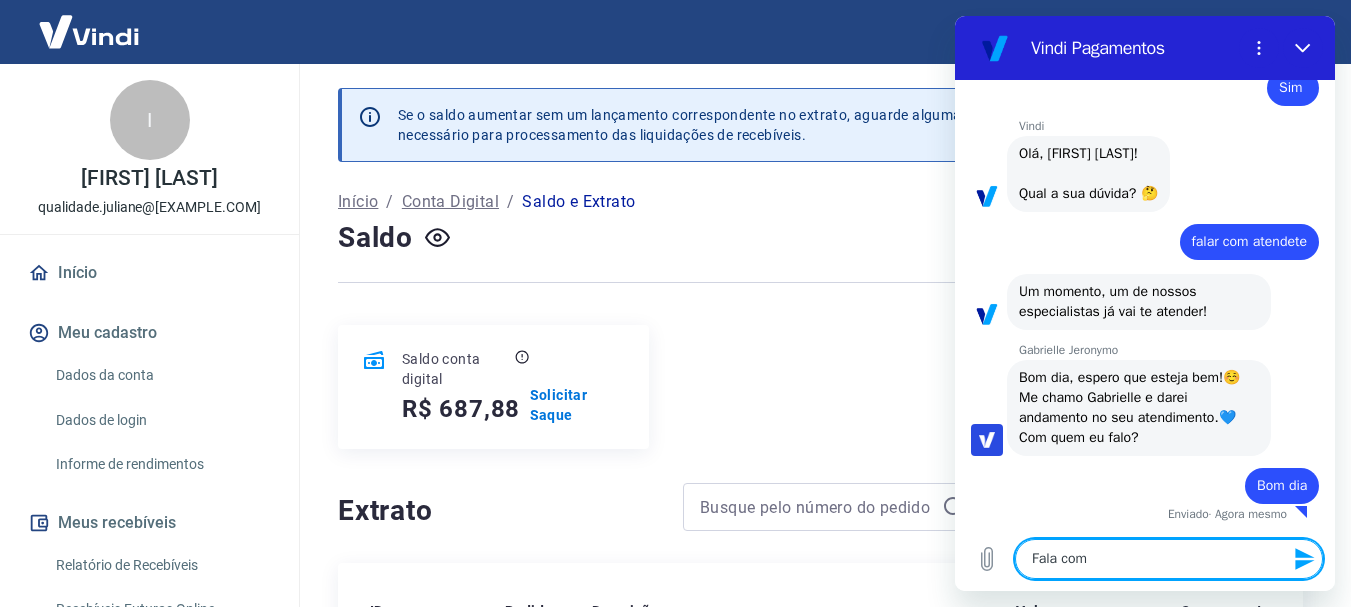 type on "Fala com" 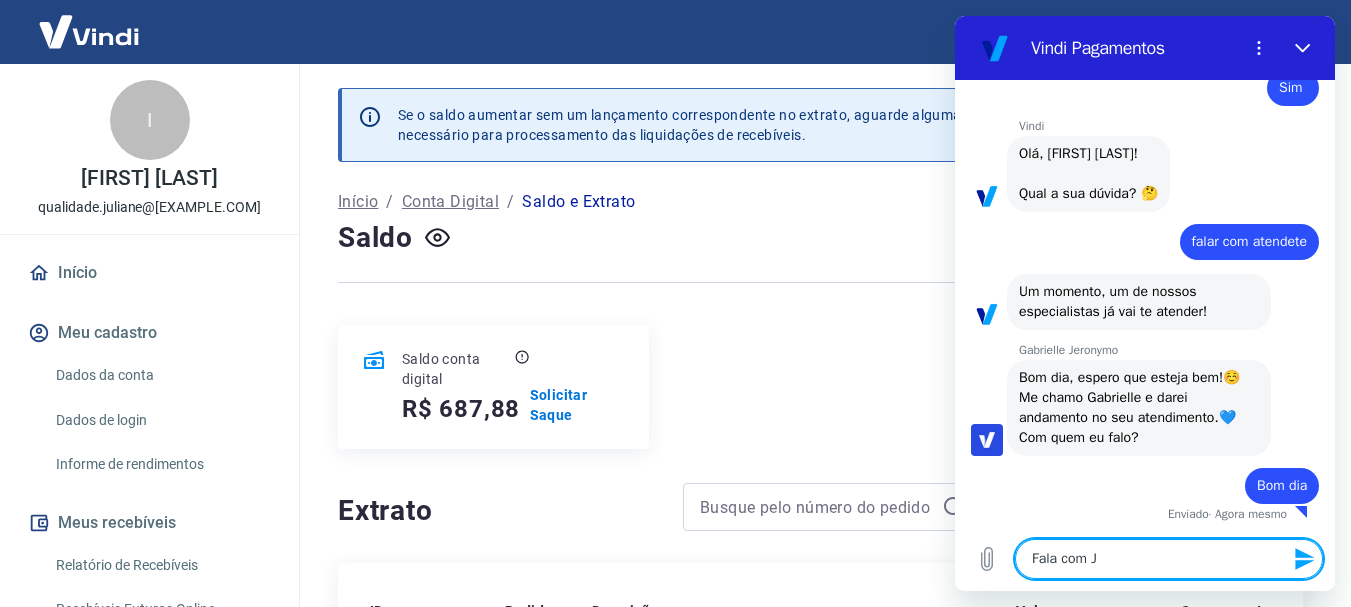 type on "Fala com Ju" 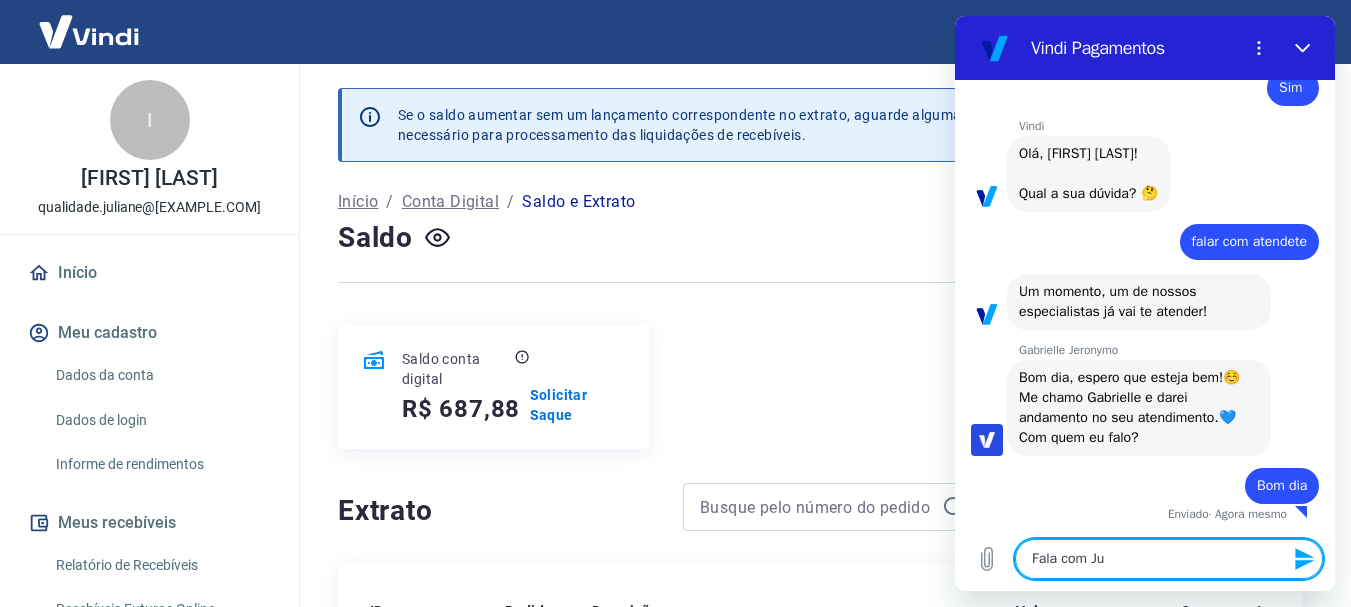 type on "Fala com Jul" 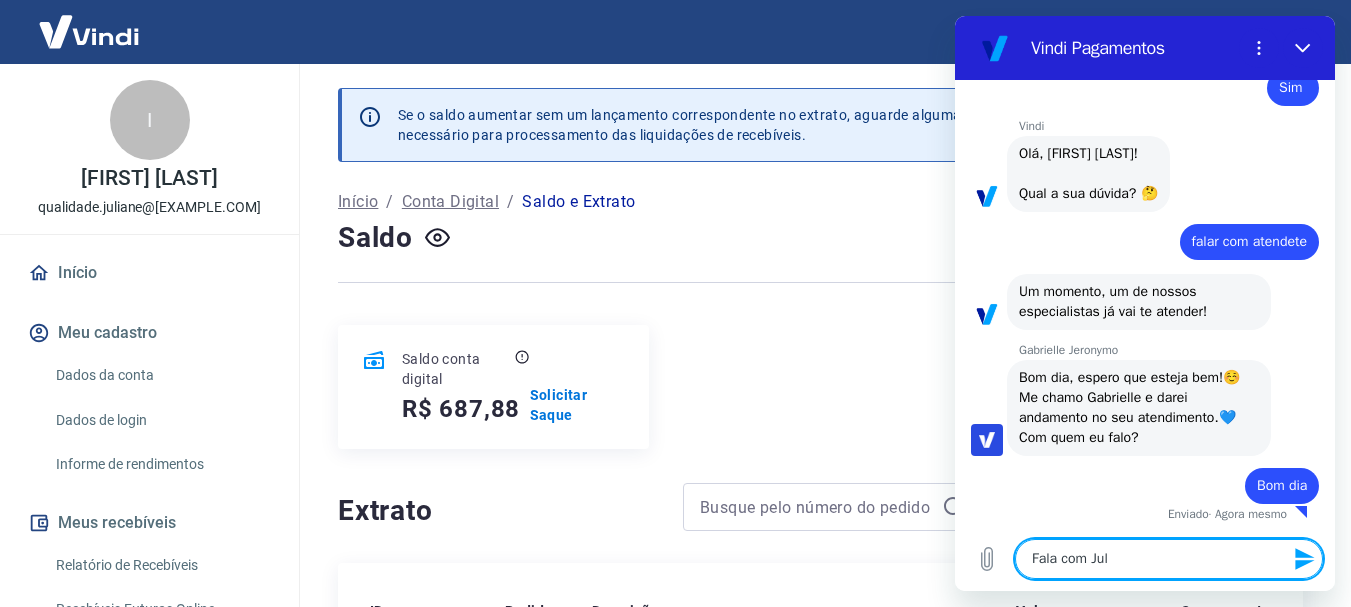 type on "Fala com Juli" 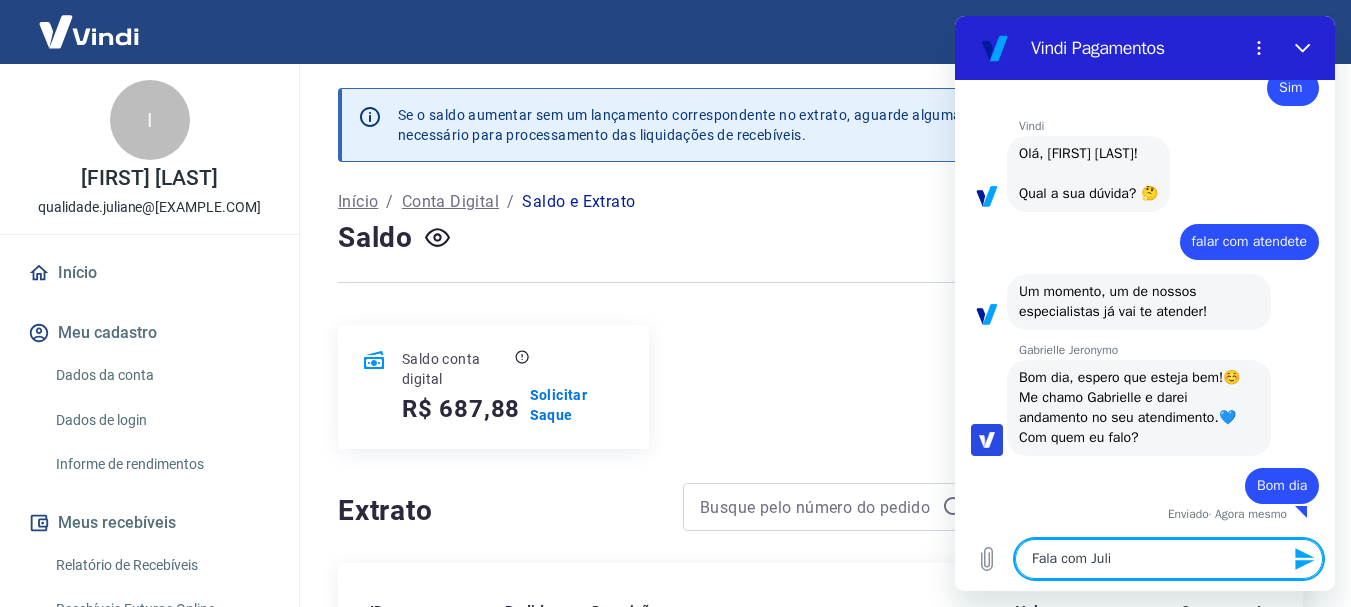 type on "Fala com Julia" 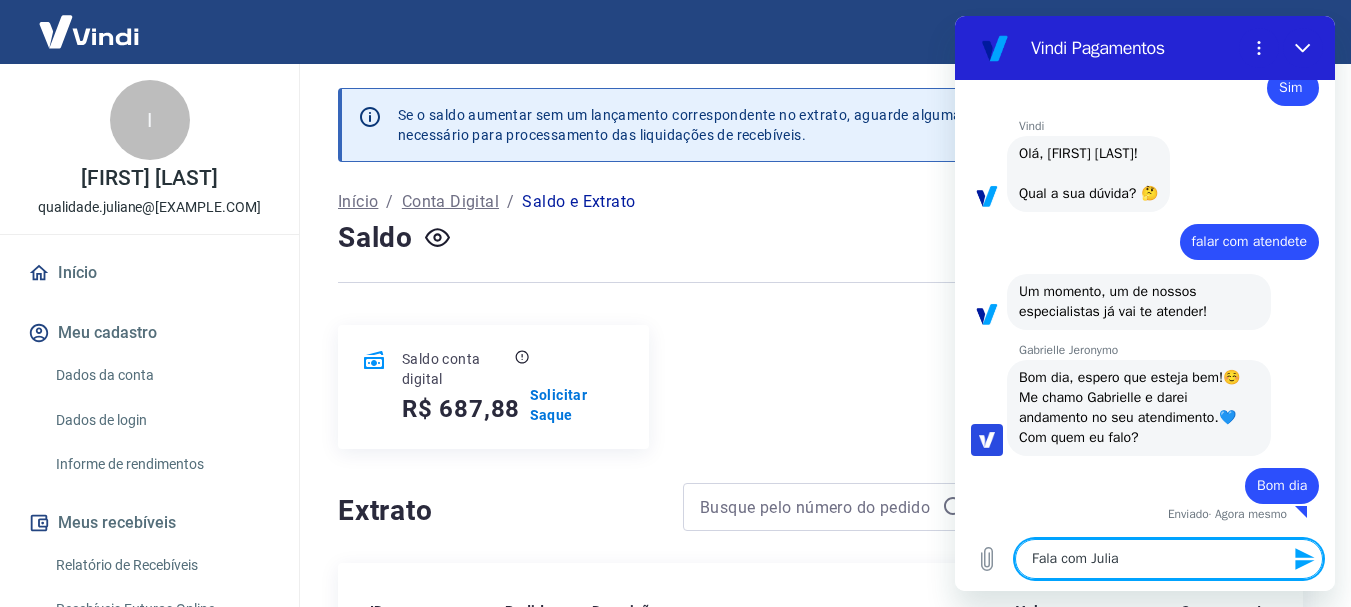 type on "Fala com Julian" 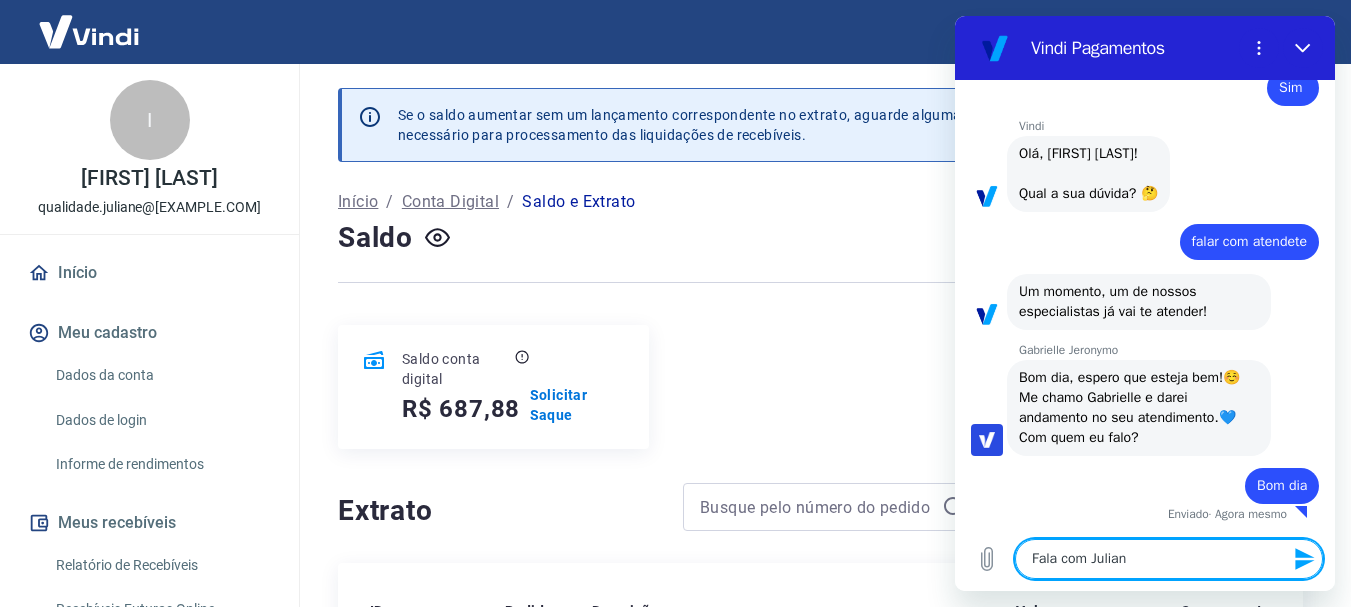 type on "Fala com Juliane" 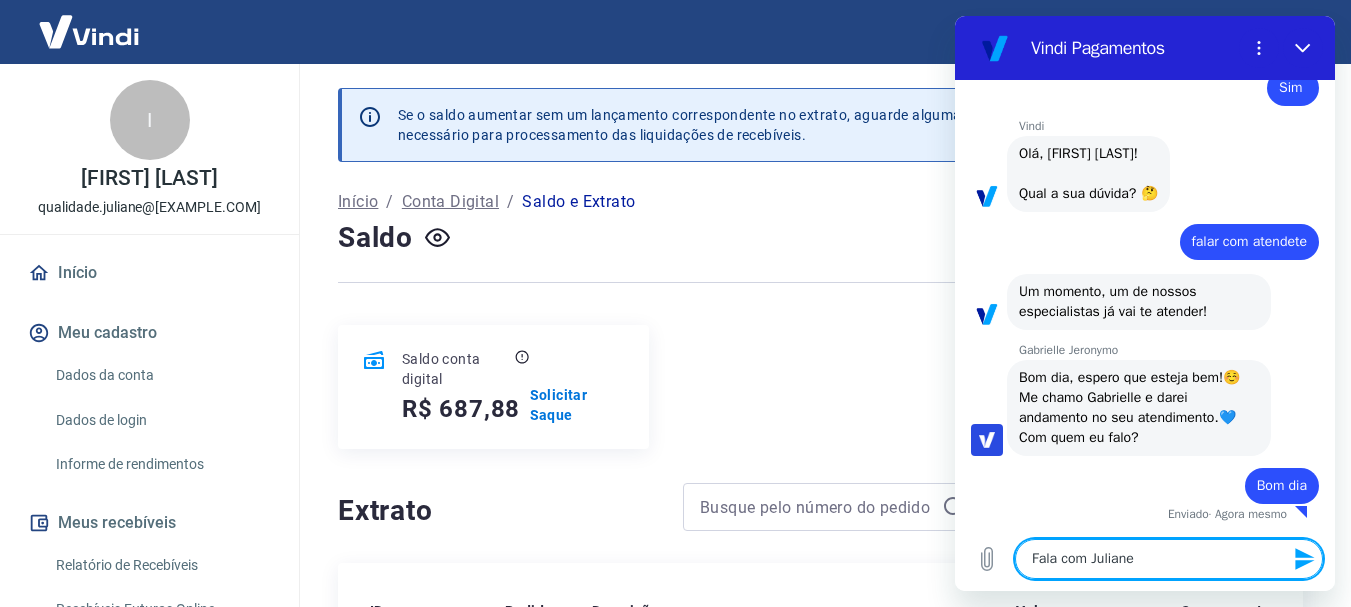 type 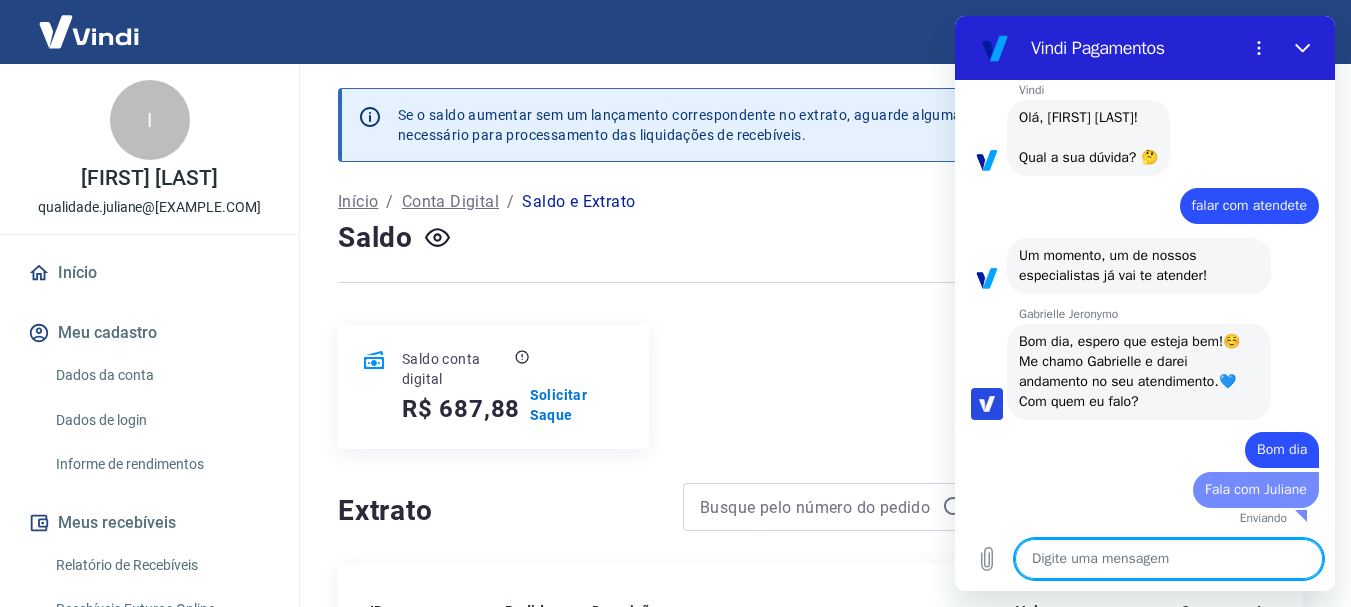 type on "x" 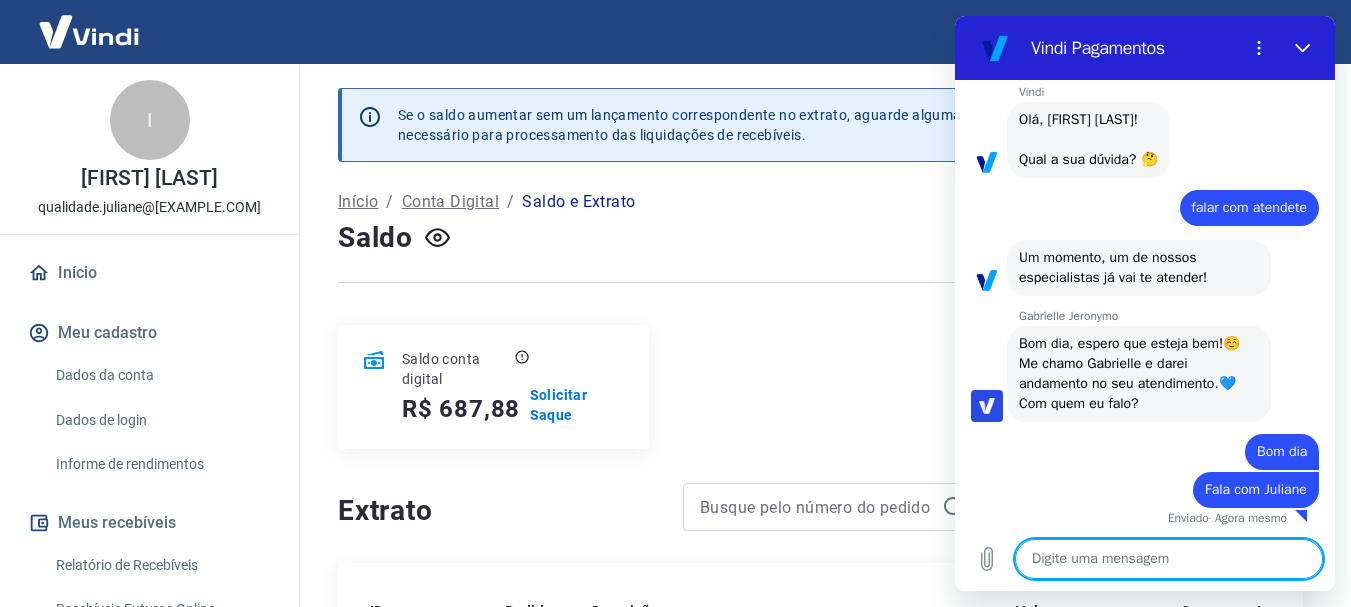 scroll, scrollTop: 828, scrollLeft: 0, axis: vertical 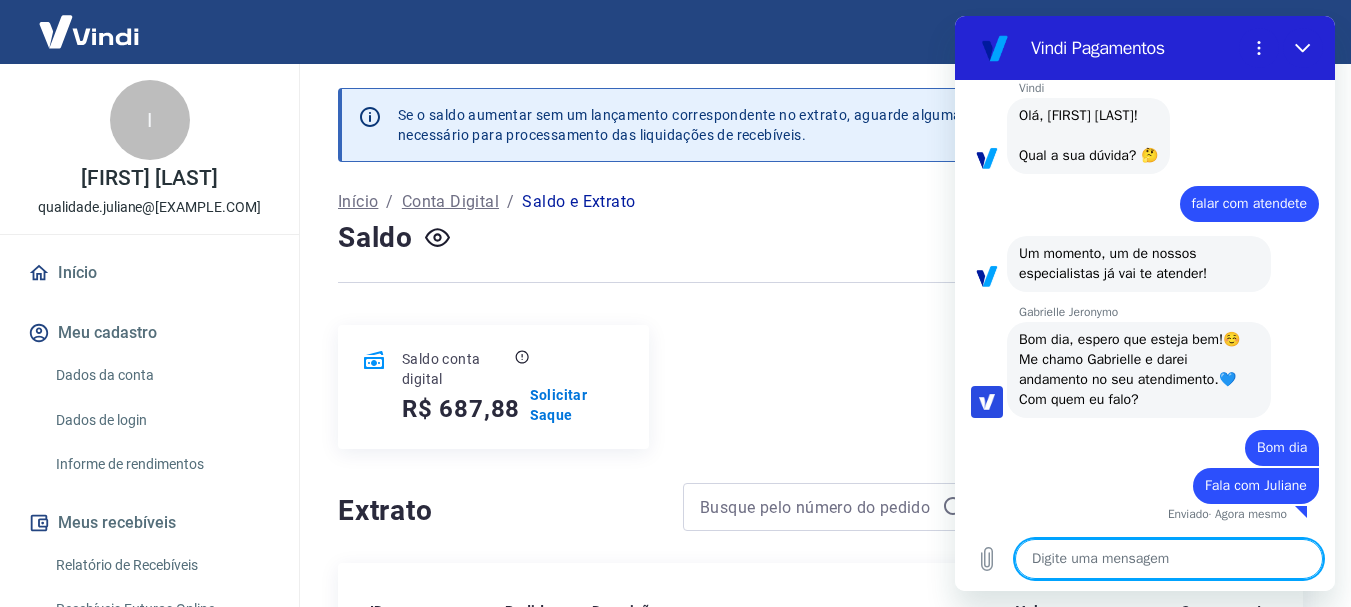 type on "N" 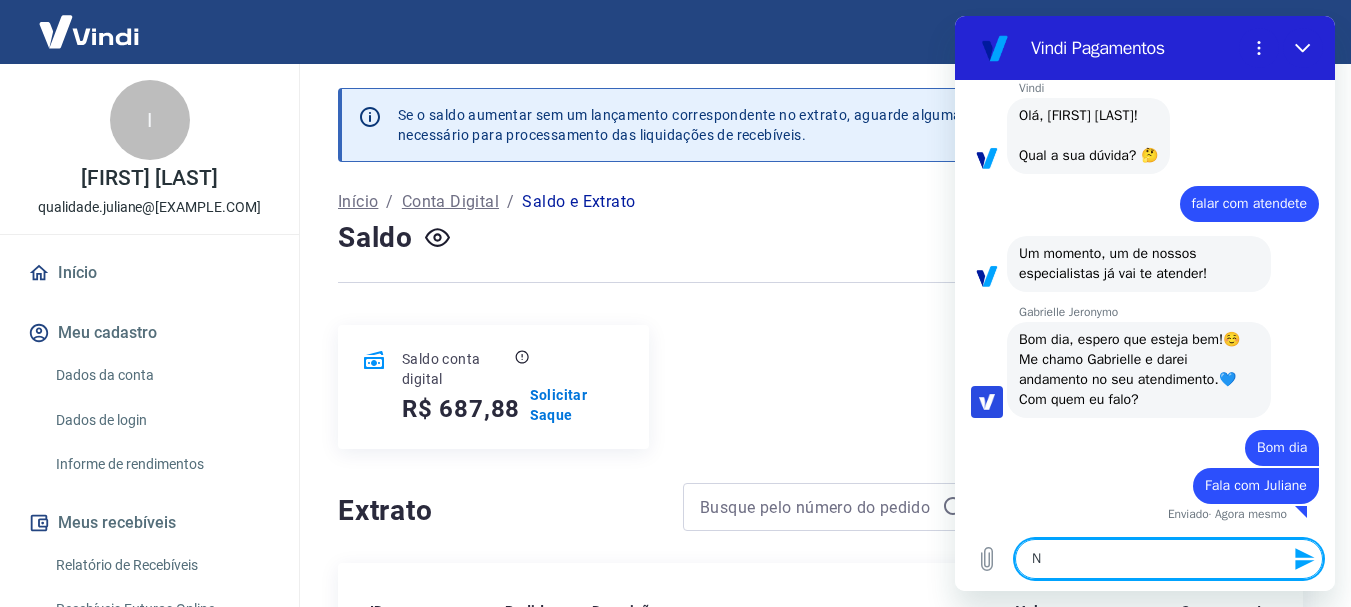 type on "Na" 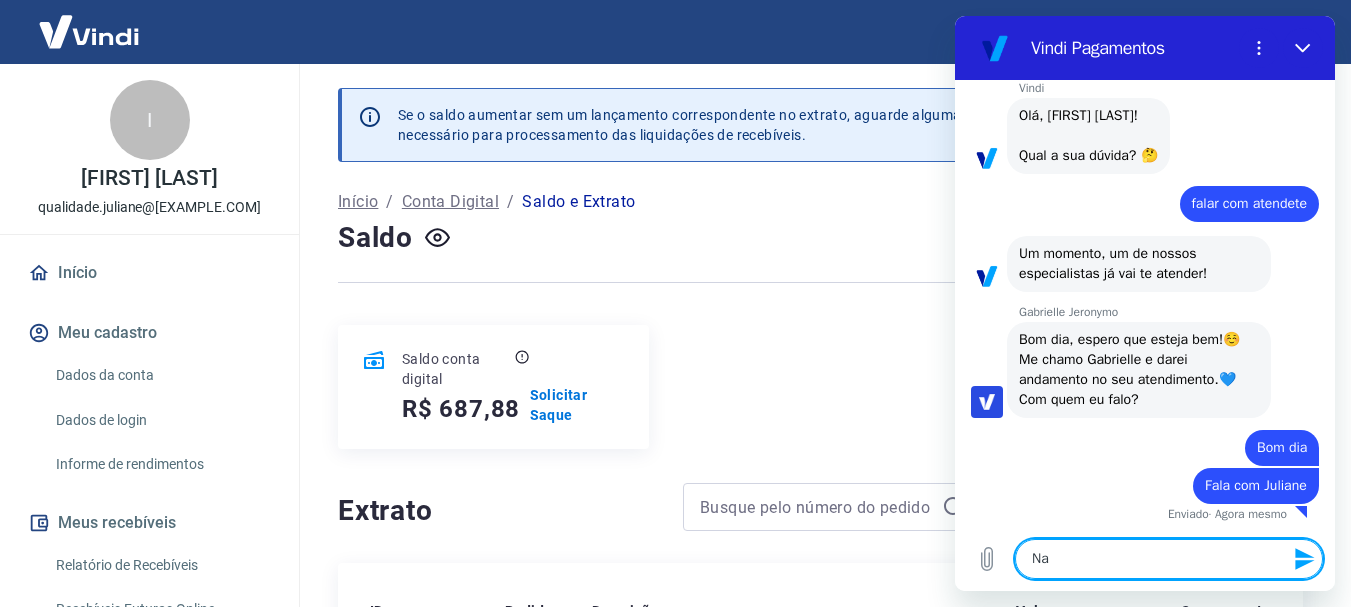 type on "Na" 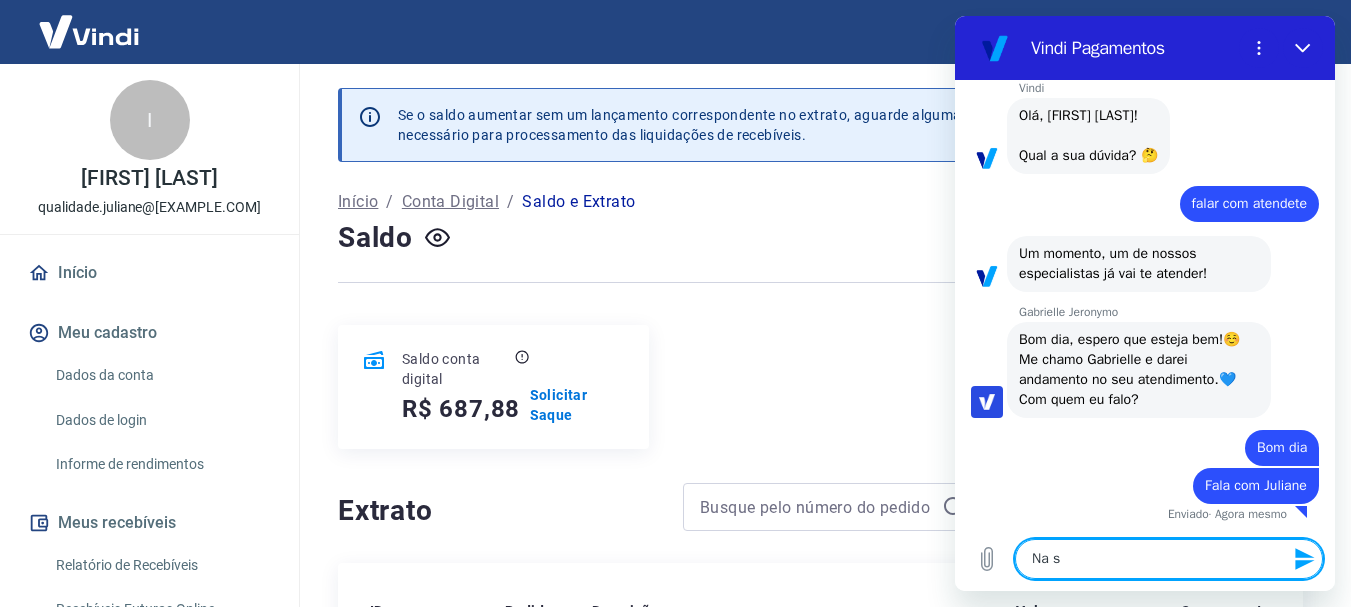 type on "Na se" 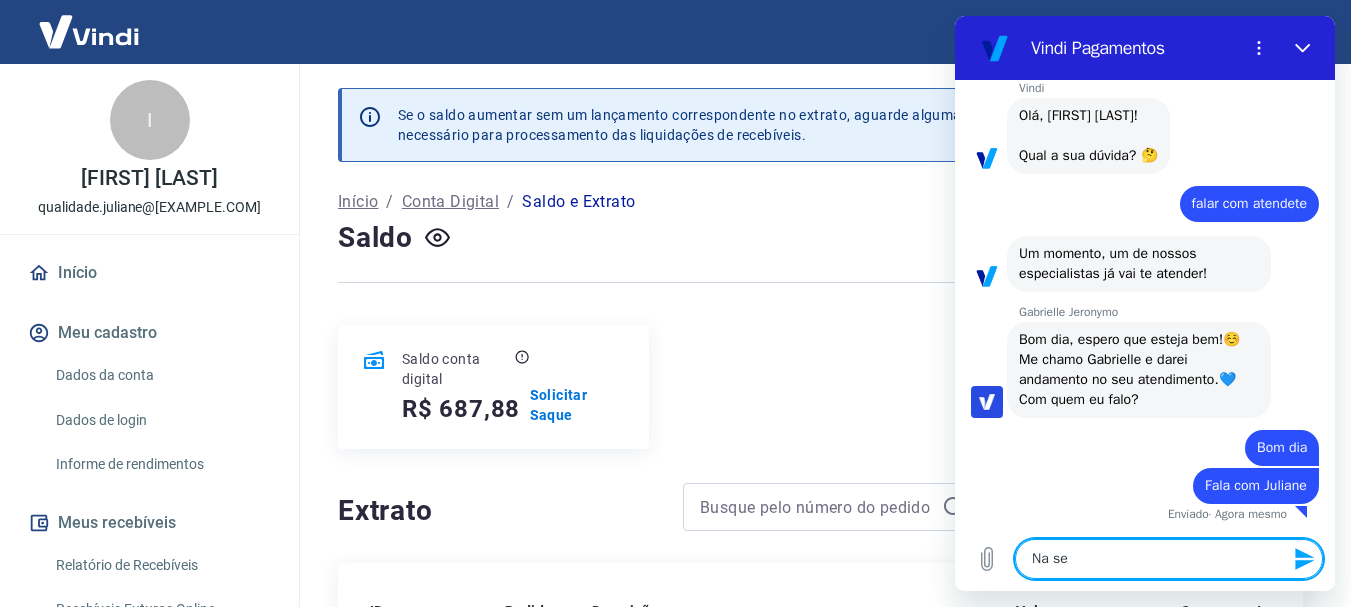 type on "Na sex" 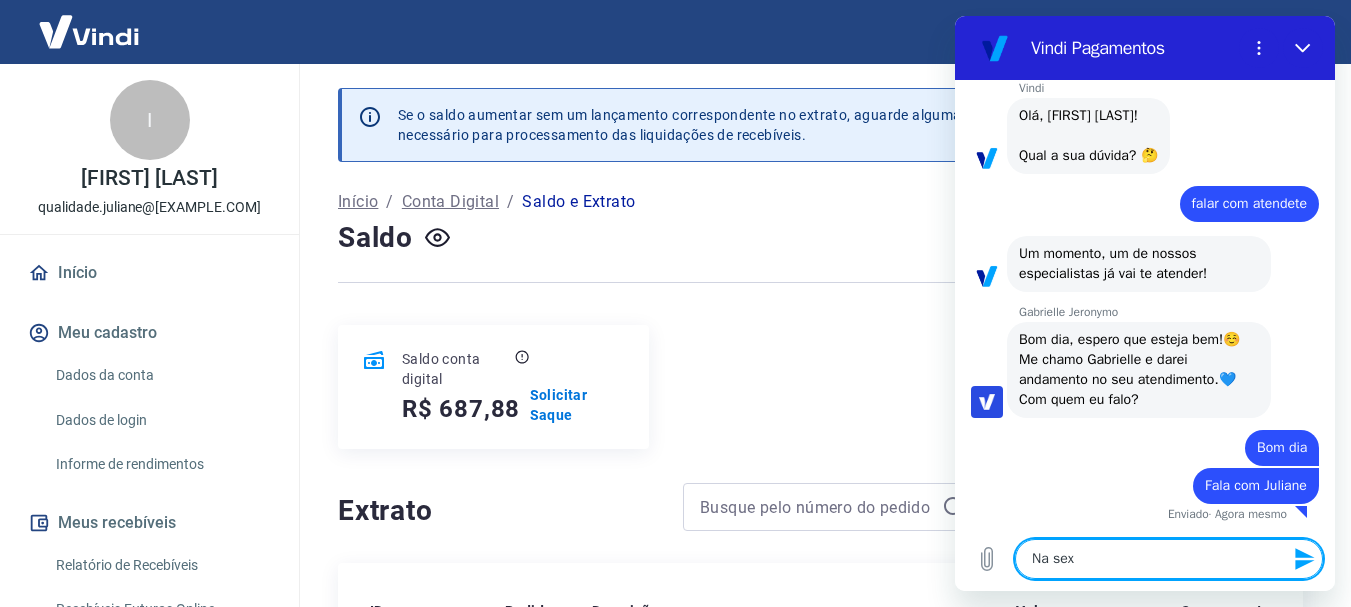 type on "Na sext" 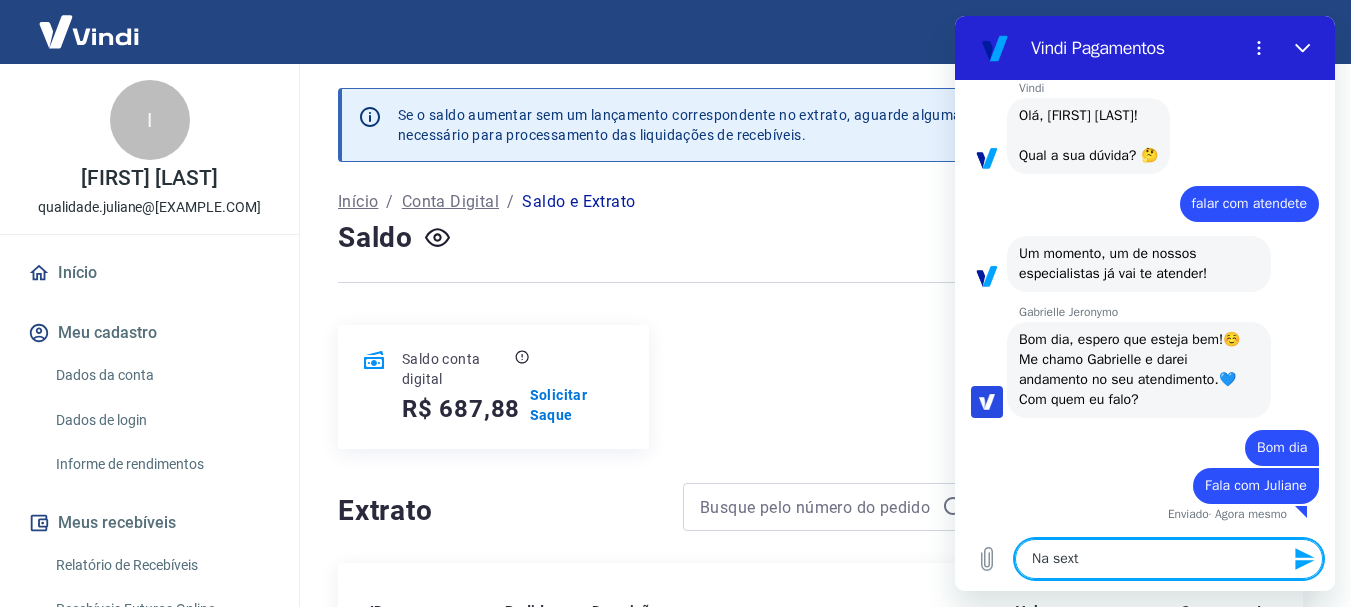 type on "Na sexta" 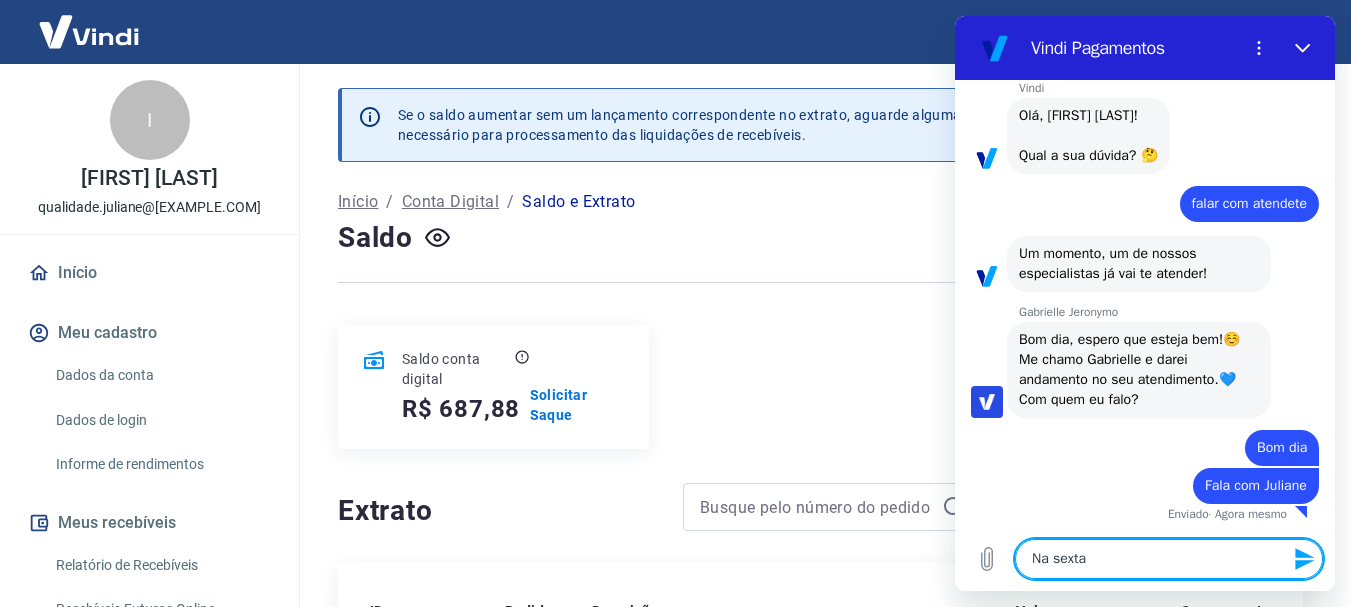 type on "Na sexta" 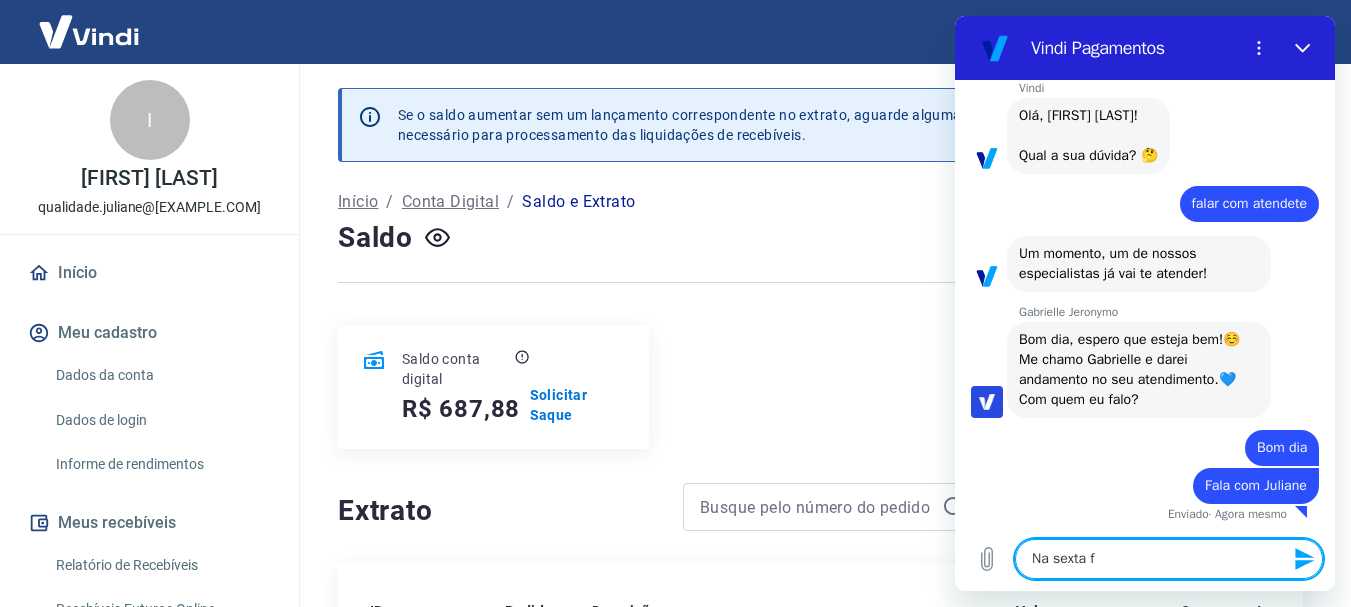 type on "Na sexta fe" 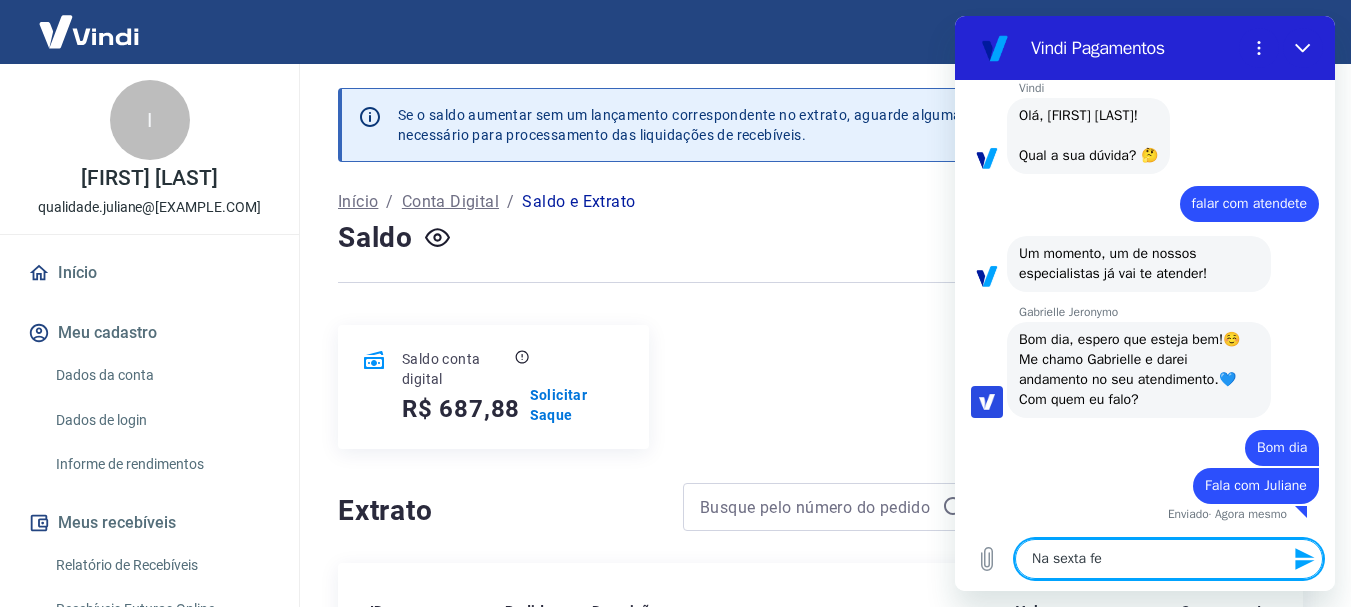type on "x" 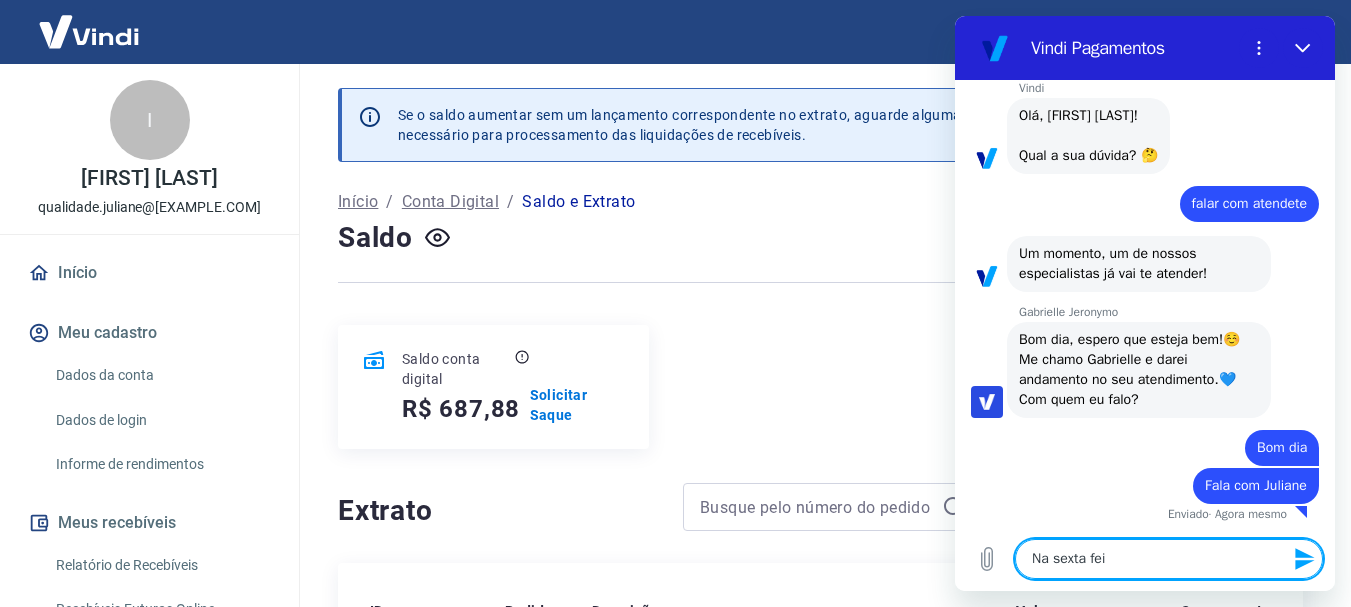 type on "Na sexta feir" 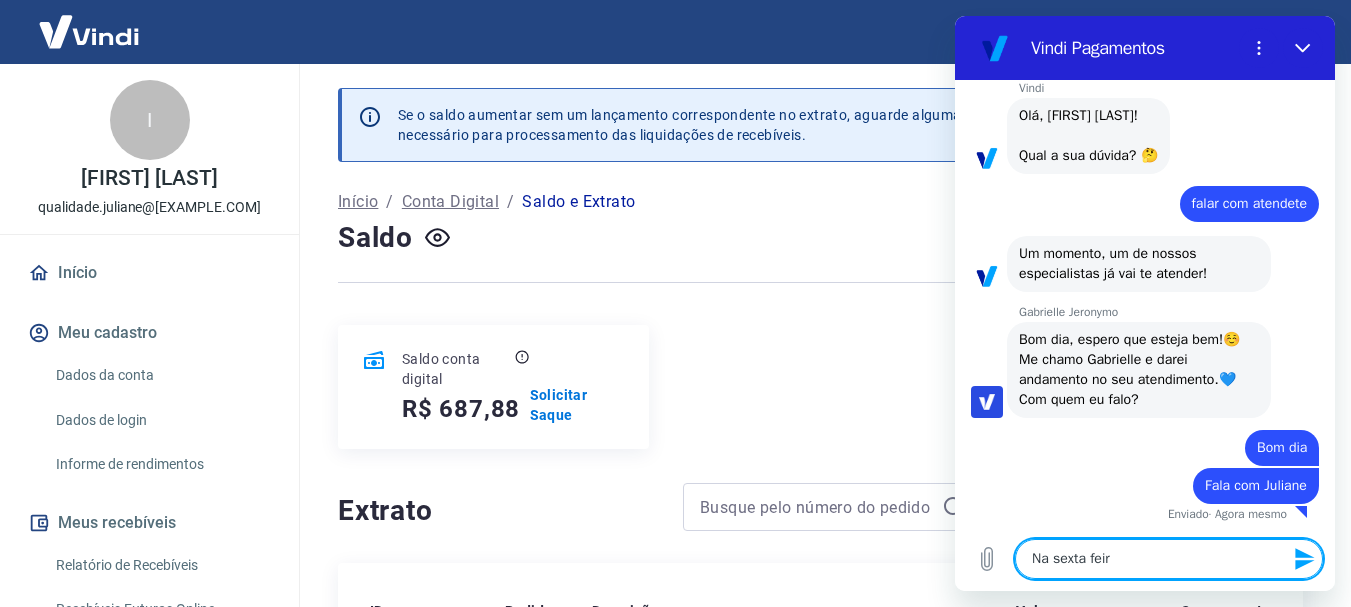 type on "Na sexta feira" 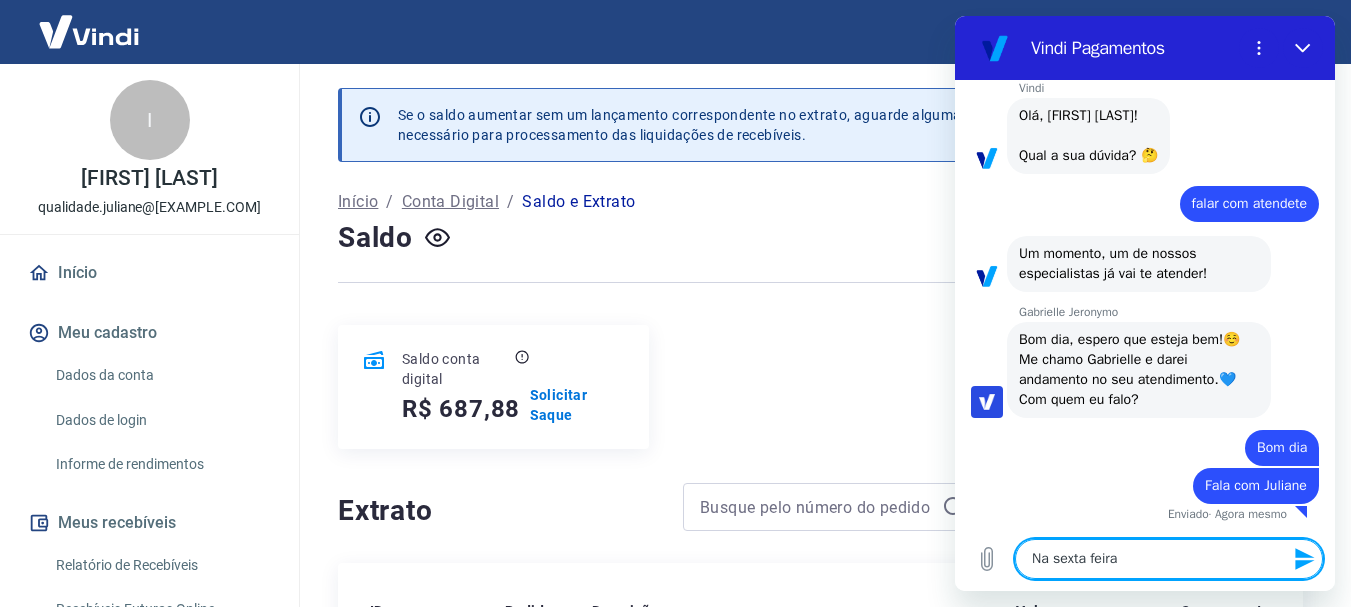 type on "x" 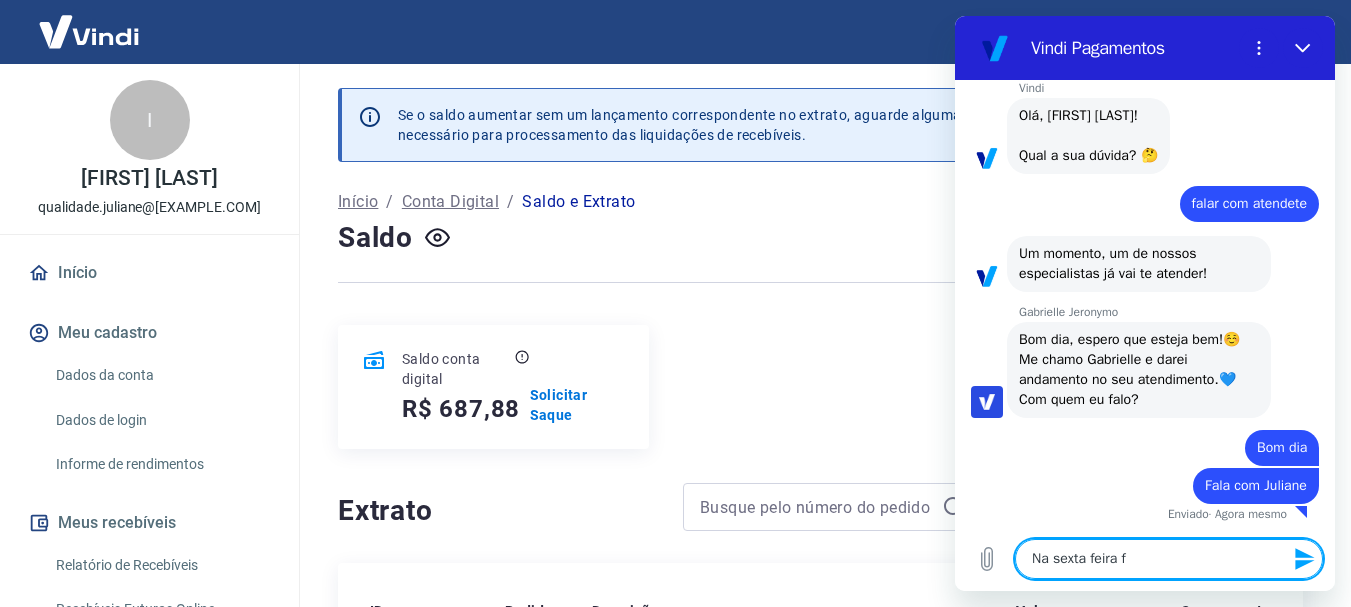 type on "Na sexta feira fu" 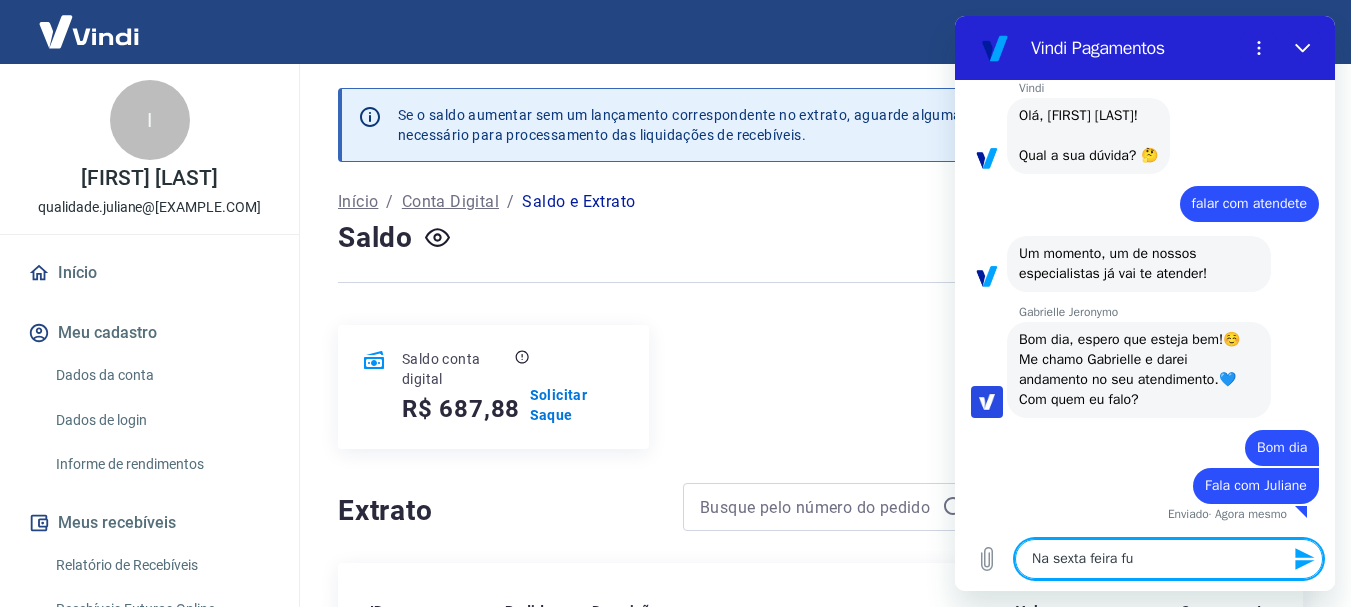 type on "Na sexta feira fui" 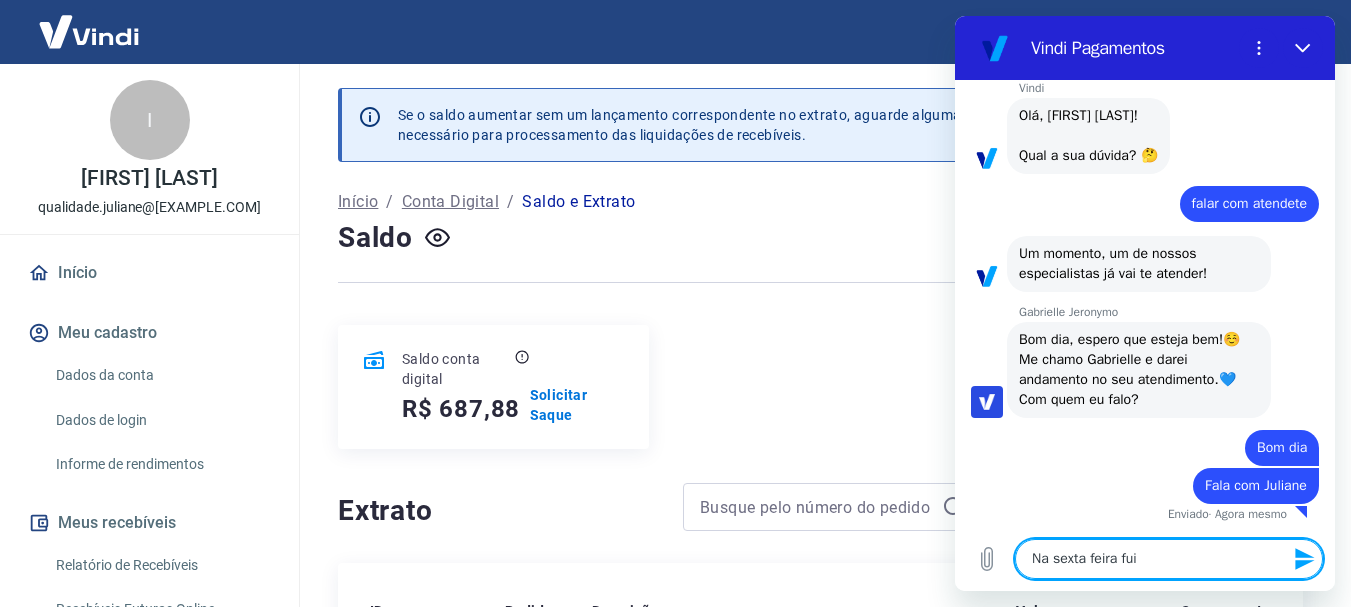 type on "Na sexta feira fui" 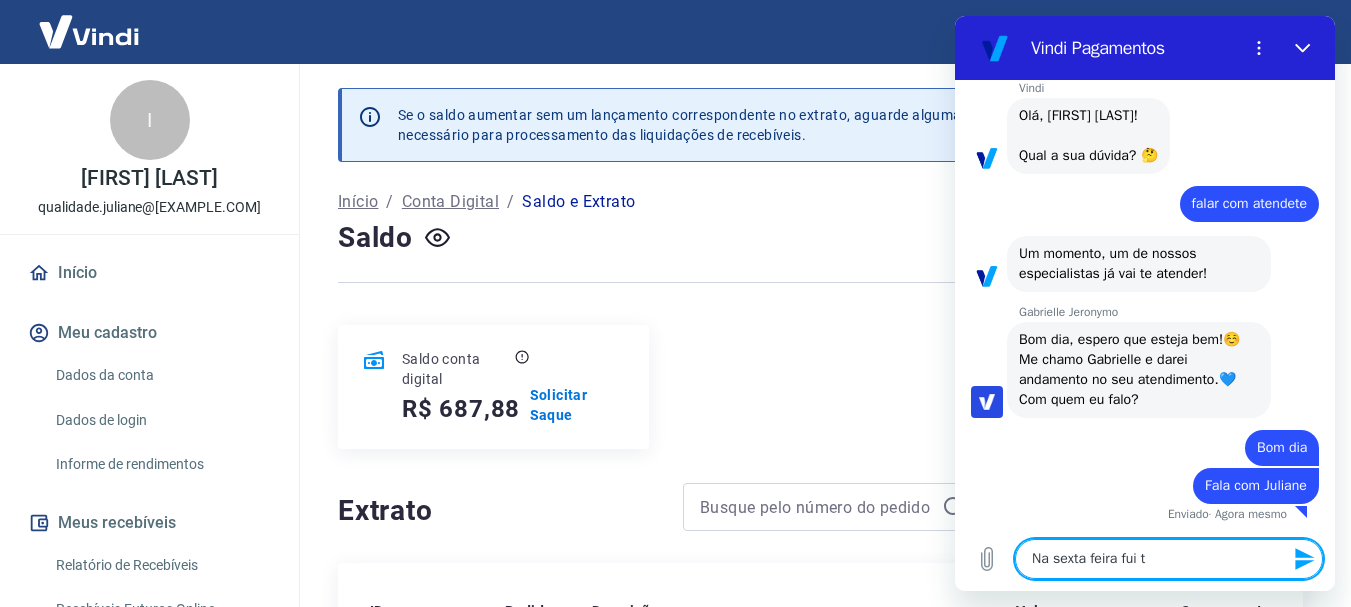 type on "Na sexta feira fui tr" 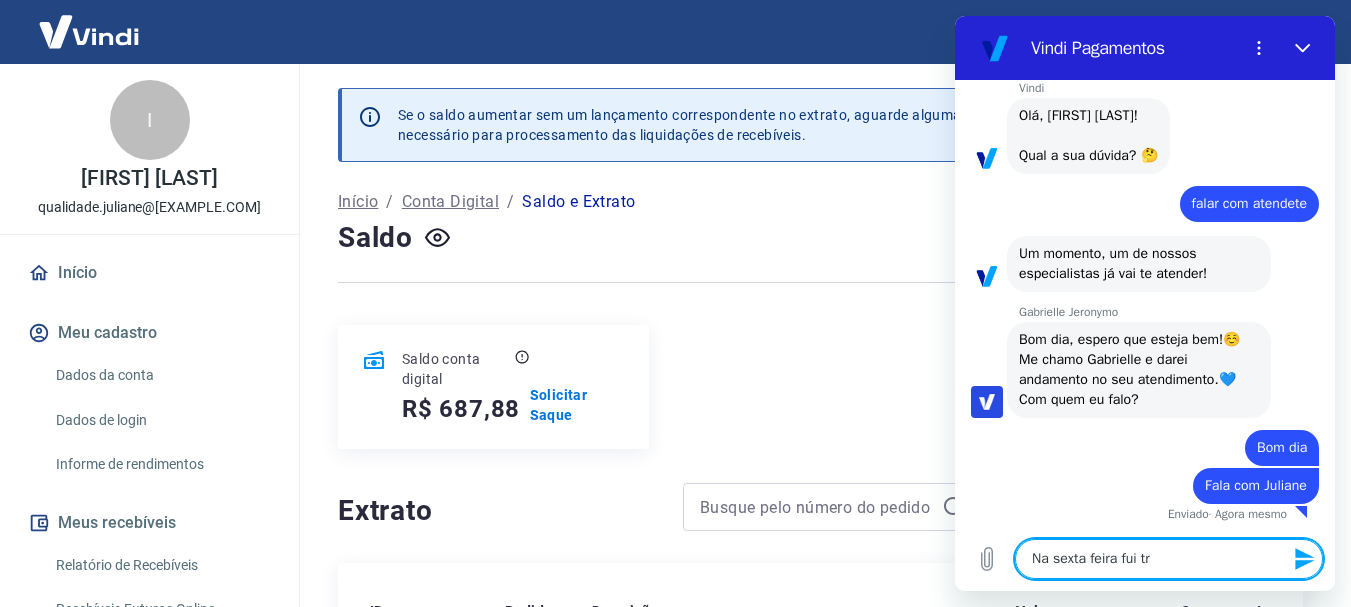 type on "Na sexta feira fui tra" 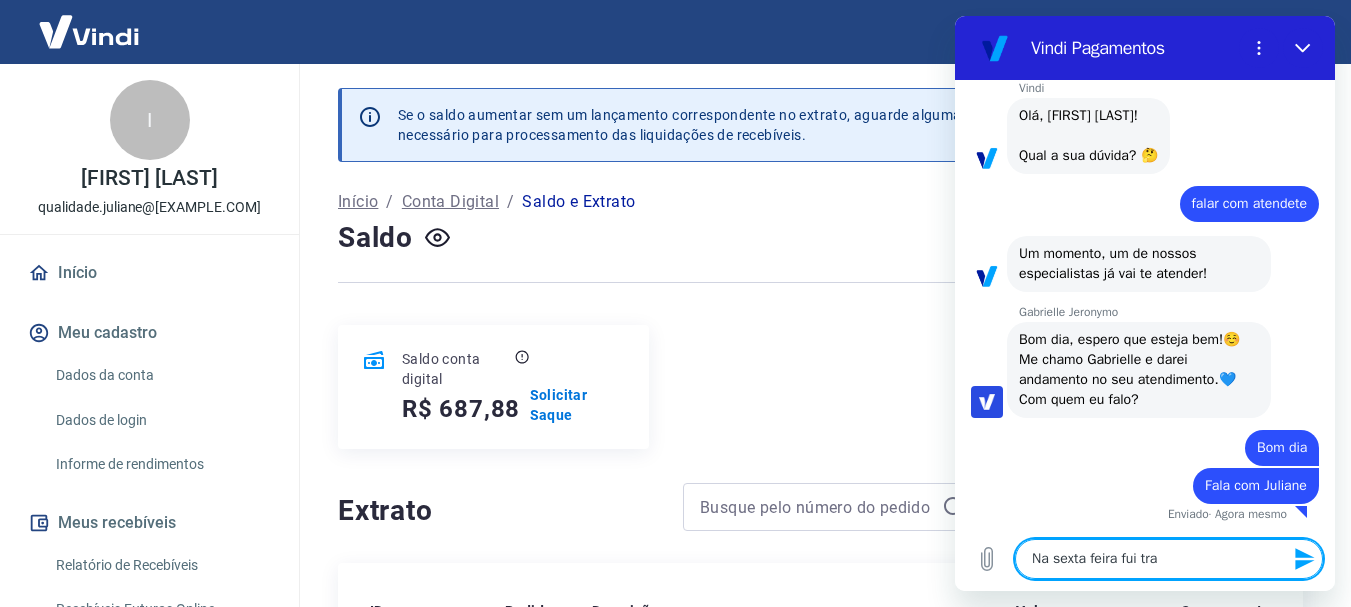 type on "Na sexta feira fui tras" 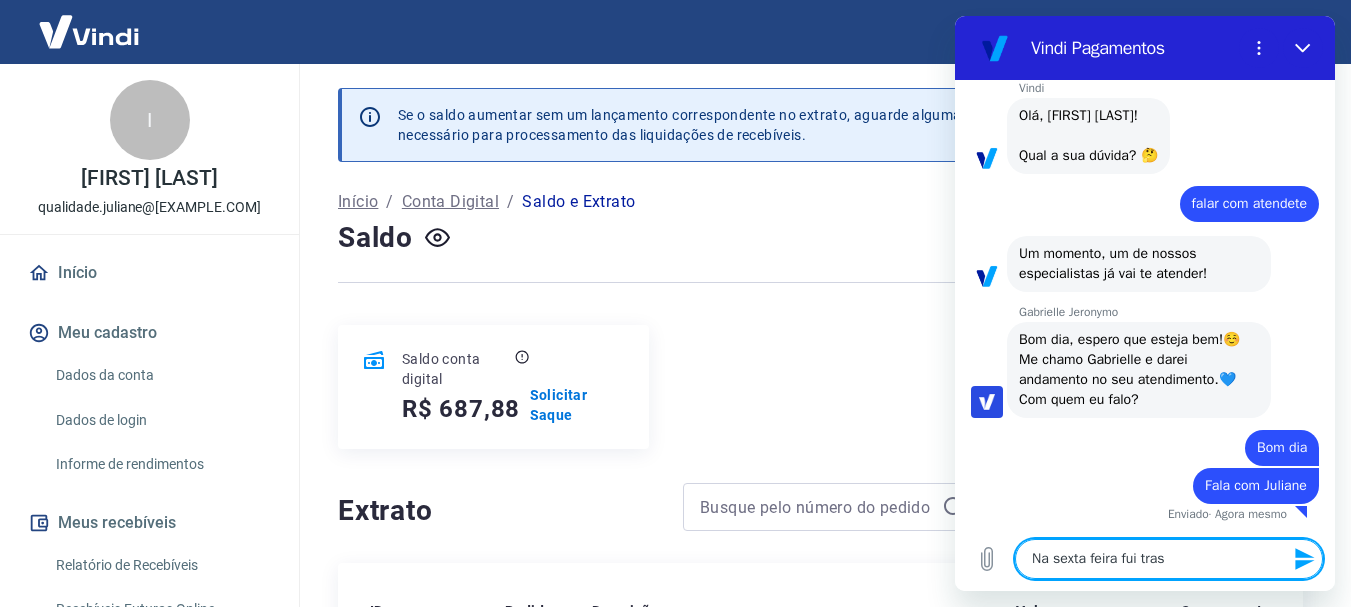 type on "Na sexta feira fui trasn" 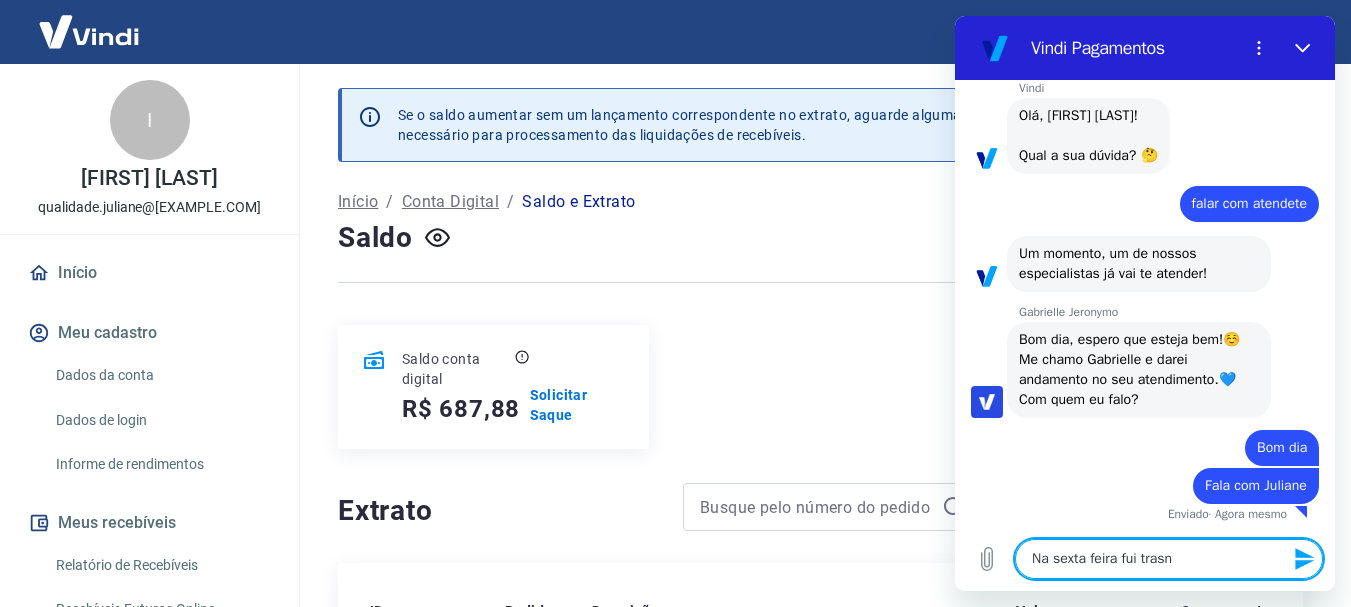 type on "x" 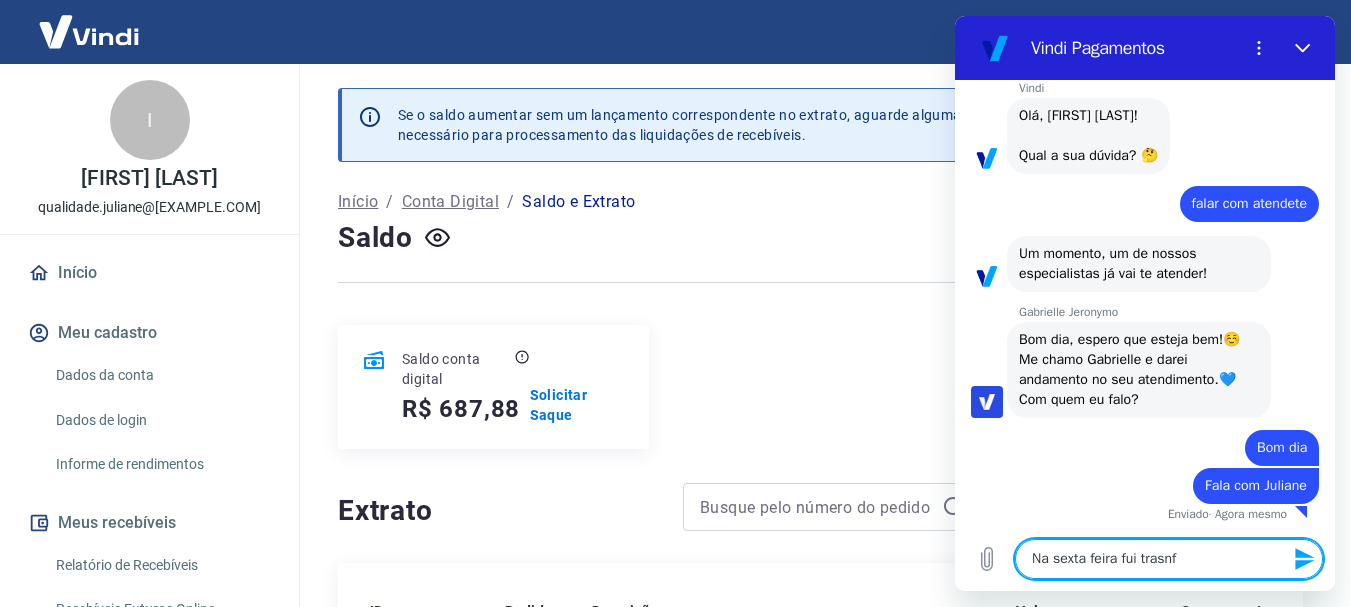 type on "Na sexta feira fui trasnfe" 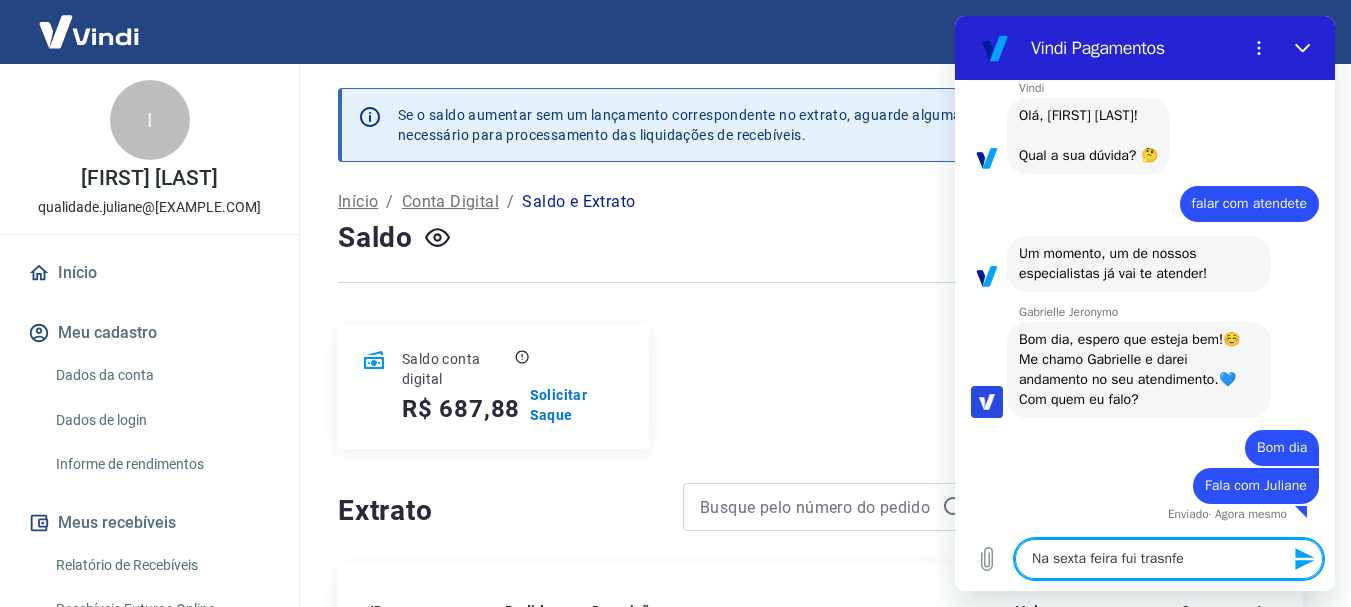 type on "Na sexta feira fui trasnfer" 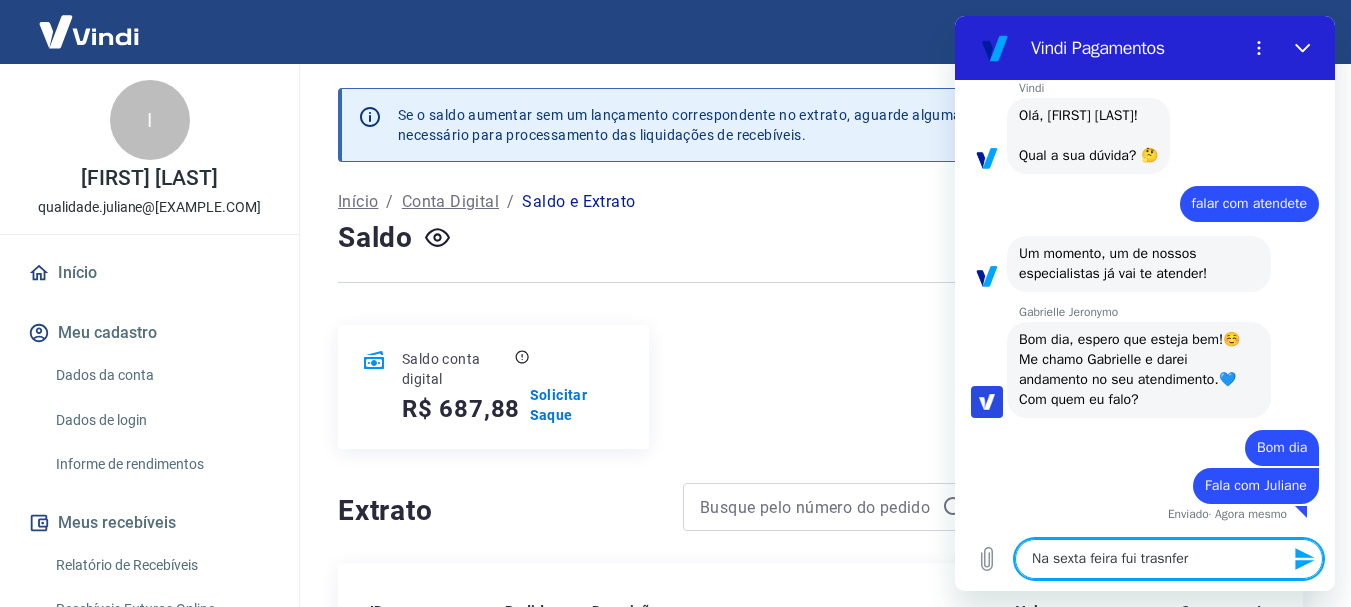 type on "Na sexta feira fui trasnferi" 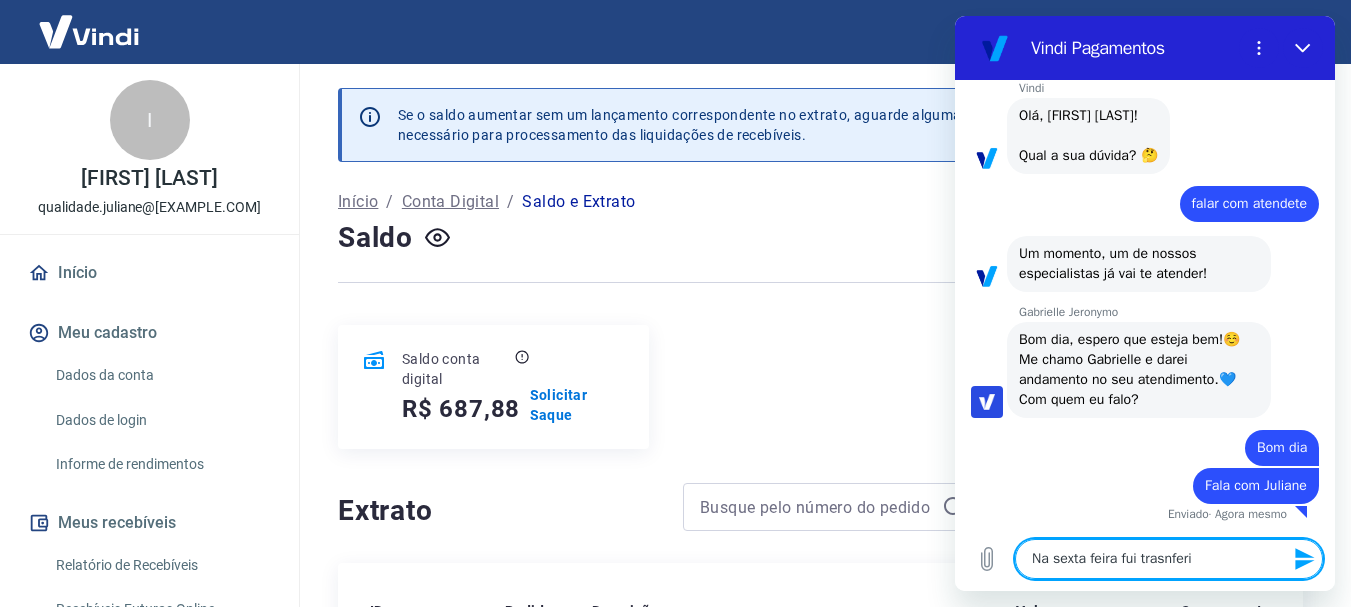 type on "Na sexta feira fui trasnferir" 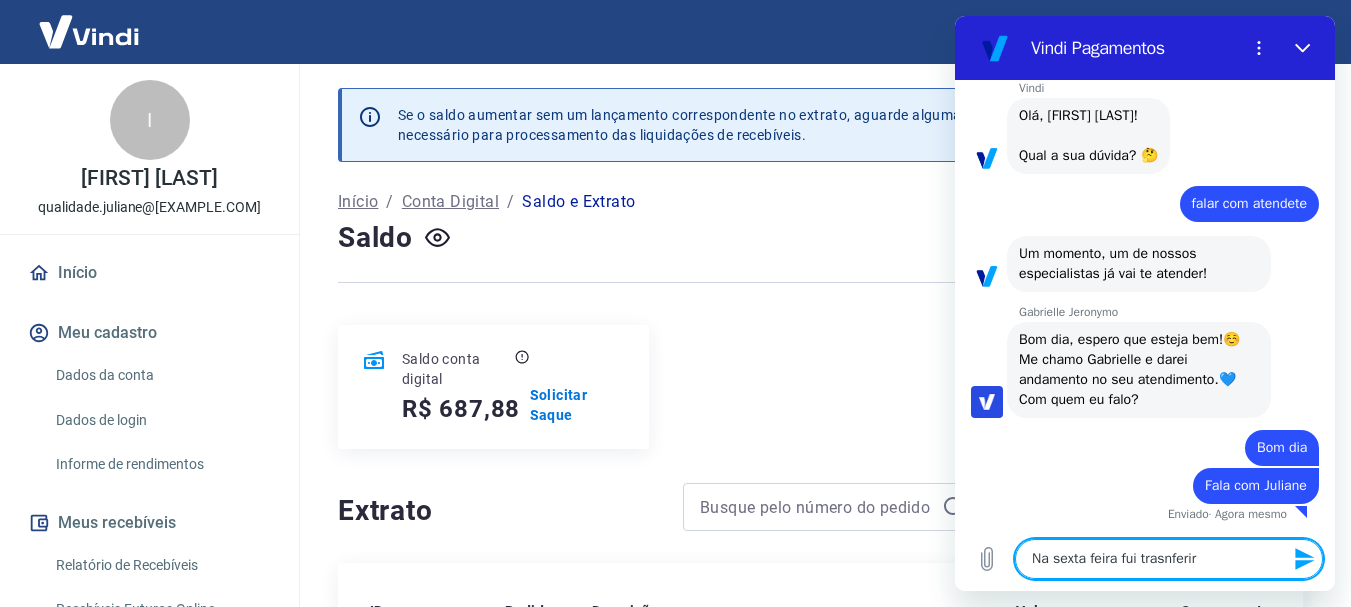 type on "Na sexta feira fui trasnferir" 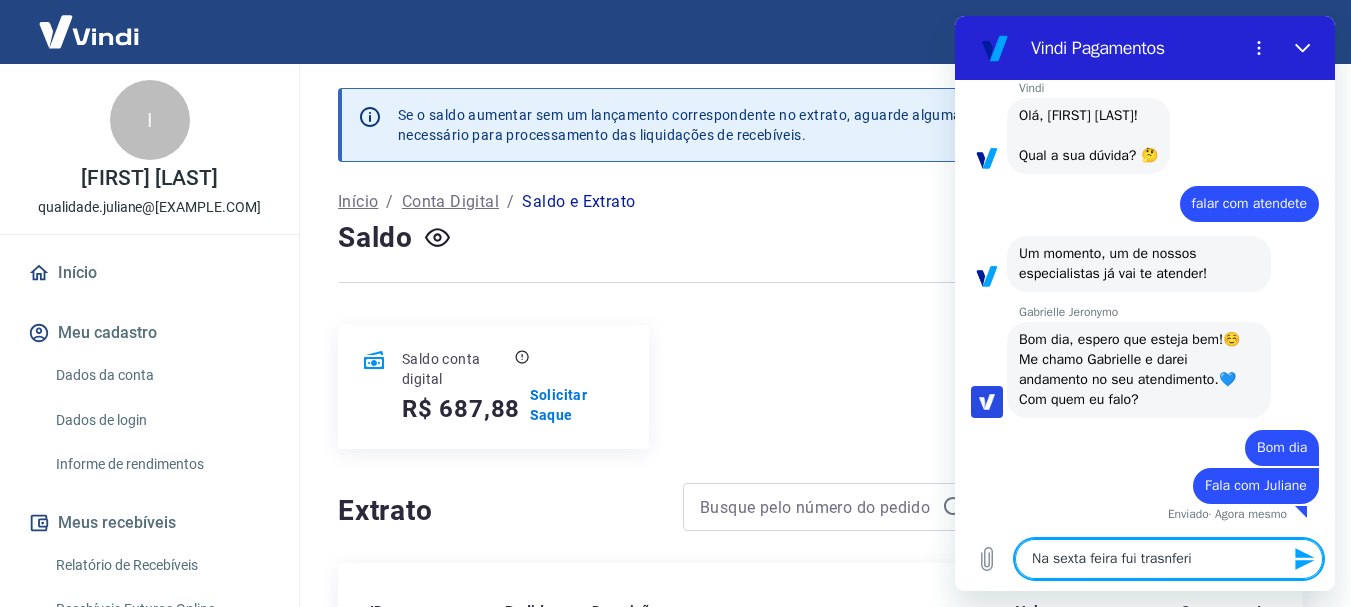 type on "x" 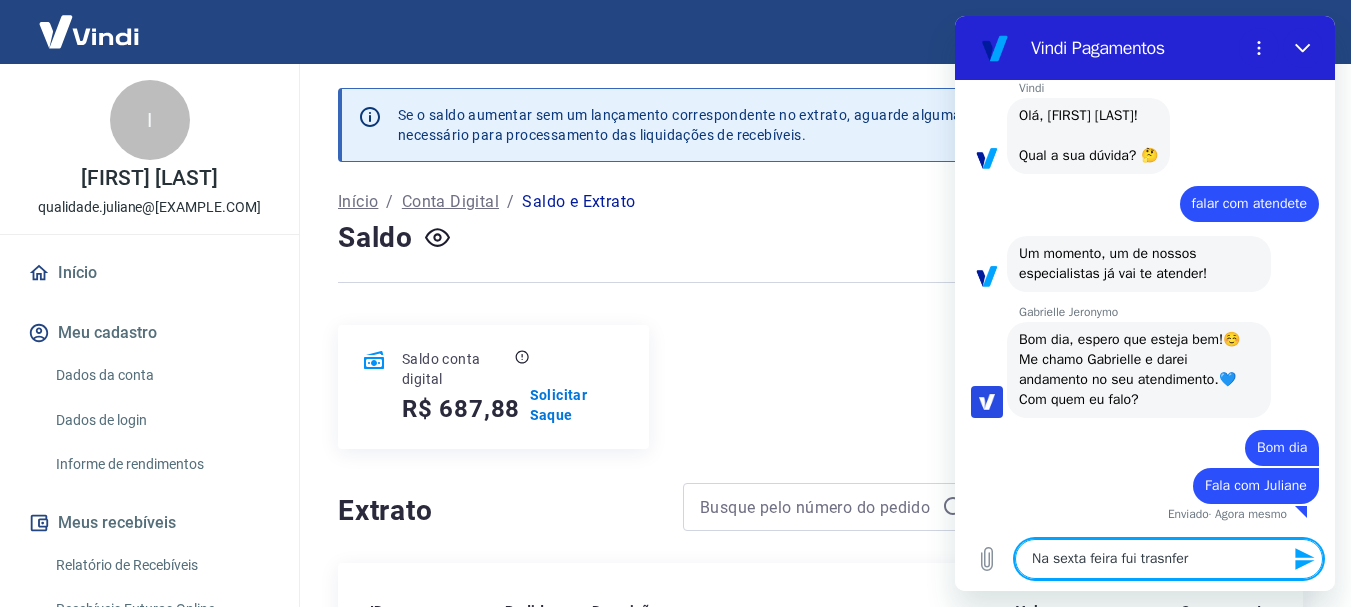 type on "Na sexta feira fui trasnfe" 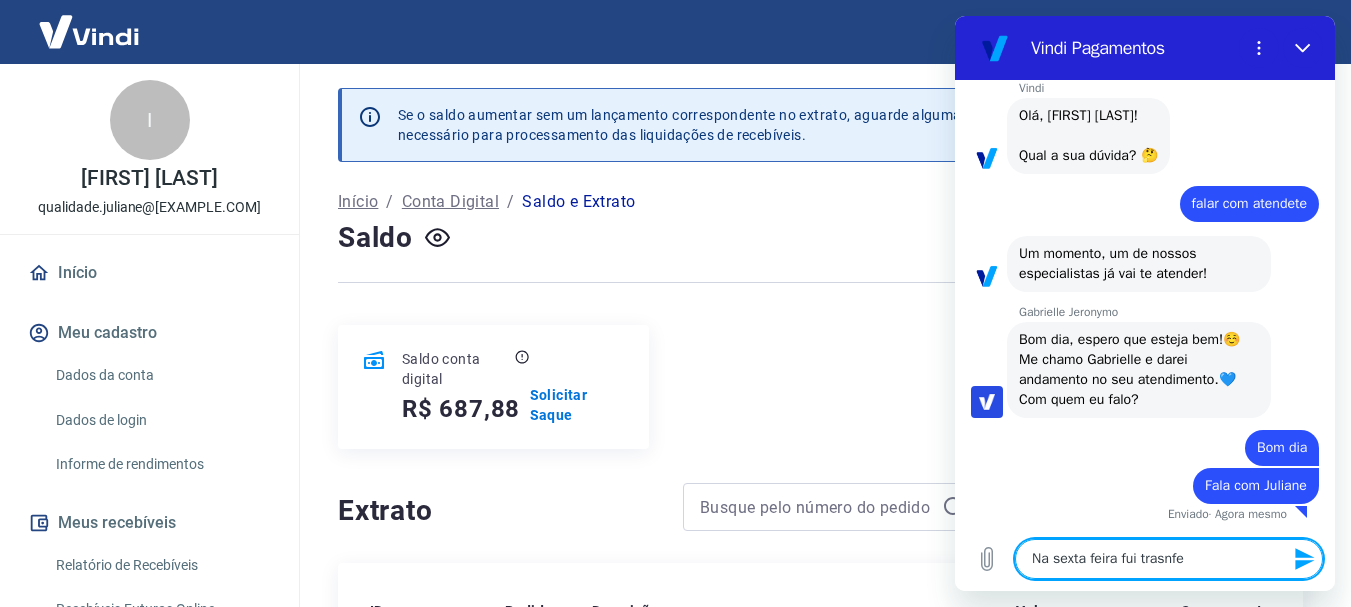 type on "Na sexta feira fui trasnf" 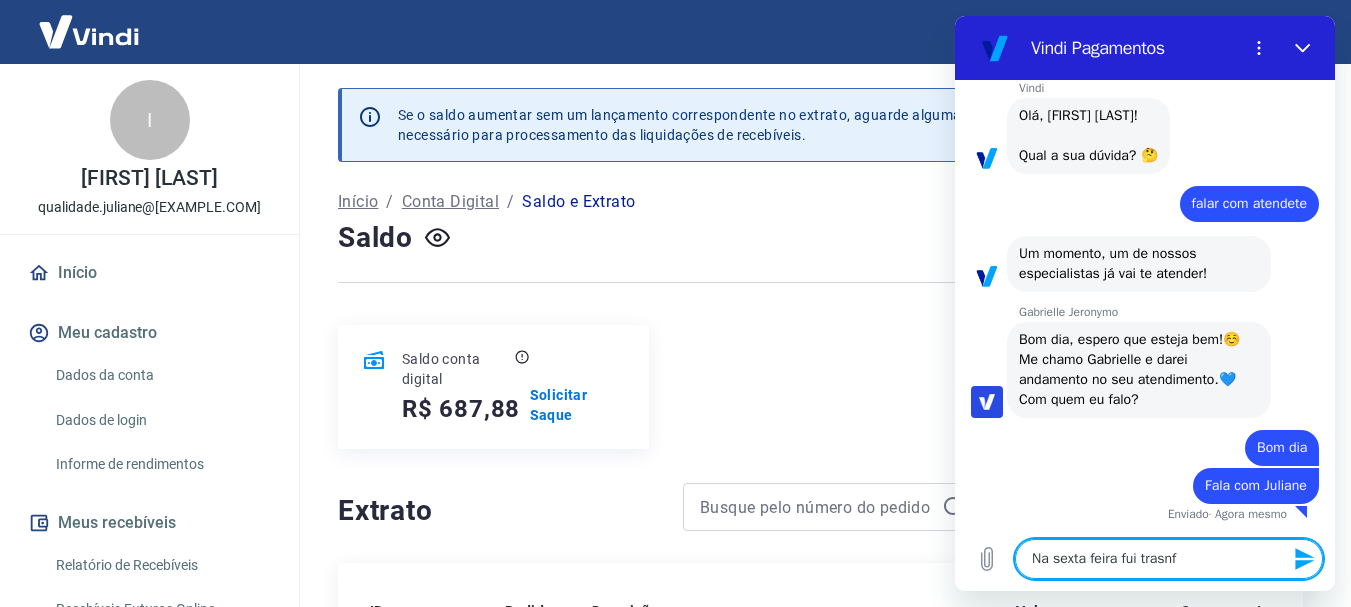 type on "Na sexta feira fui trasn" 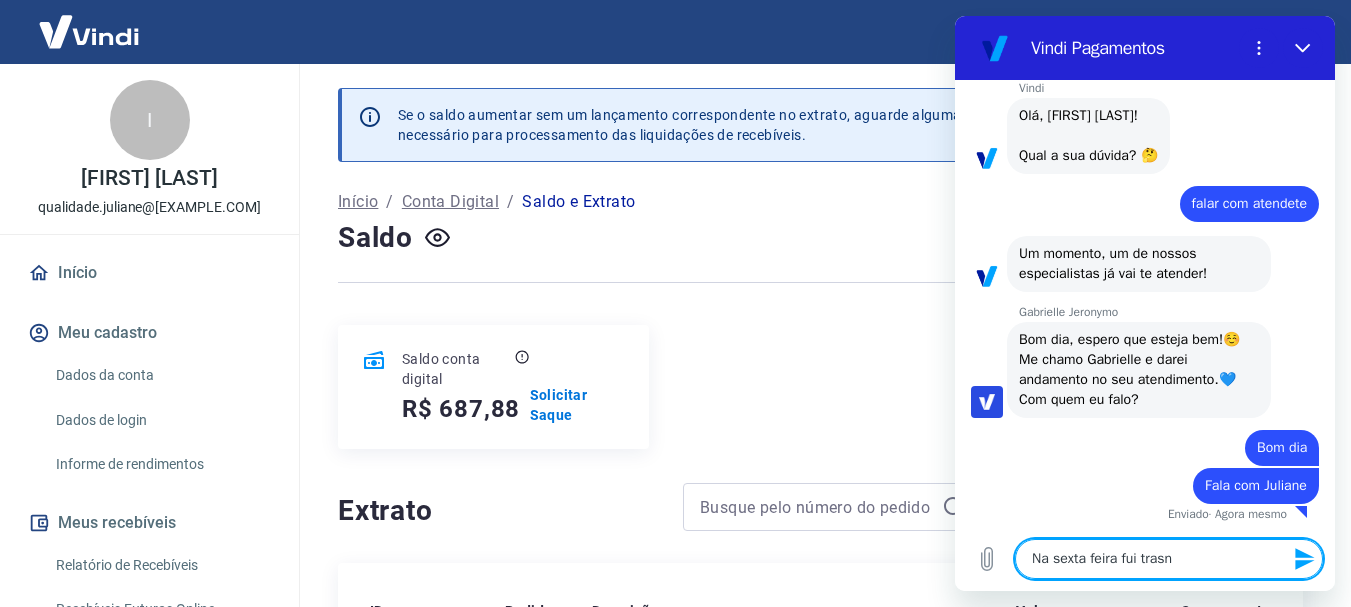 type 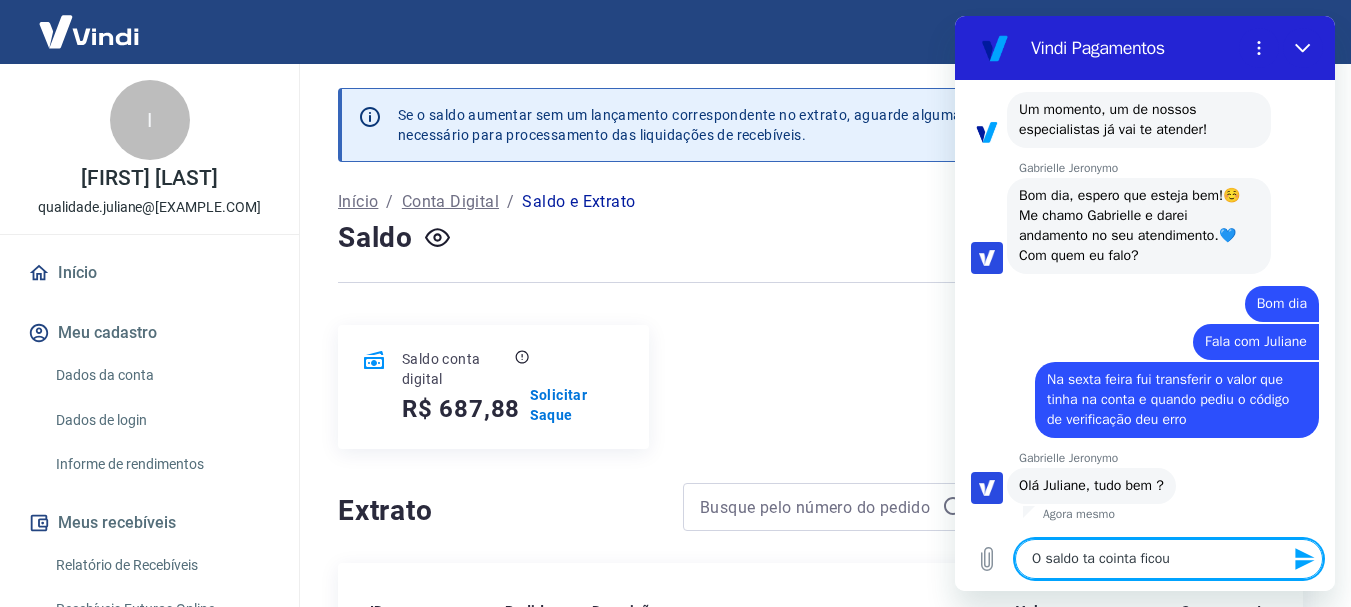 scroll, scrollTop: 972, scrollLeft: 0, axis: vertical 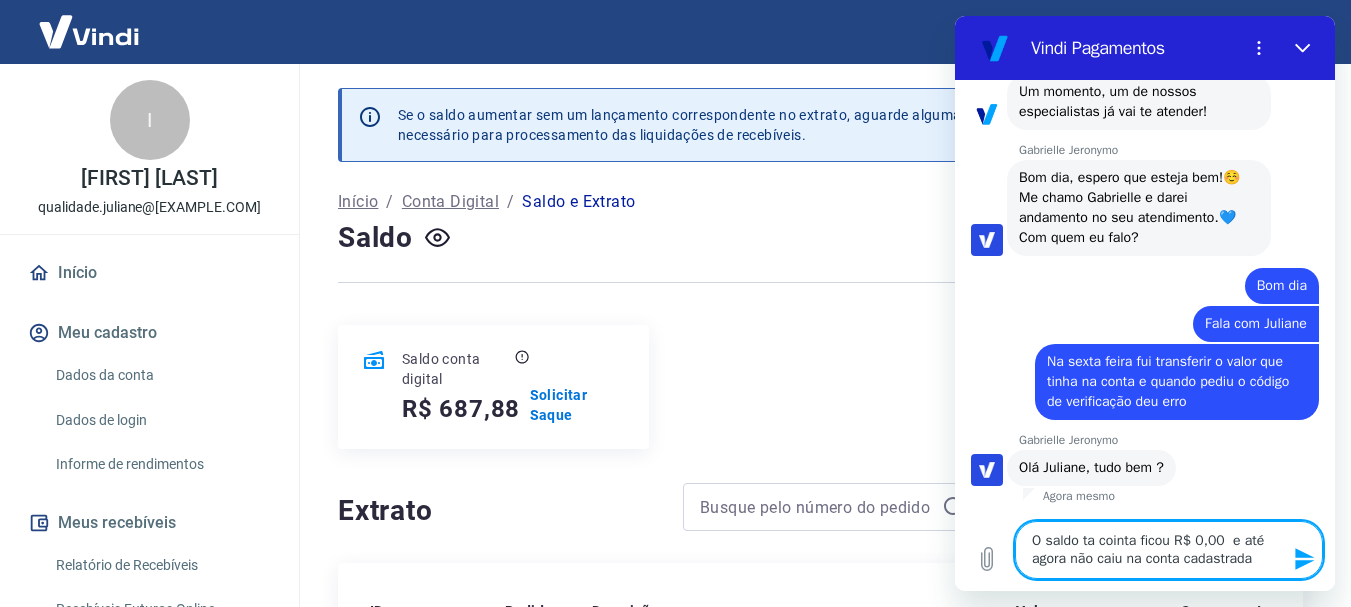 click on "O saldo ta cointa ficou R$ 0,00  e até agora não caiu na conta cadastrada" at bounding box center (1169, 550) 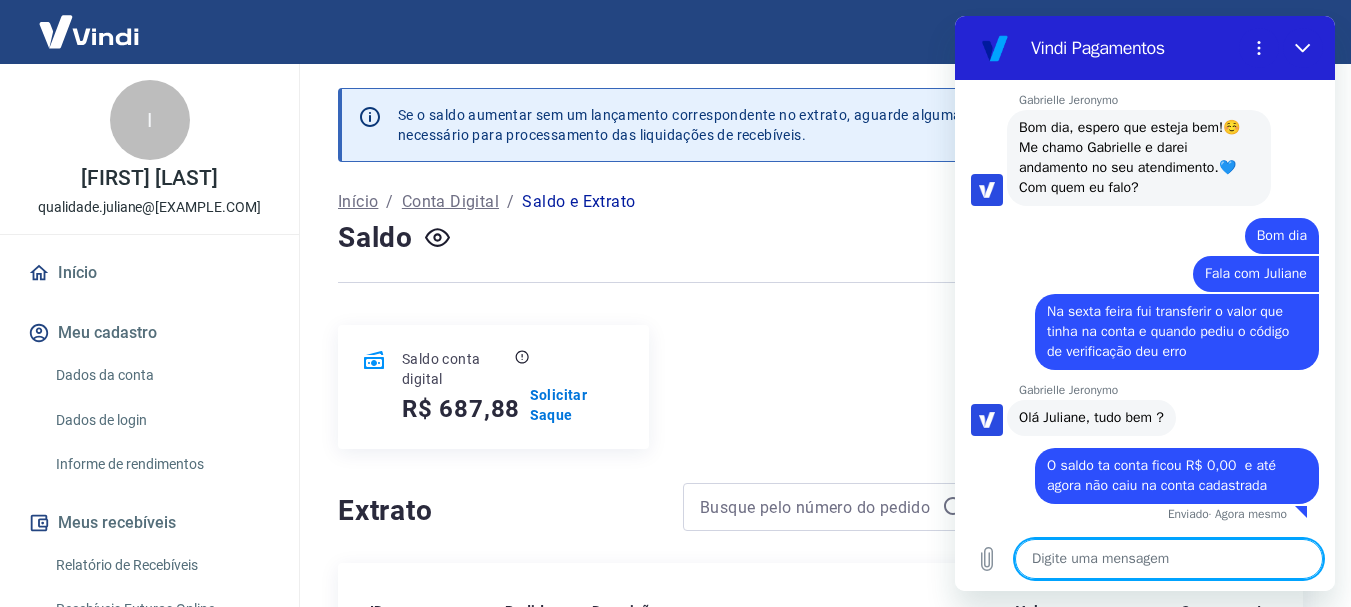 scroll, scrollTop: 1040, scrollLeft: 0, axis: vertical 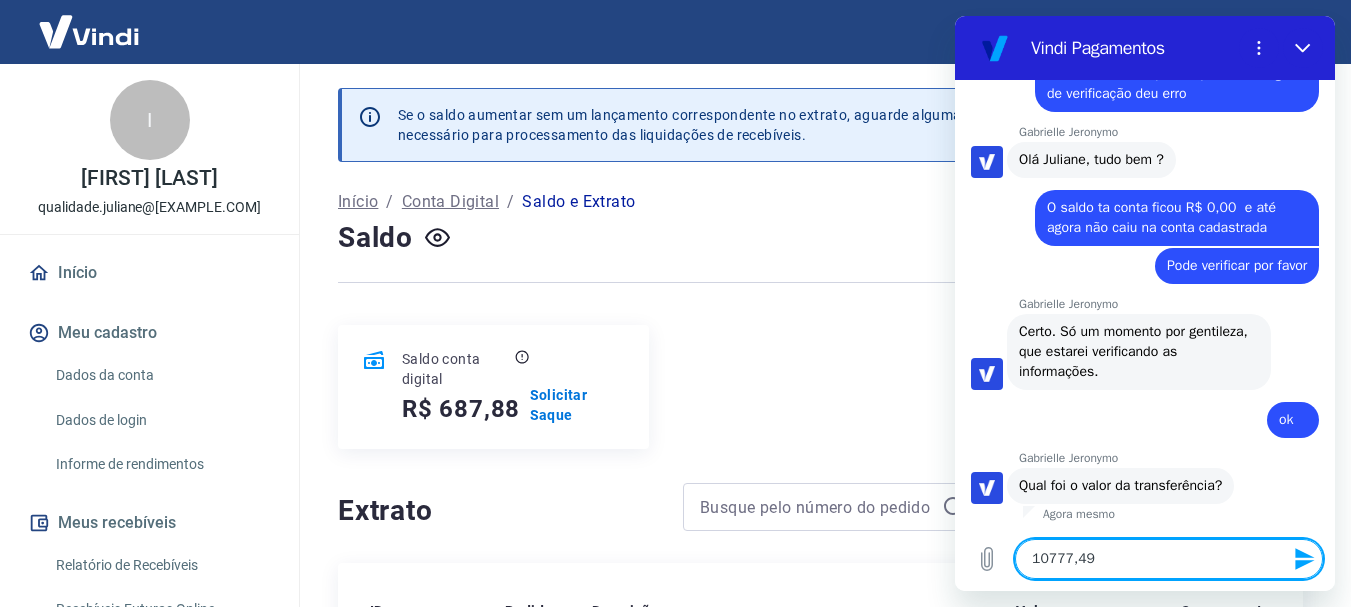 click on "10777,49" at bounding box center (1169, 559) 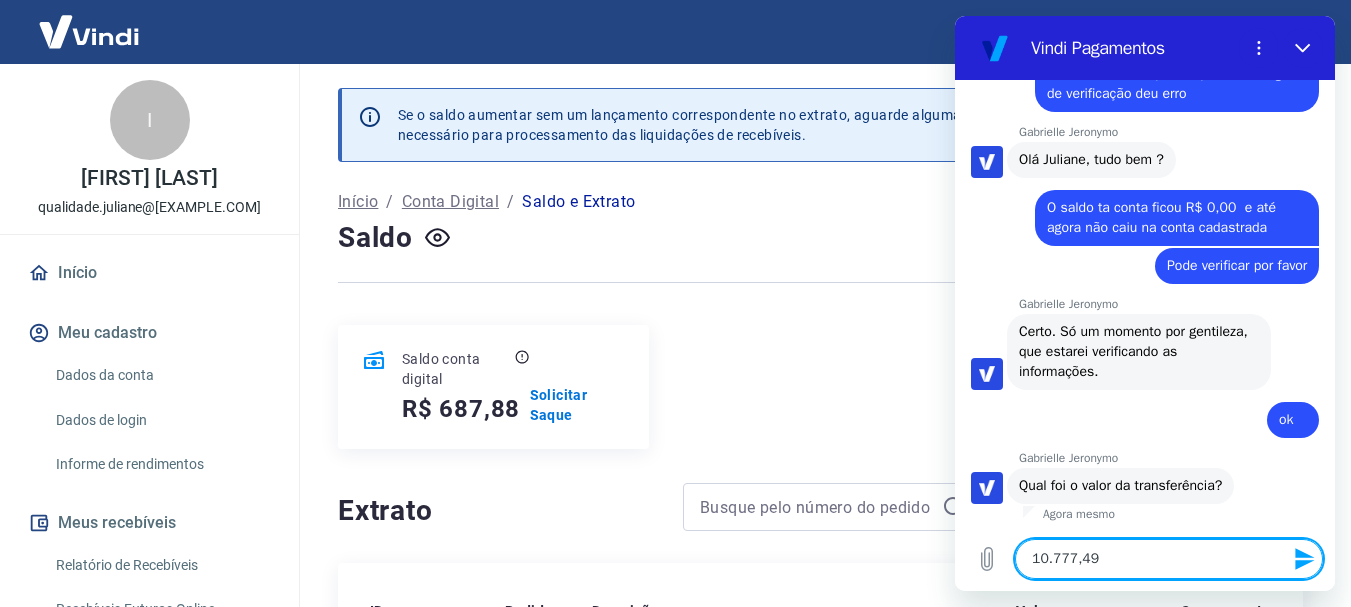 click on "10.777,49" at bounding box center [1169, 559] 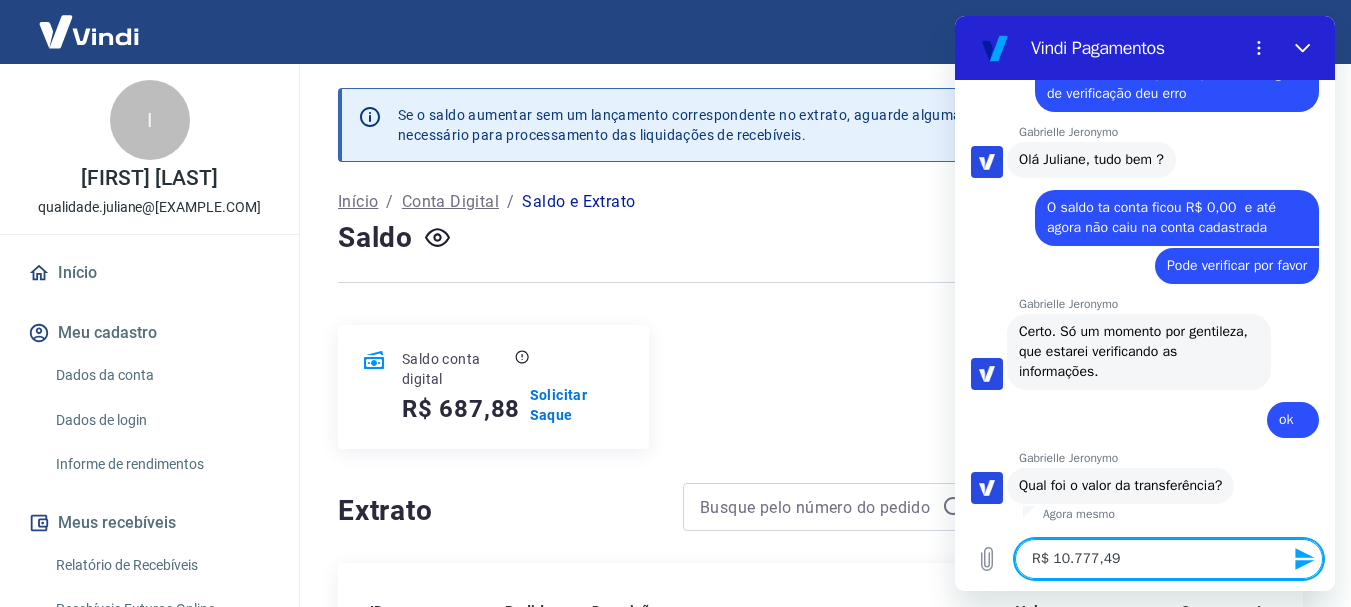 click on "R$ 10.777,49" at bounding box center (1169, 559) 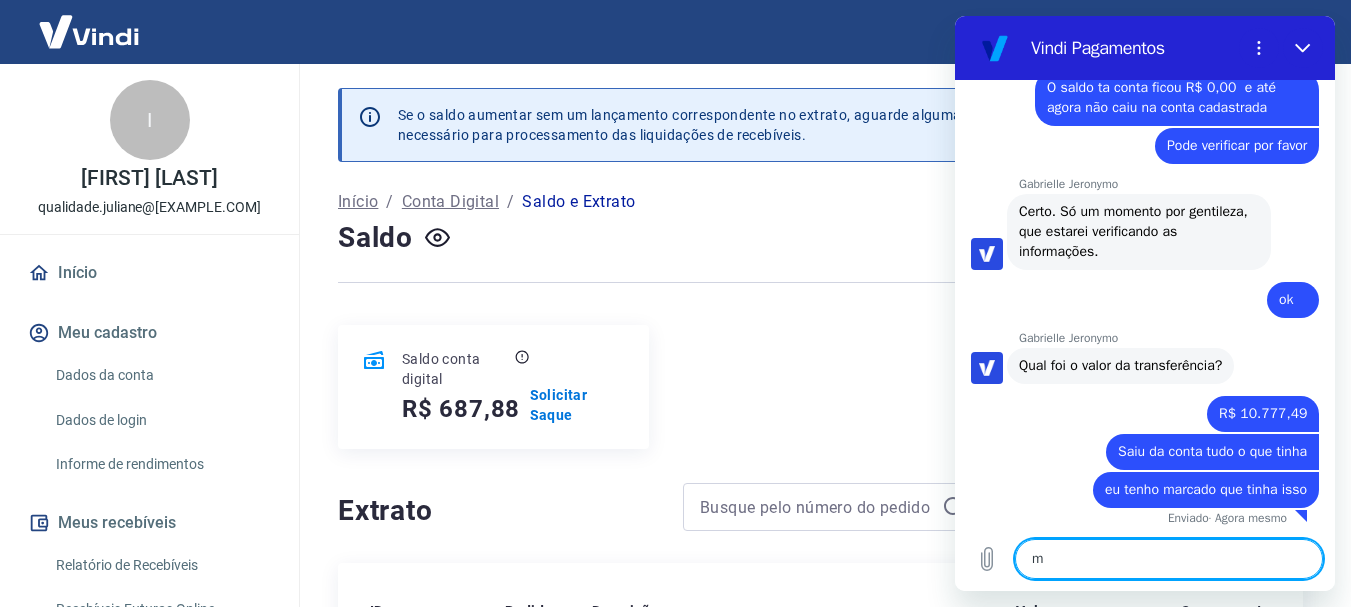 scroll, scrollTop: 1422, scrollLeft: 0, axis: vertical 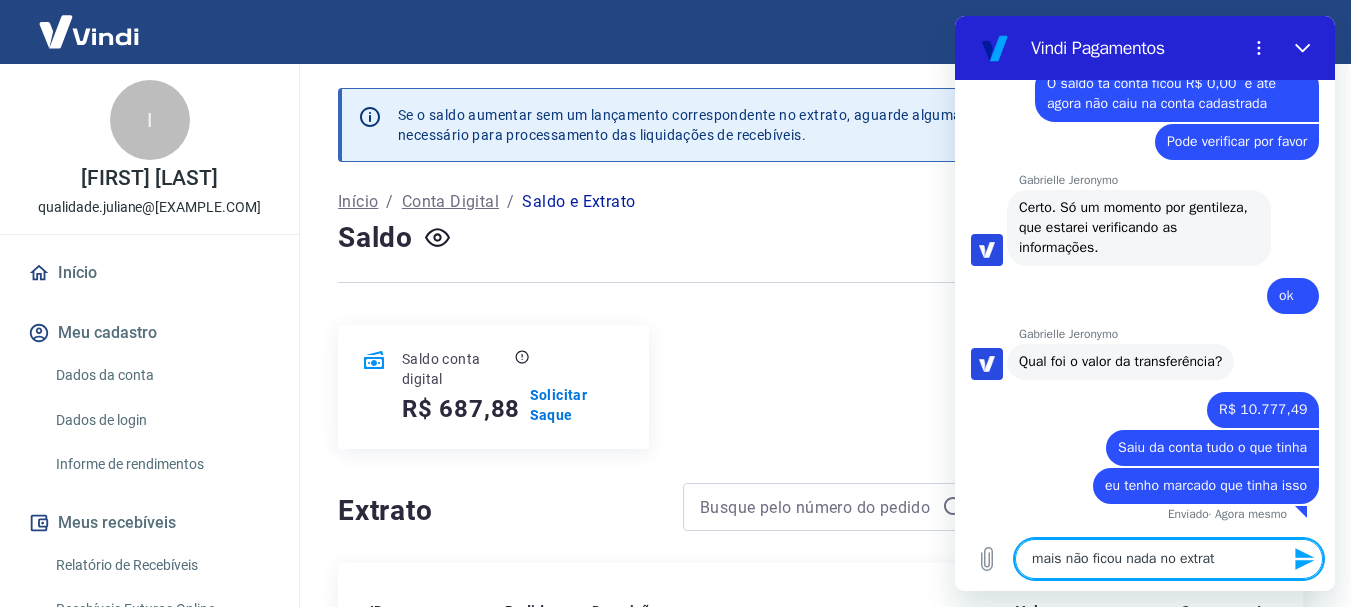 drag, startPoint x: 1231, startPoint y: 555, endPoint x: 959, endPoint y: 558, distance: 272.01654 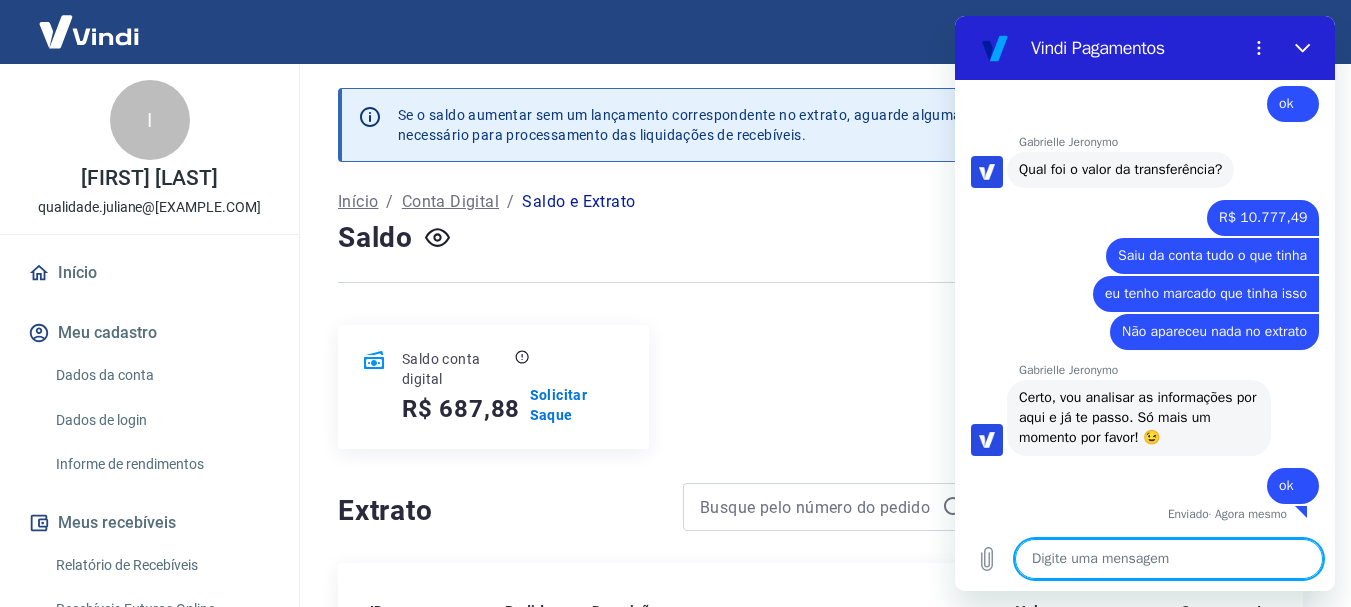 scroll, scrollTop: 1614, scrollLeft: 0, axis: vertical 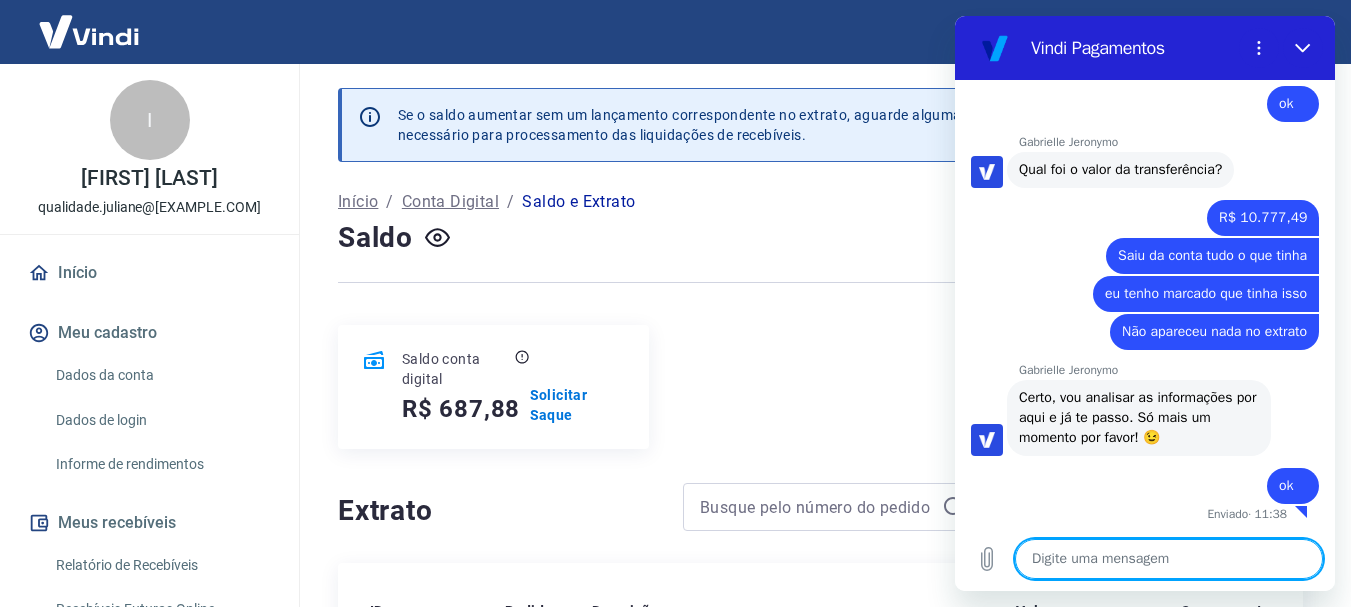click on "Se o saldo aumentar sem um lançamento correspondente no extrato, aguarde algumas horas. Isso acontece devido ao tempo  necessário para processamento das liquidações de recebíveis. Início / Conta Digital / Saldo e Extrato Saldo Saldo conta digital R$ 687,88 Solicitar Saque Extrato Filtros Exportar ID Pedido Descrição Valor Comprovante Sex, 01 ago 20012008 Crédito referente à liquidação da UR 15599261 via CIP R$ 408,75 20012999 Crédito referente à liquidação da UR 15600267 via CIP R$ 333,72 Qua, 30 jul 19970663 Crédito referente à liquidação da UR 15565509 via CIP R$ 124,88 Sex, 25 jul 19887245 Crédito referente à liquidação da UR 15492061 via CIP R$ 242,14 Qui, 24 jul 6636404 Crédito referente ao saque 6636404 R$ 729,25 19867699 Crédito referente à liquidação da UR 15475404 via CIP R$ 727,21 Qua, 23 jul 19849140 Crédito referente à liquidação da UR 15460814 via CIP R$ 339,54 Seg, 21 jul 19796735 Crédito referente à liquidação da UR 15414508 via CIP R$ 246,98 1 2 3" at bounding box center [820, 1526] 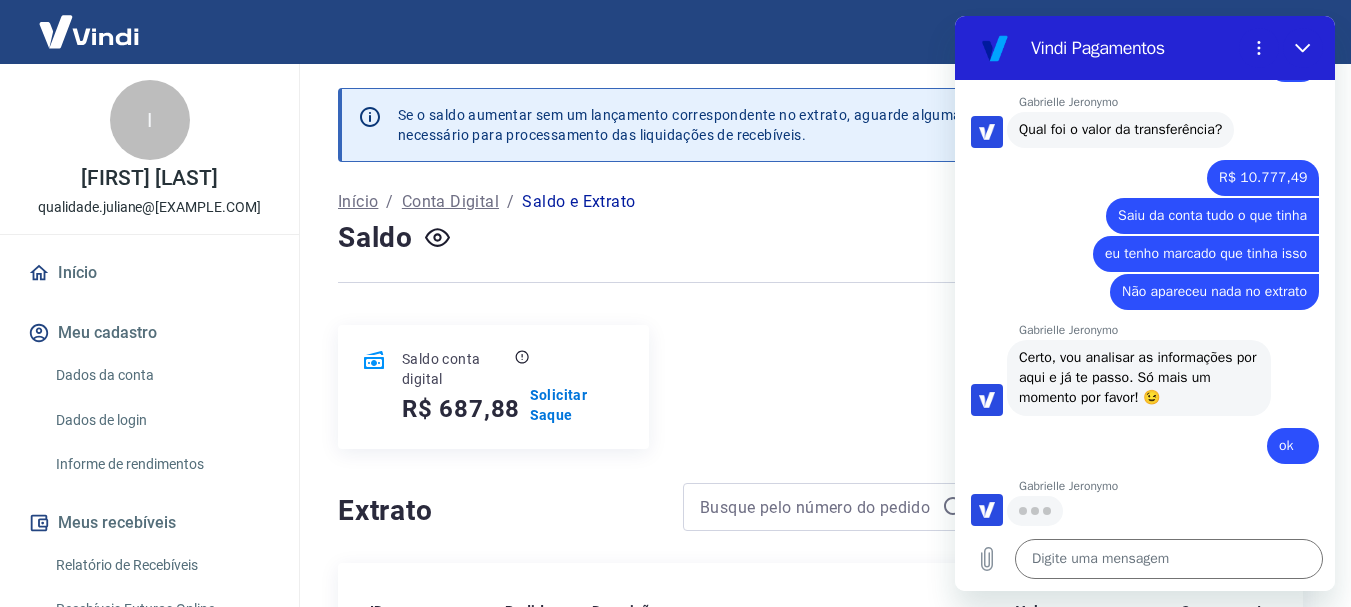 scroll, scrollTop: 1652, scrollLeft: 0, axis: vertical 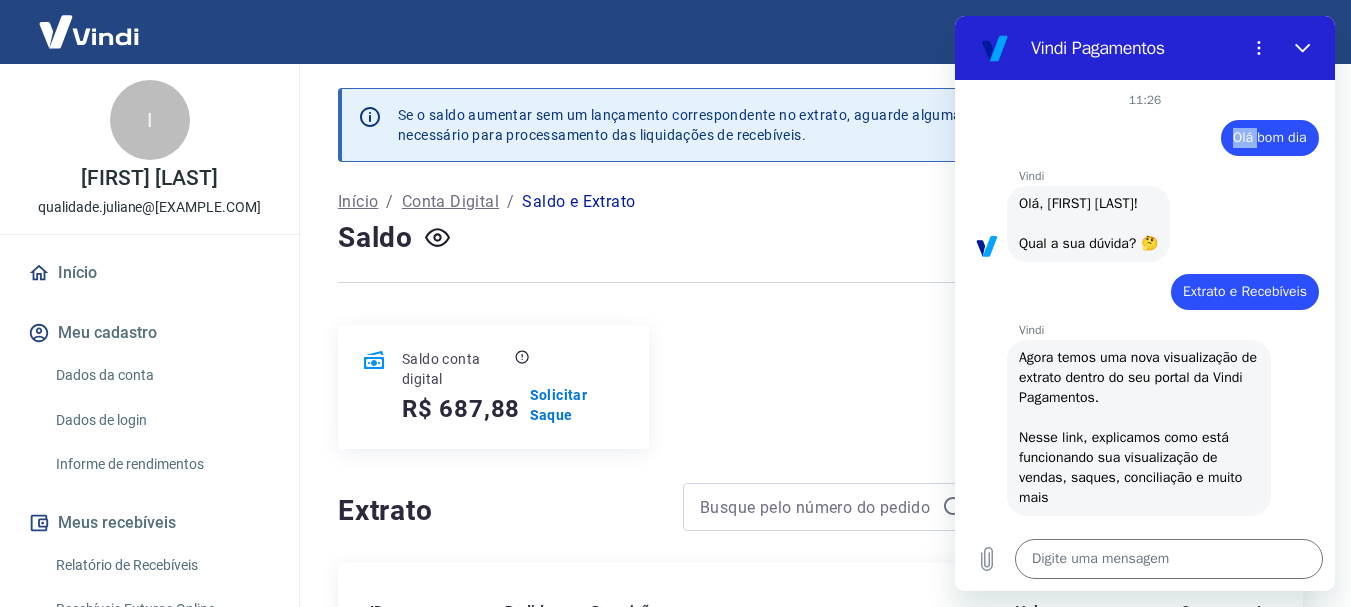 drag, startPoint x: 1018, startPoint y: 114, endPoint x: 1240, endPoint y: 110, distance: 222.03603 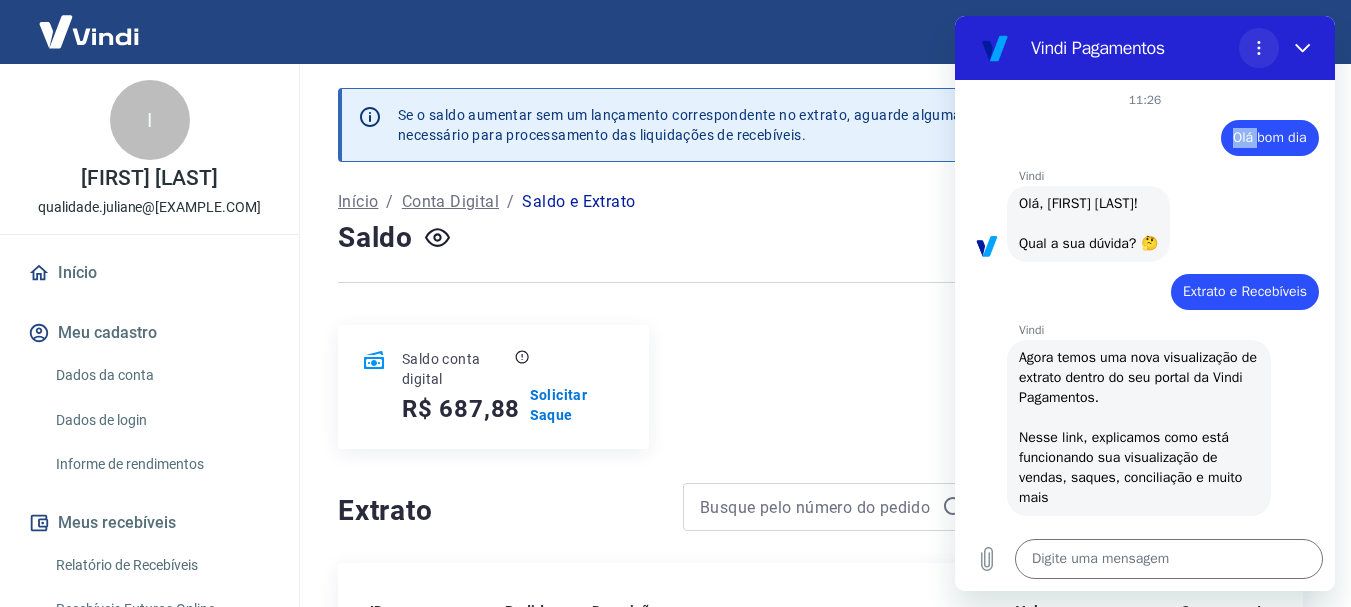 click 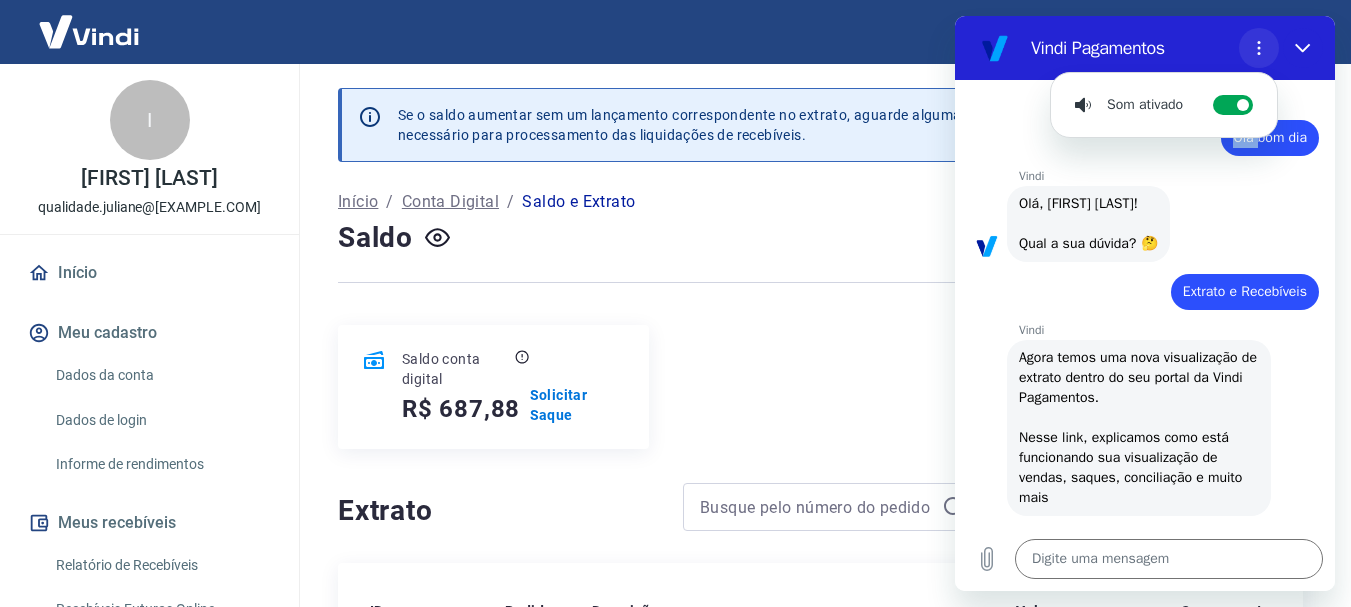 click 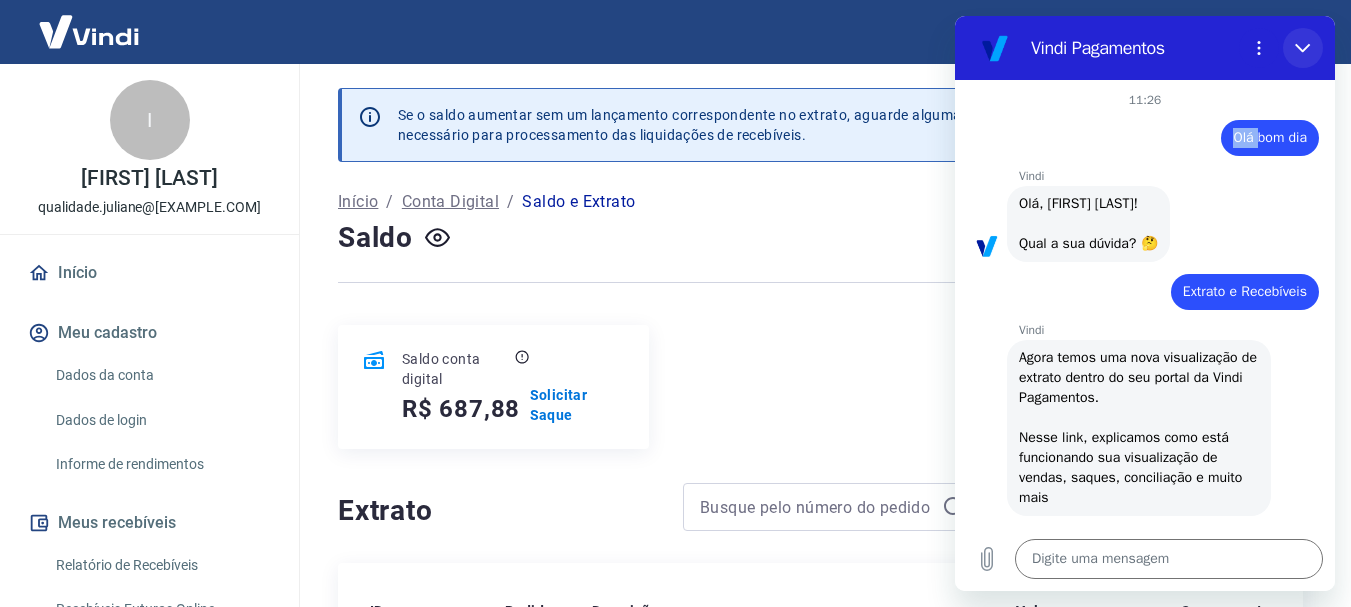 click at bounding box center [1303, 48] 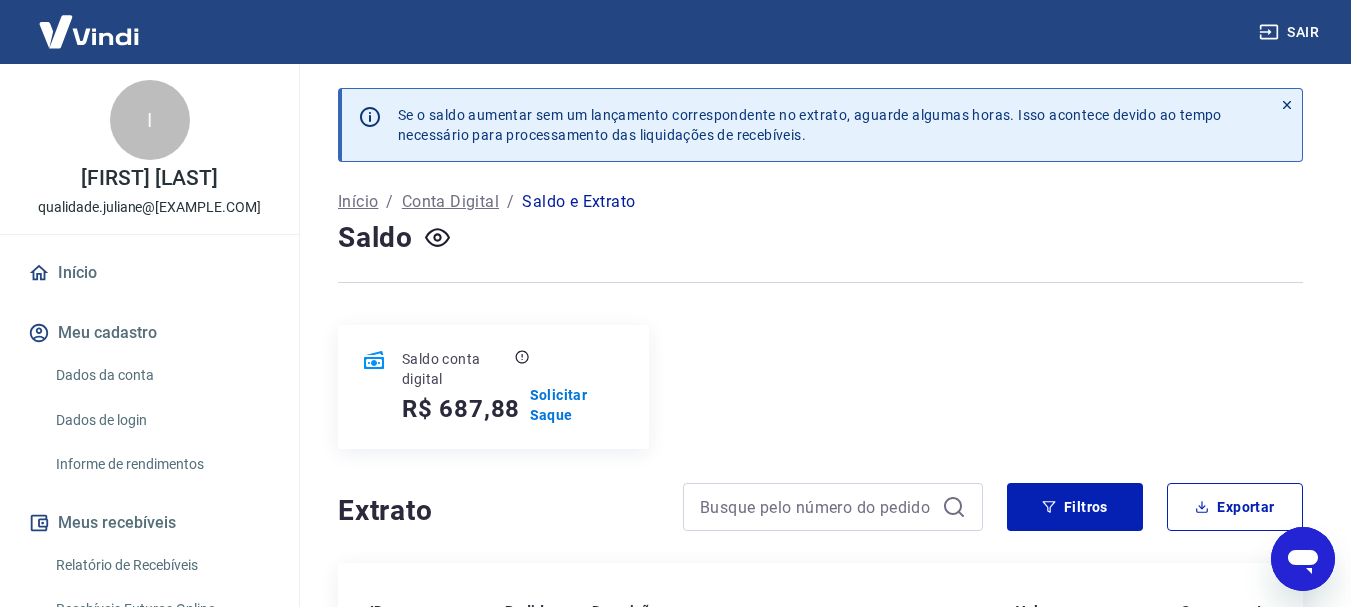 click 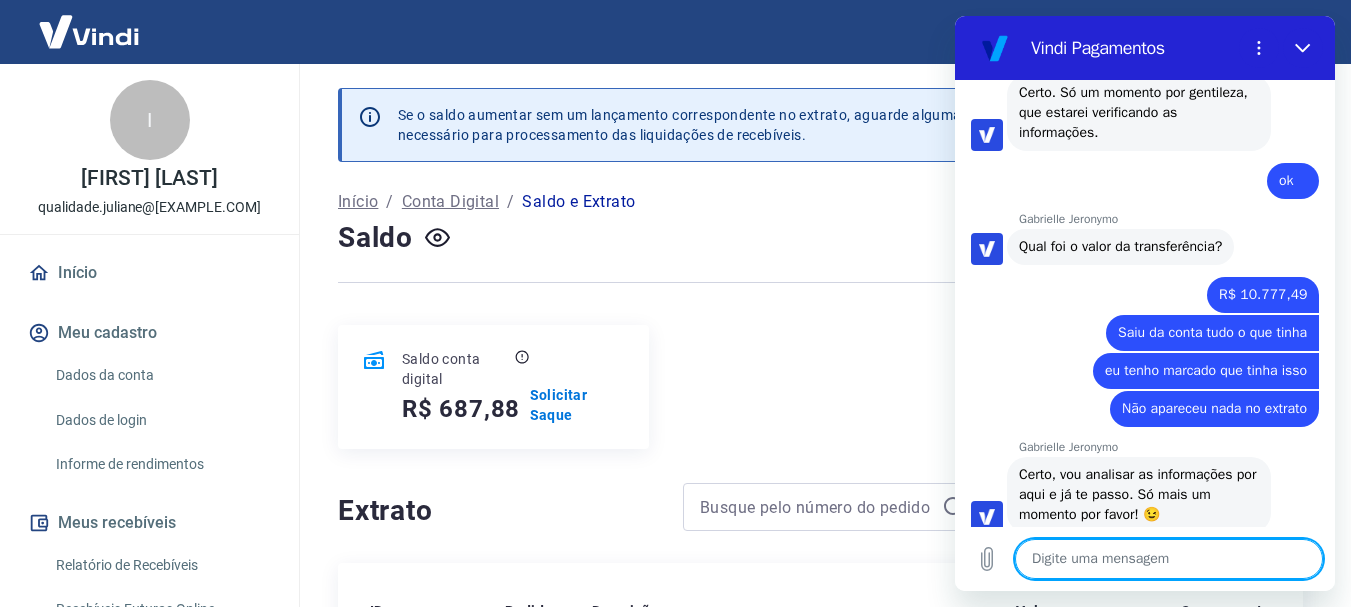scroll, scrollTop: 1868, scrollLeft: 0, axis: vertical 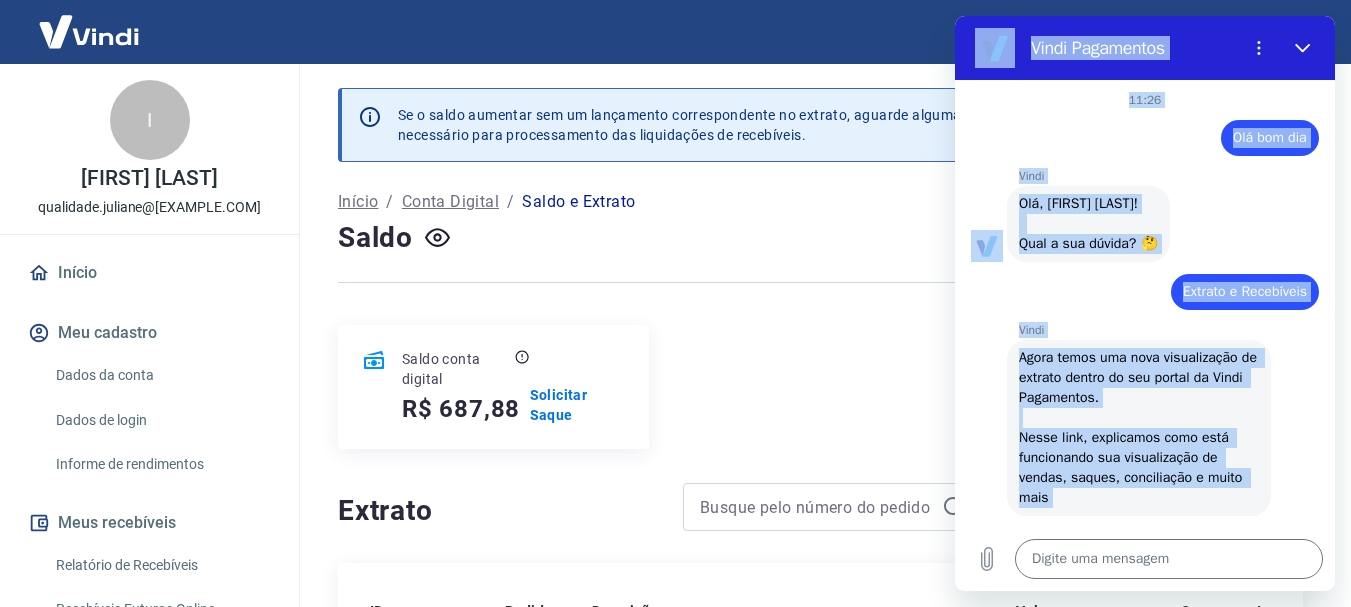 drag, startPoint x: 1299, startPoint y: 496, endPoint x: 1002, endPoint y: 21, distance: 560.20886 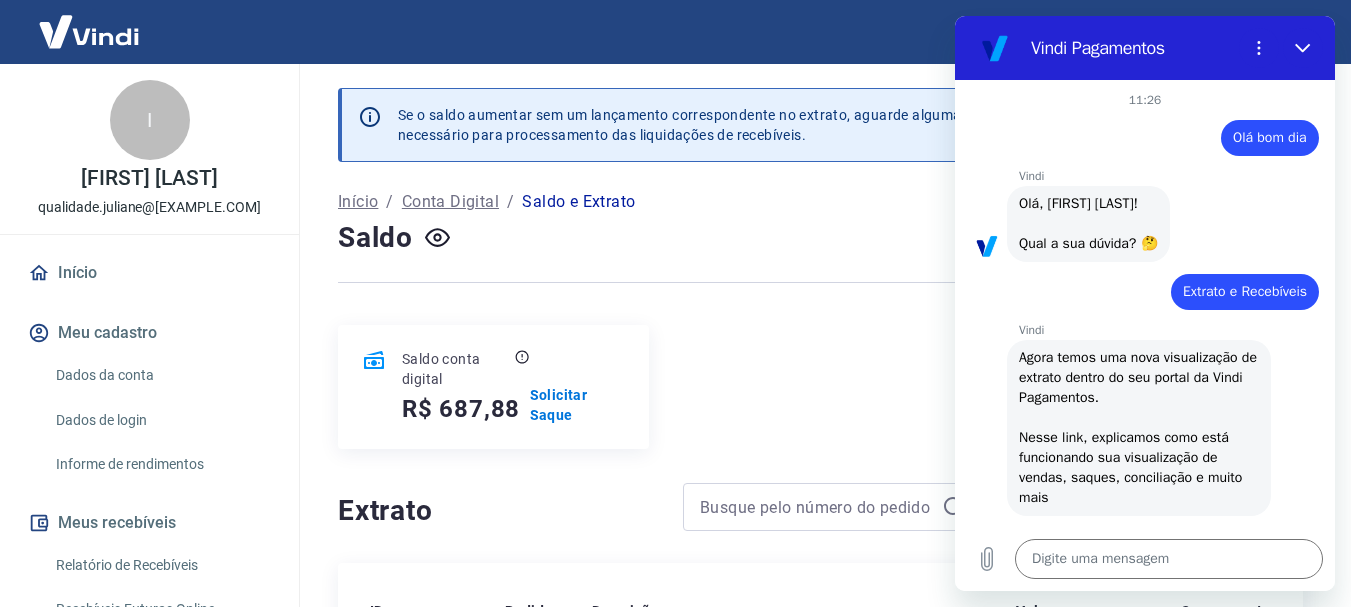 click on "Digite uma mensagem x" at bounding box center (1145, 559) 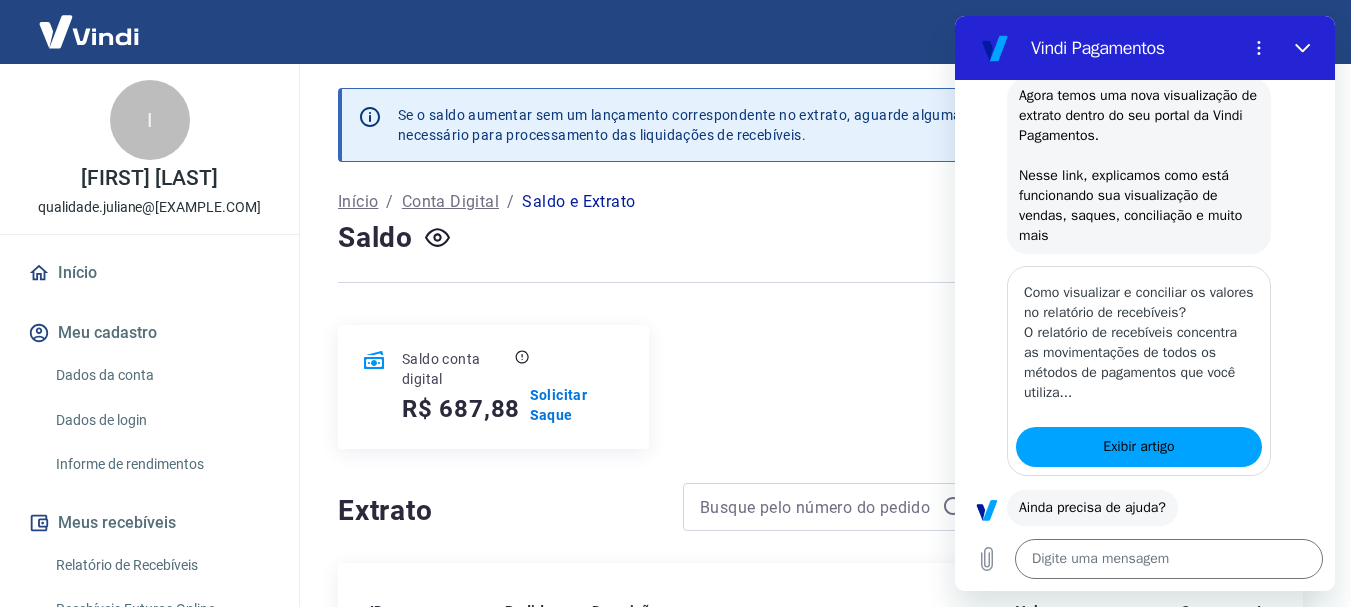 scroll, scrollTop: 800, scrollLeft: 0, axis: vertical 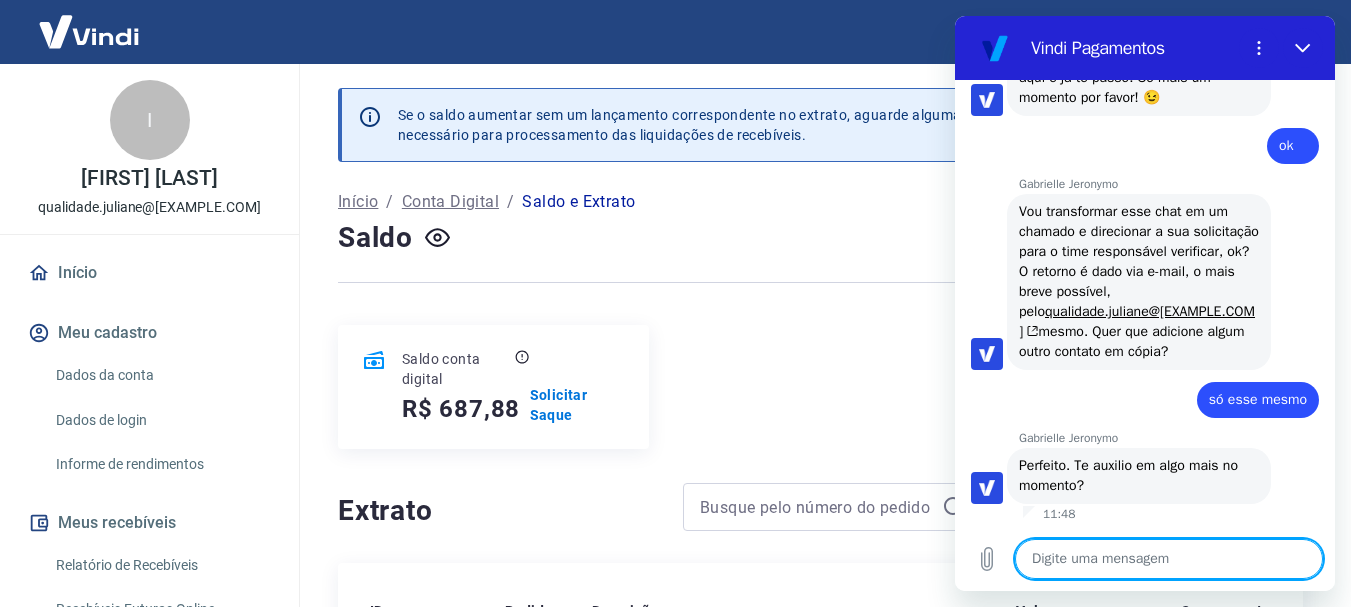 click at bounding box center [1169, 559] 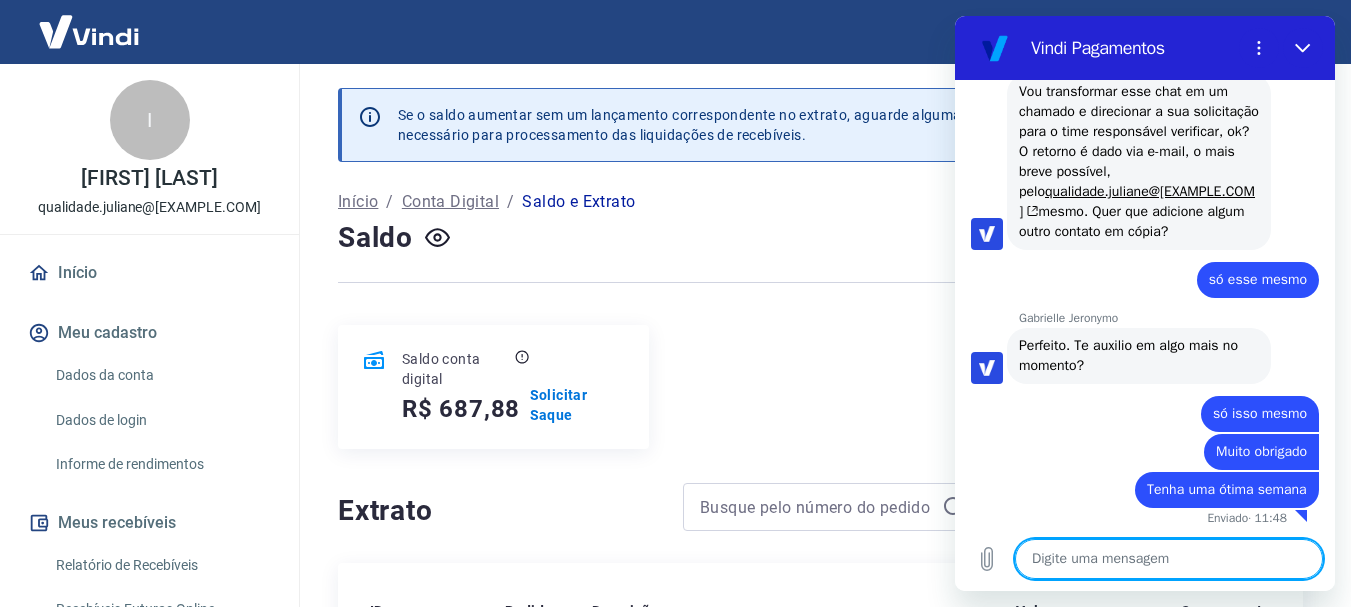 scroll, scrollTop: 2078, scrollLeft: 0, axis: vertical 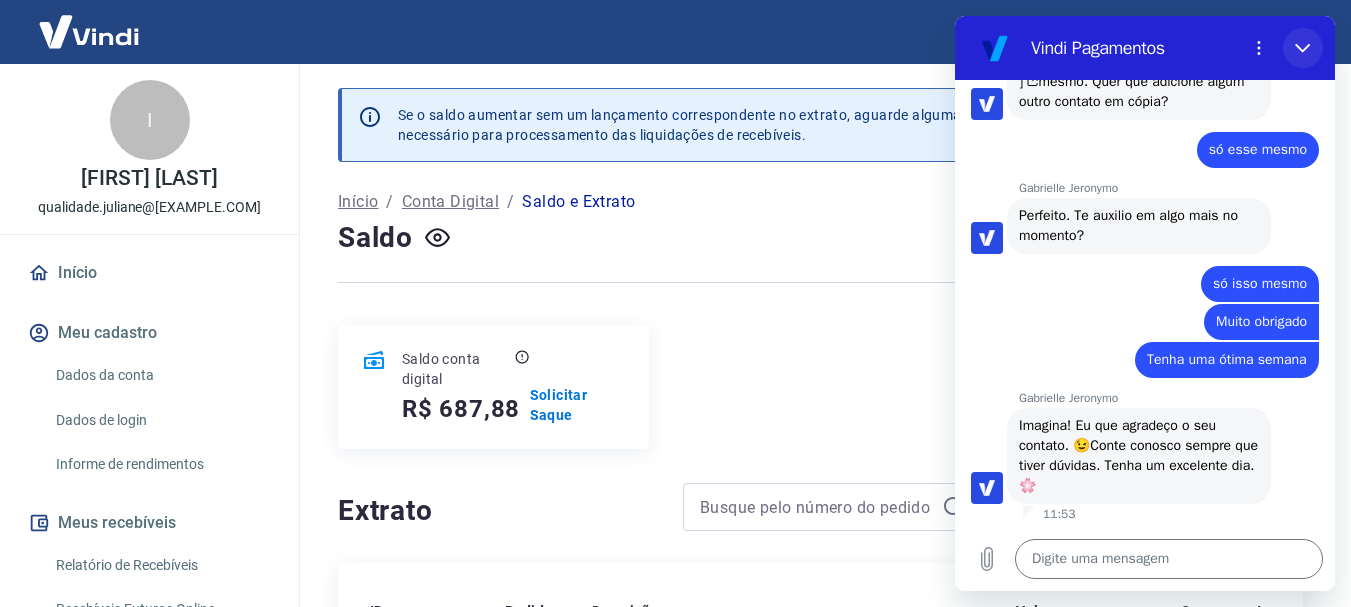 click at bounding box center [1303, 48] 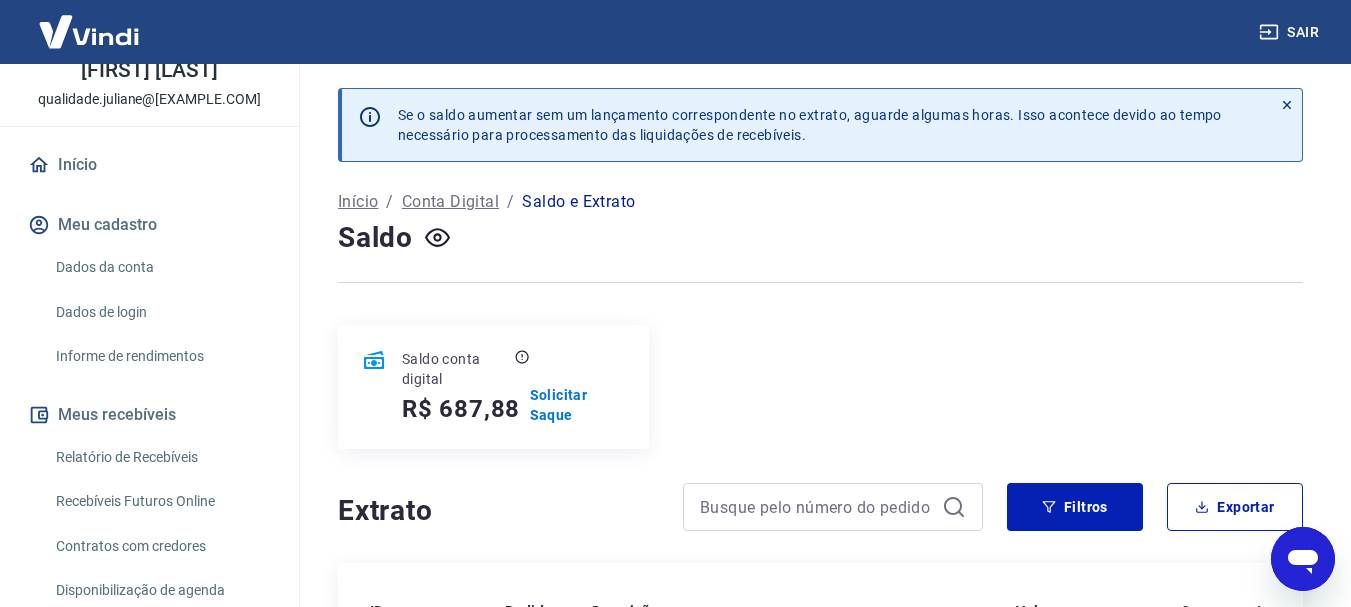 scroll, scrollTop: 300, scrollLeft: 0, axis: vertical 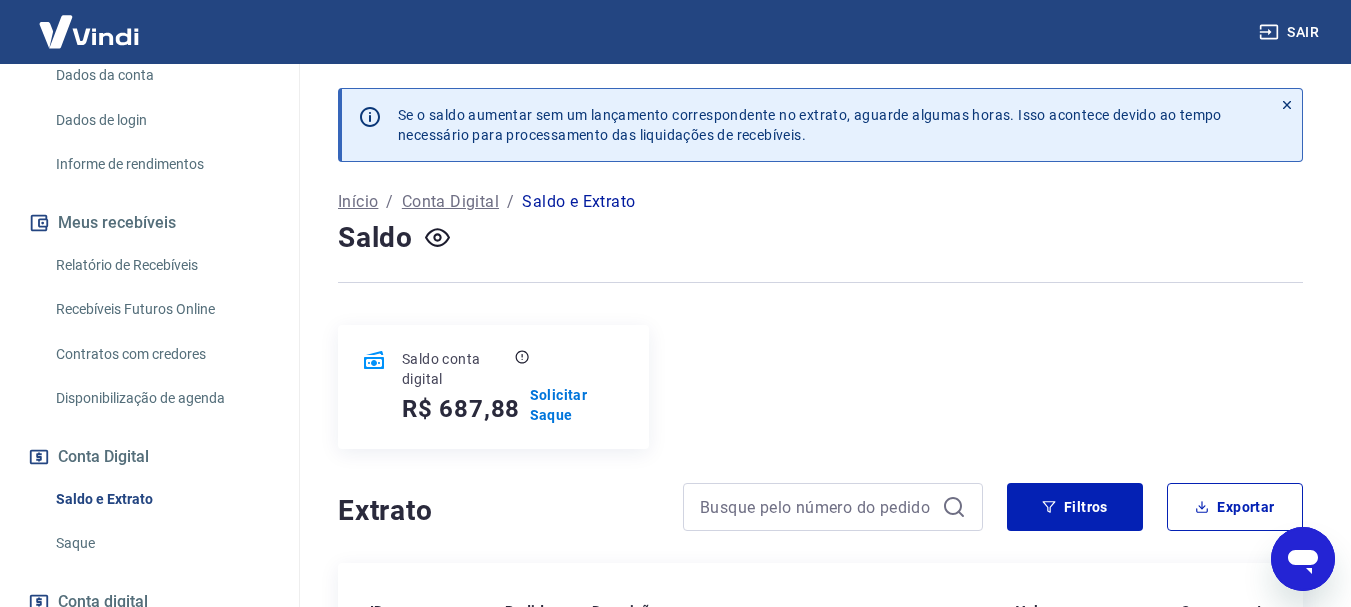 click on "Saldo e Extrato" at bounding box center (161, 499) 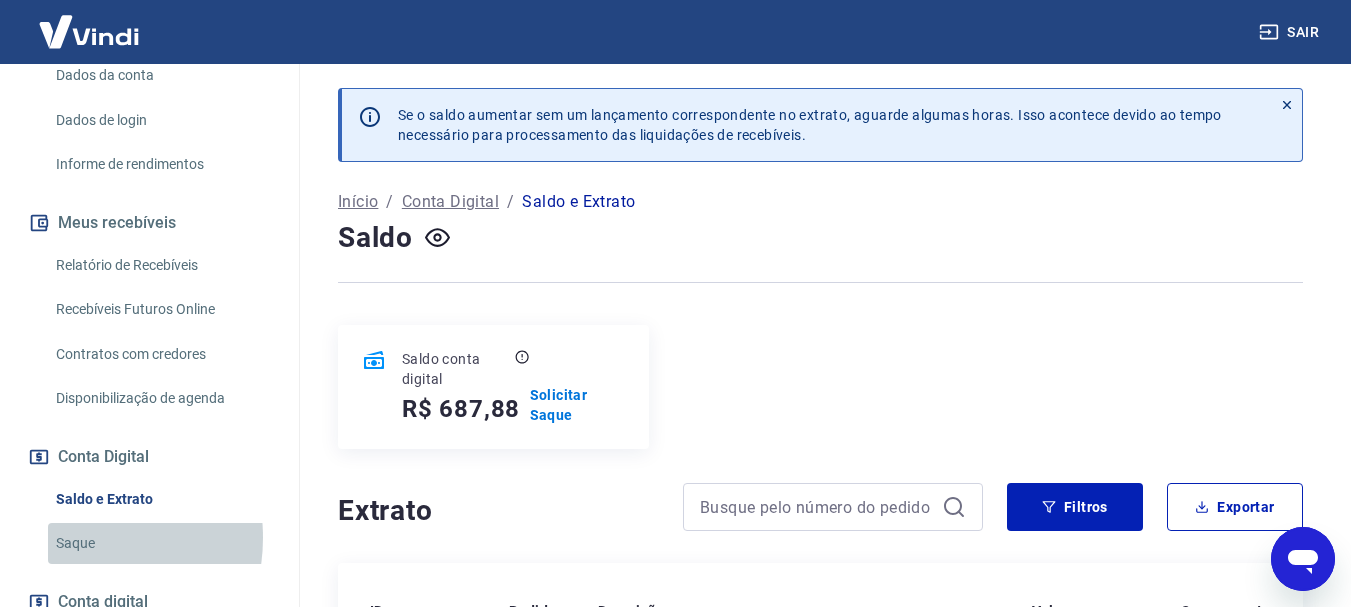 click on "Saque" at bounding box center (161, 543) 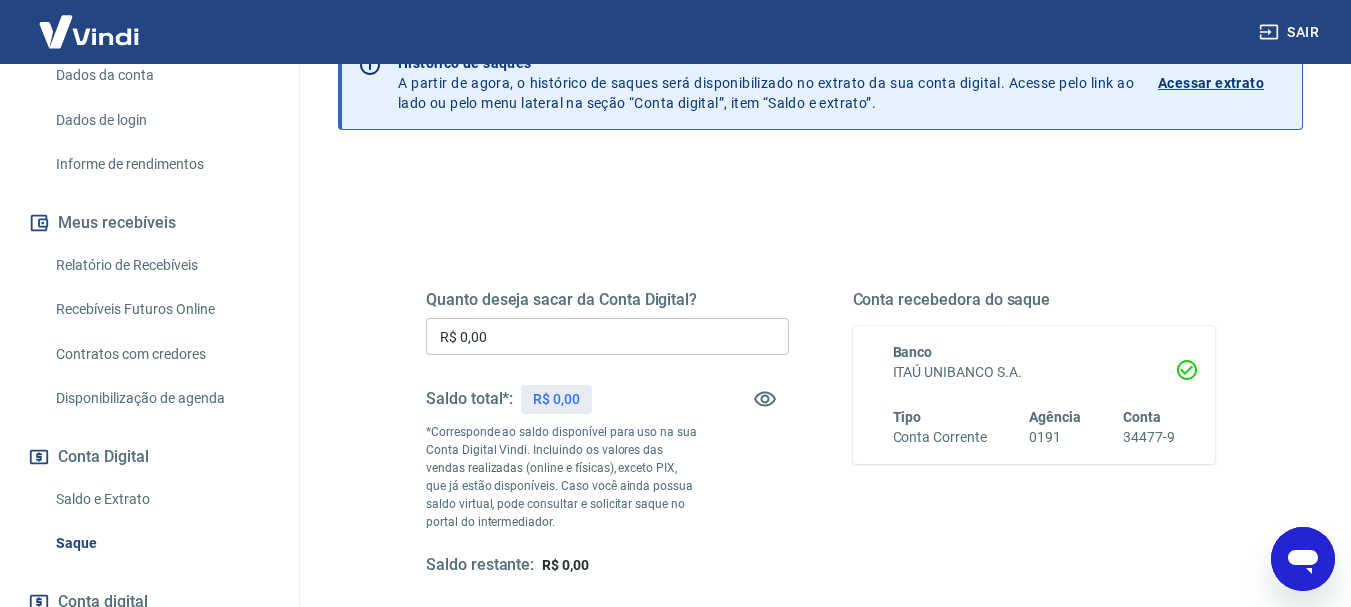 scroll, scrollTop: 200, scrollLeft: 0, axis: vertical 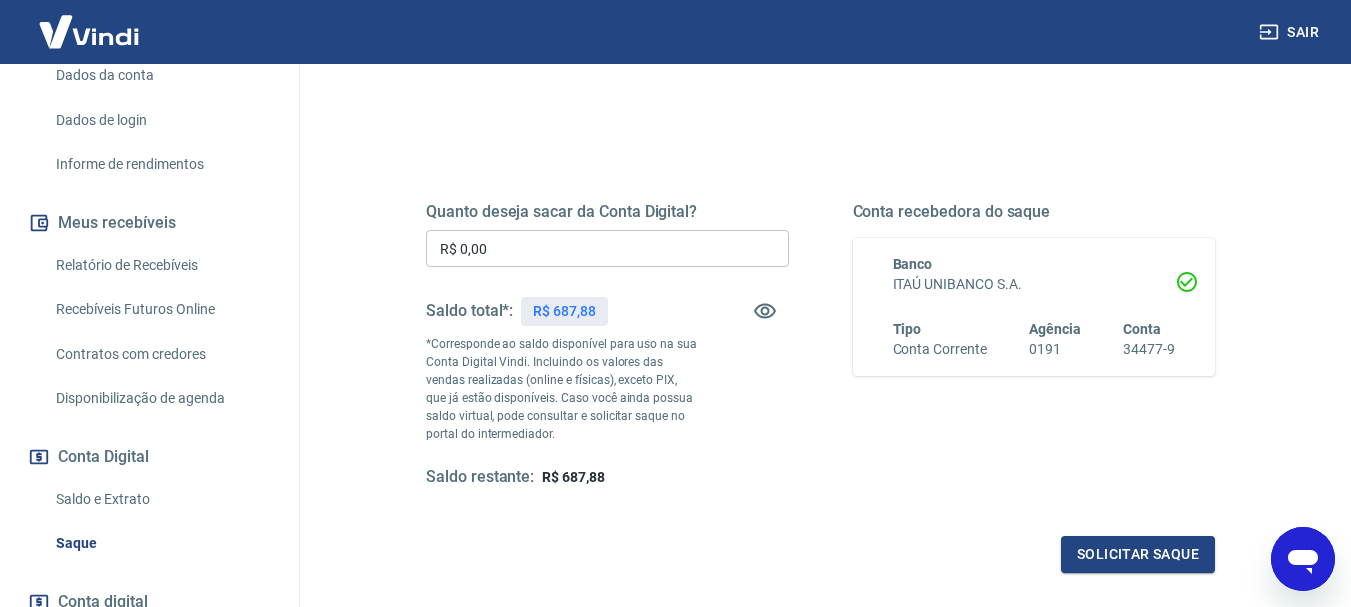 click on "Quanto deseja sacar da Conta Digital? R$ 0,00 ​ Saldo total*: R$ 687,88 *Corresponde ao saldo disponível para uso na sua Conta Digital Vindi. Incluindo os valores das vendas realizadas (online e físicas), exceto PIX, que já estão disponíveis. Caso você ainda possua saldo virtual, pode consultar e solicitar saque no portal do intermediador. Saldo restante: R$ 687,88 Conta recebedora do saque Banco ITAÚ UNIBANCO S.A. Tipo Conta Corrente Agência 0191 Conta 34477-9 Solicitar saque" at bounding box center [820, 363] 